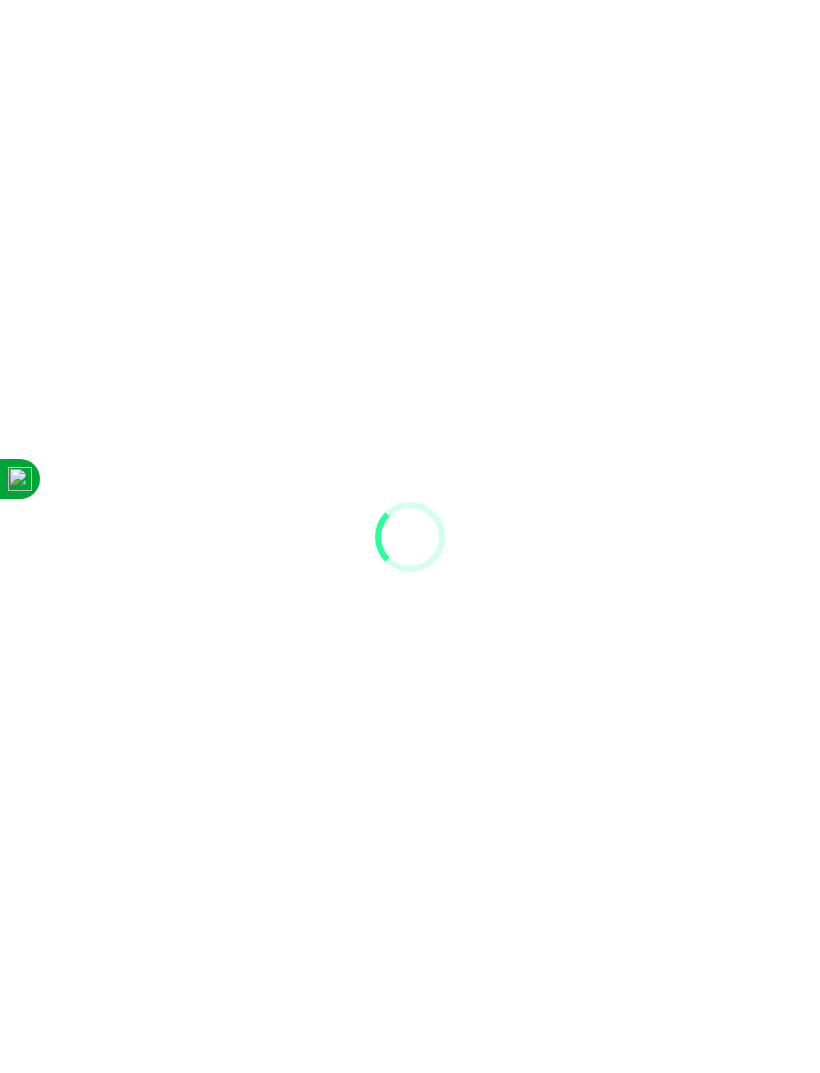 scroll, scrollTop: 0, scrollLeft: 0, axis: both 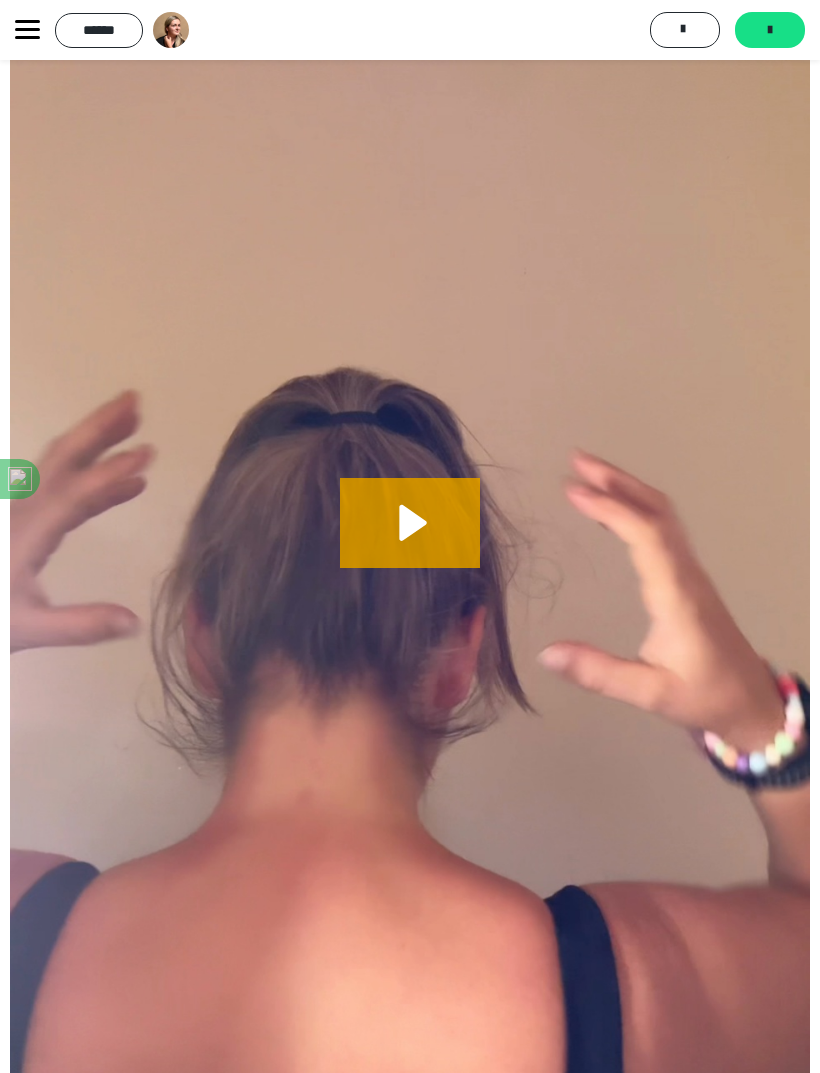 click 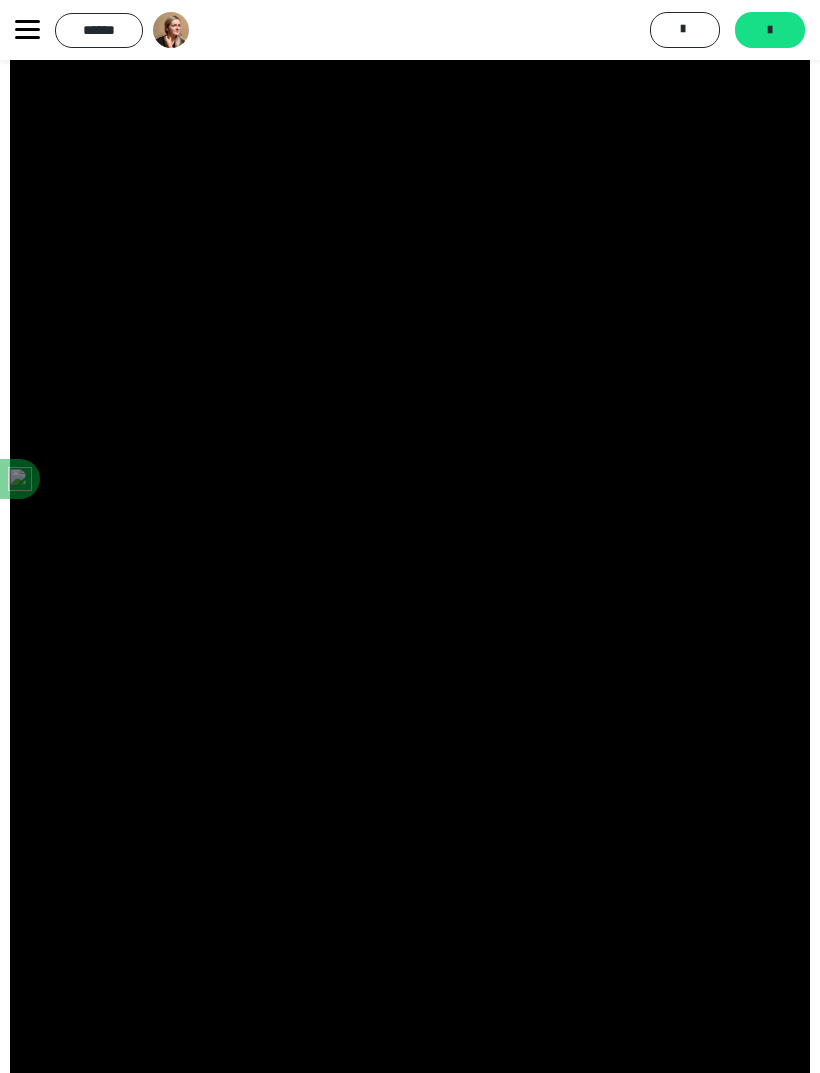 click on "*******" at bounding box center [770, 30] 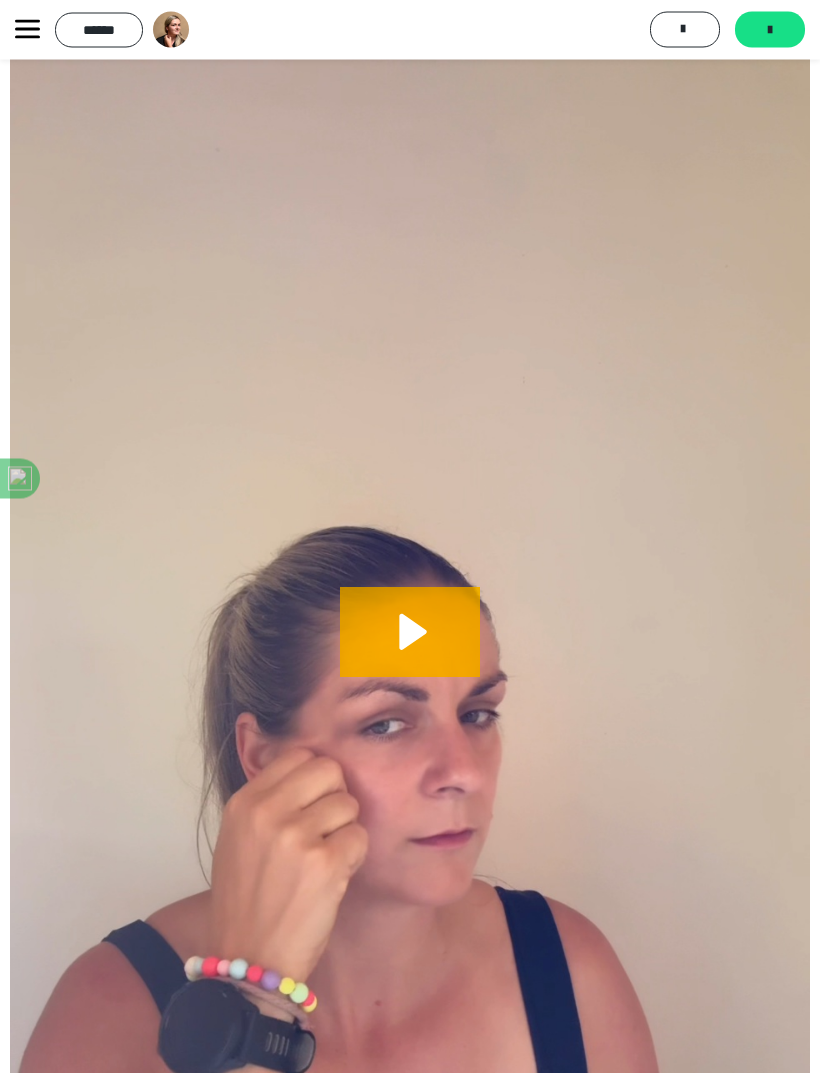 scroll, scrollTop: 811, scrollLeft: 0, axis: vertical 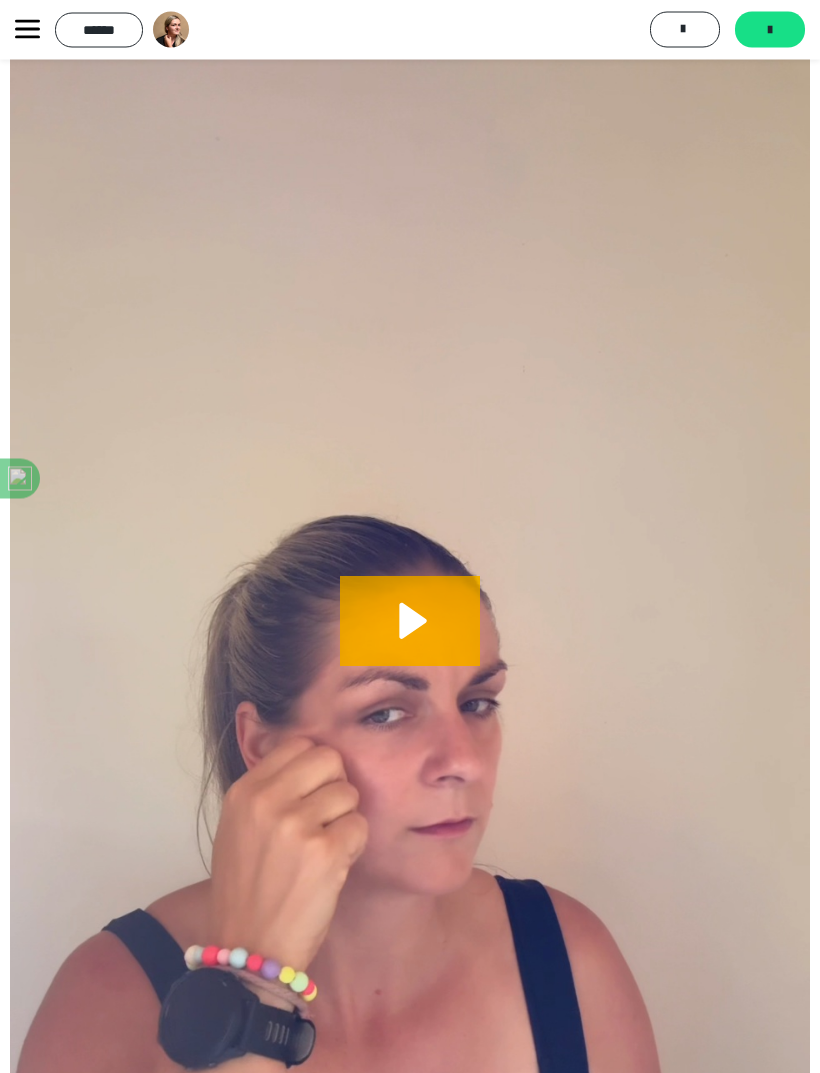 click 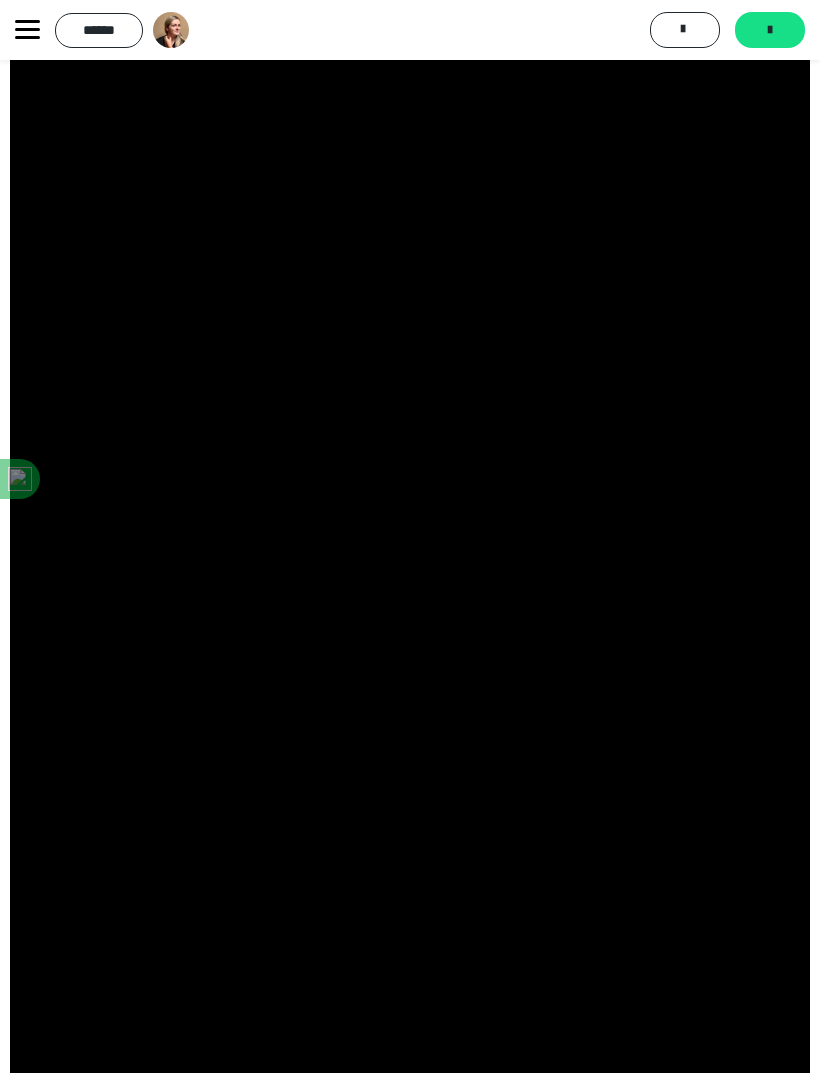 click on "*******" at bounding box center (770, 30) 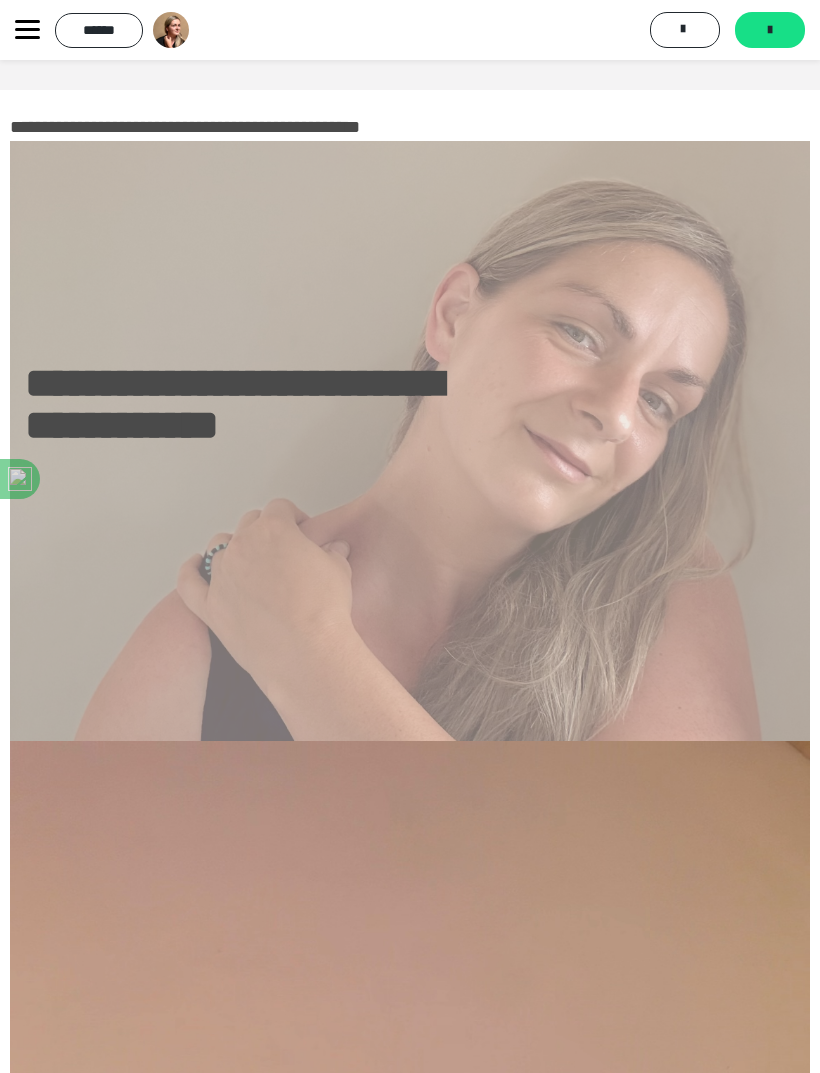 click at bounding box center (770, 30) 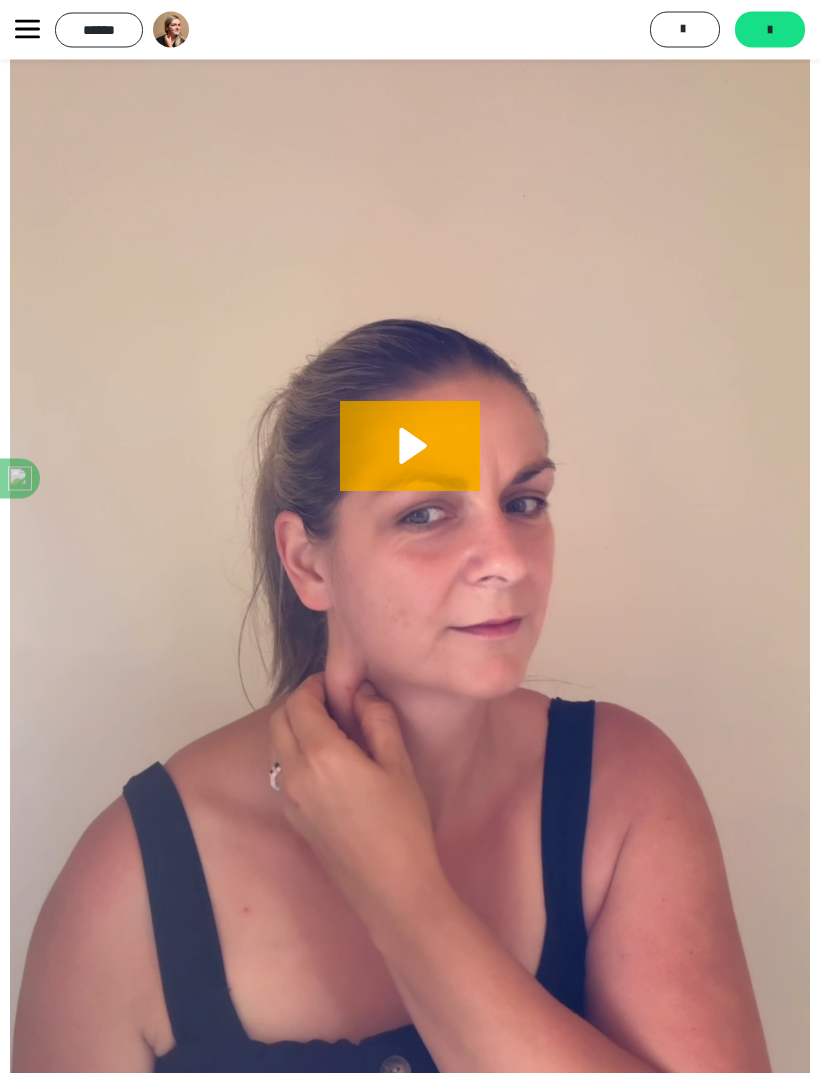 click 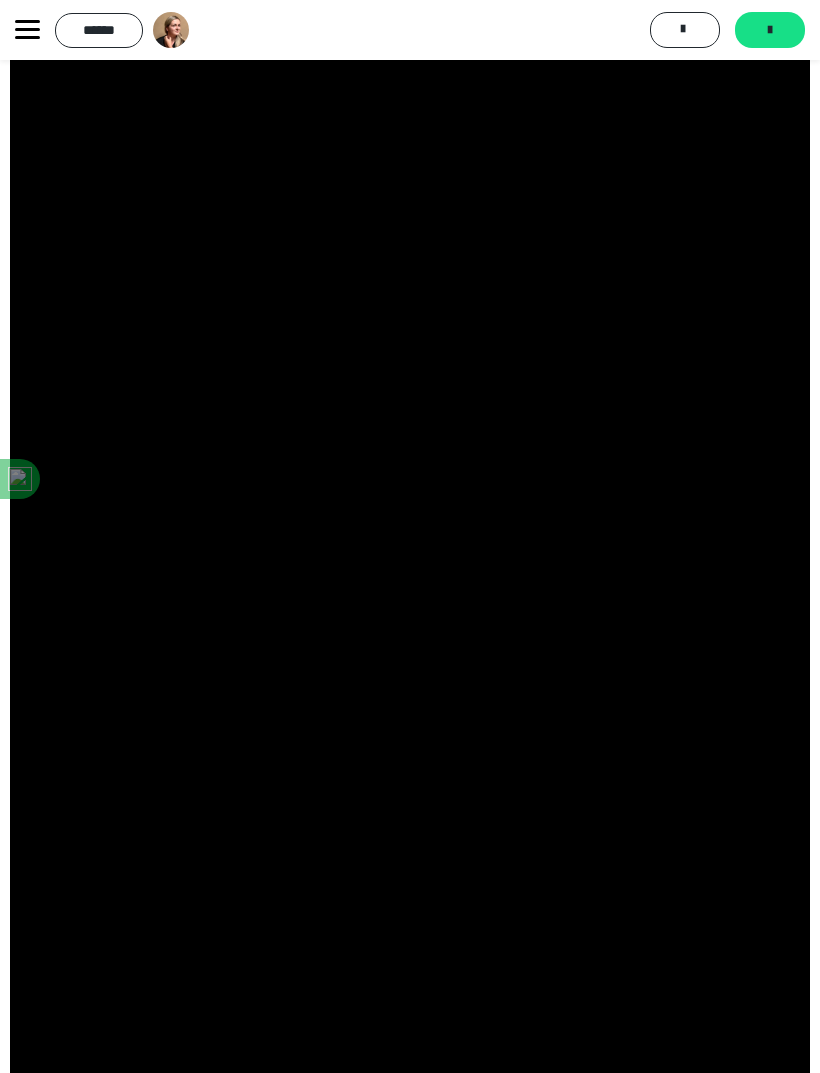 click on "*******" at bounding box center (770, 30) 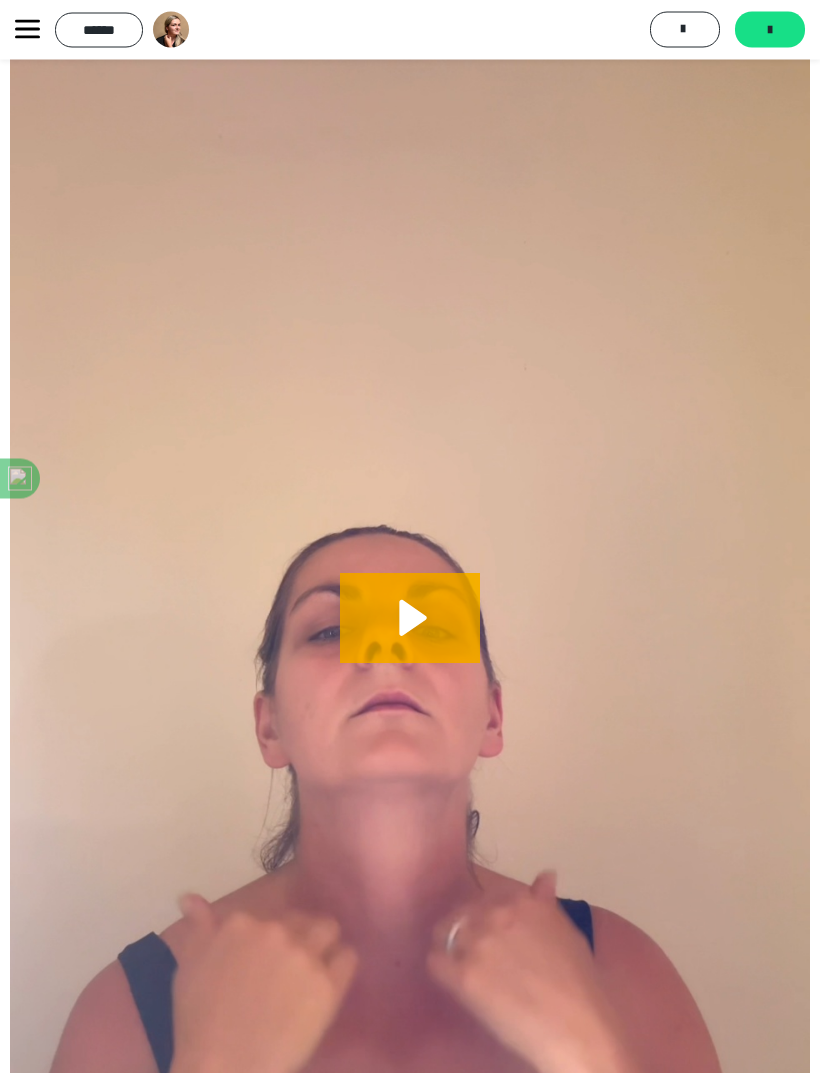 scroll, scrollTop: 814, scrollLeft: 0, axis: vertical 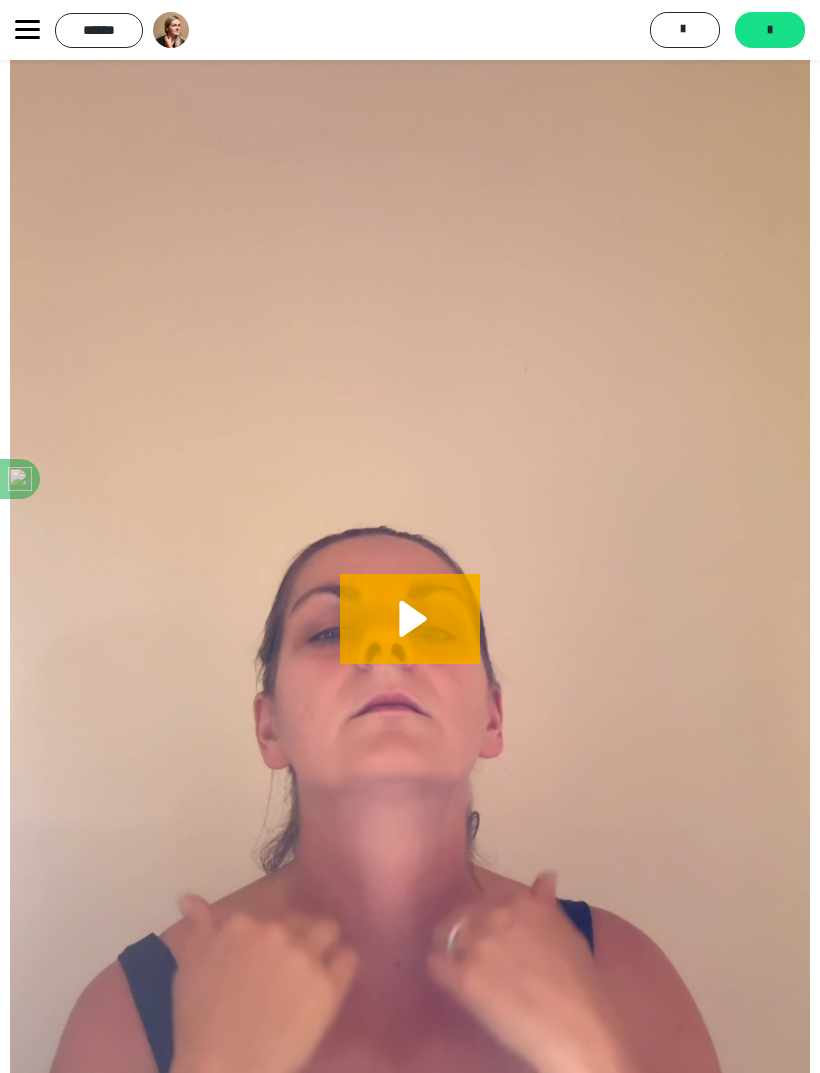 click 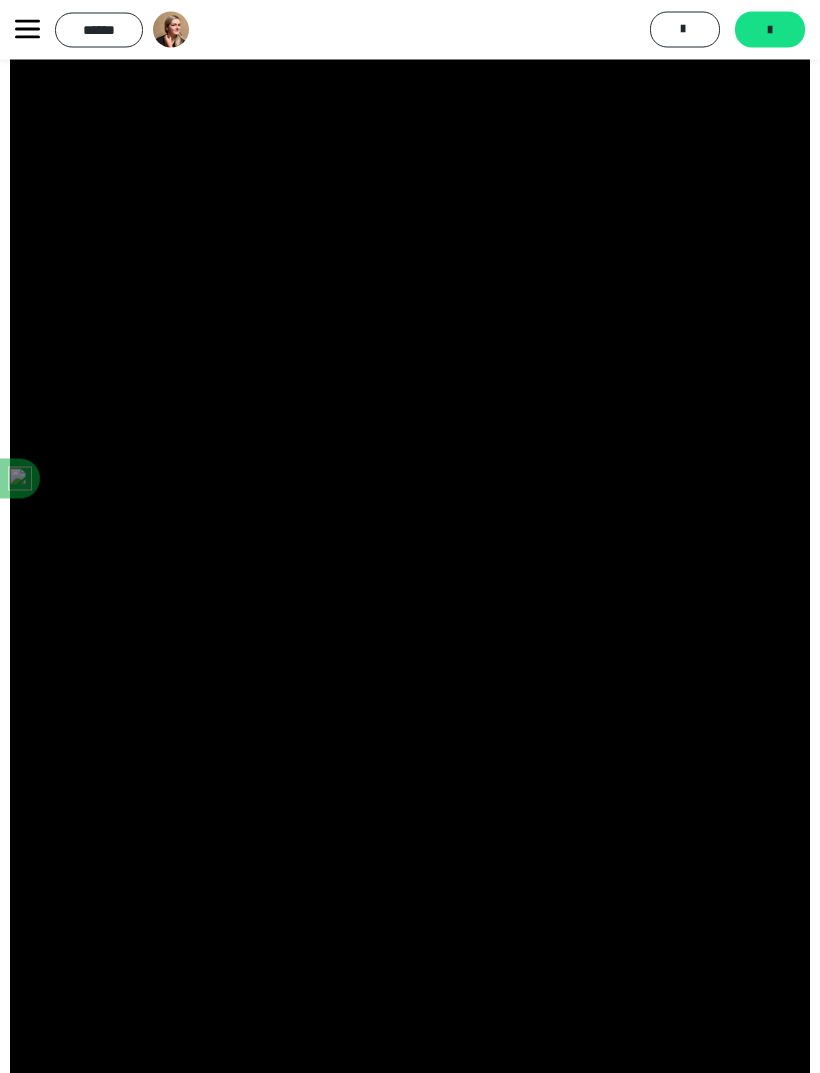 scroll, scrollTop: 967, scrollLeft: 0, axis: vertical 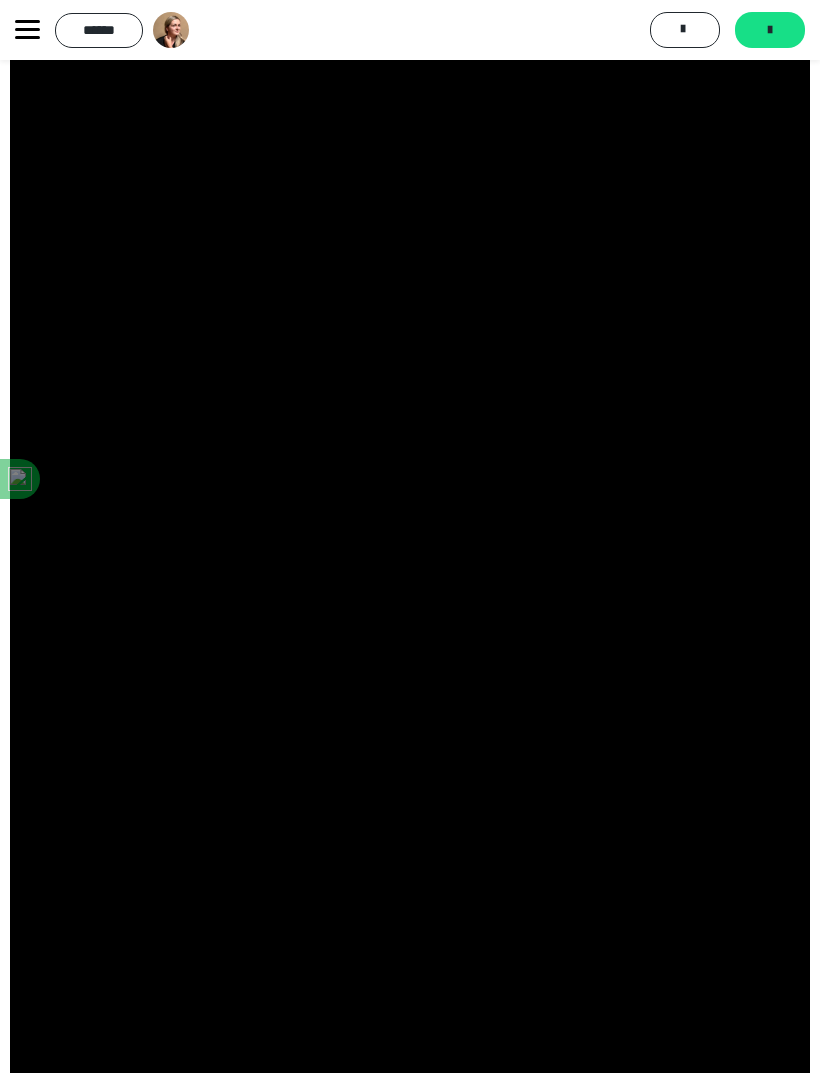 click on "**********" at bounding box center [410, 30] 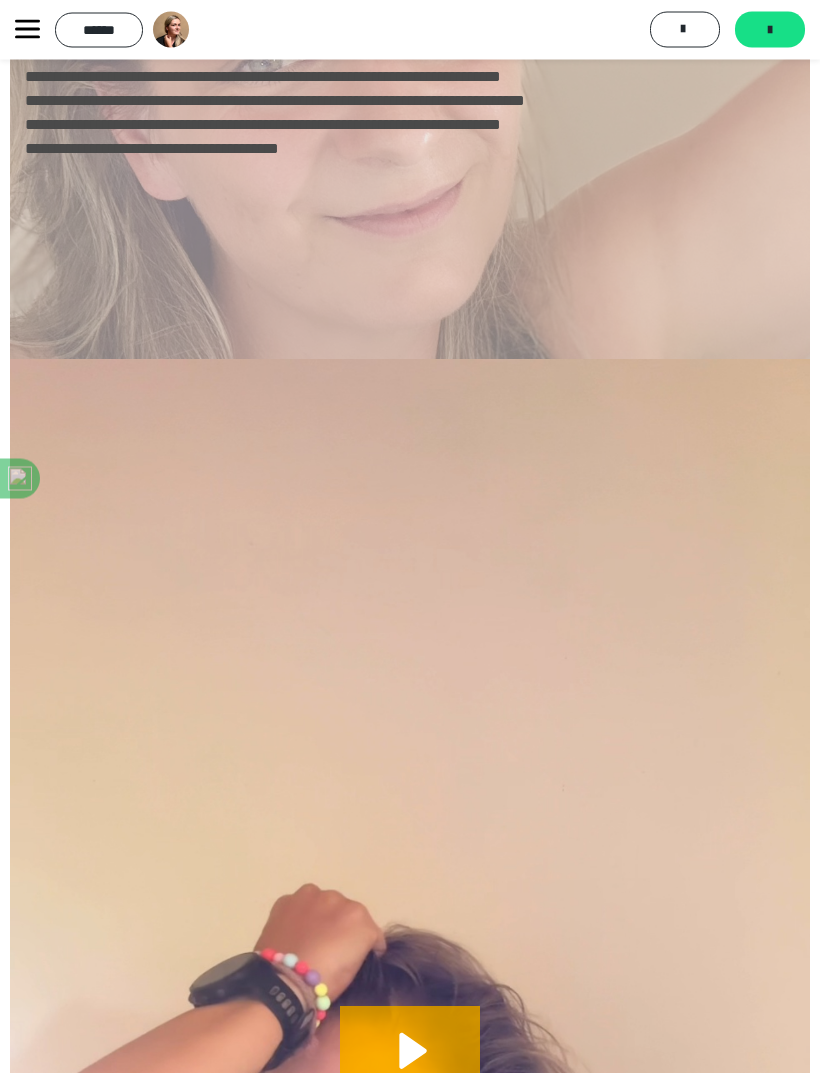 scroll, scrollTop: 582, scrollLeft: 0, axis: vertical 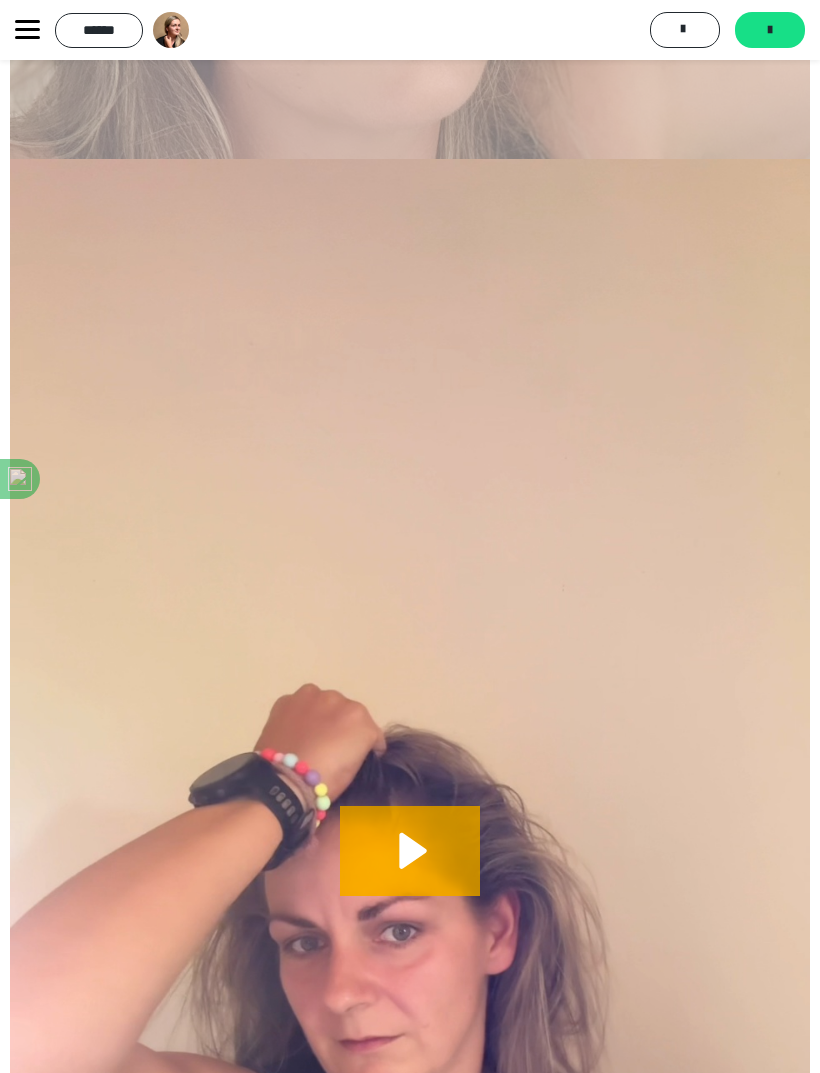 click on "*******" at bounding box center [770, 30] 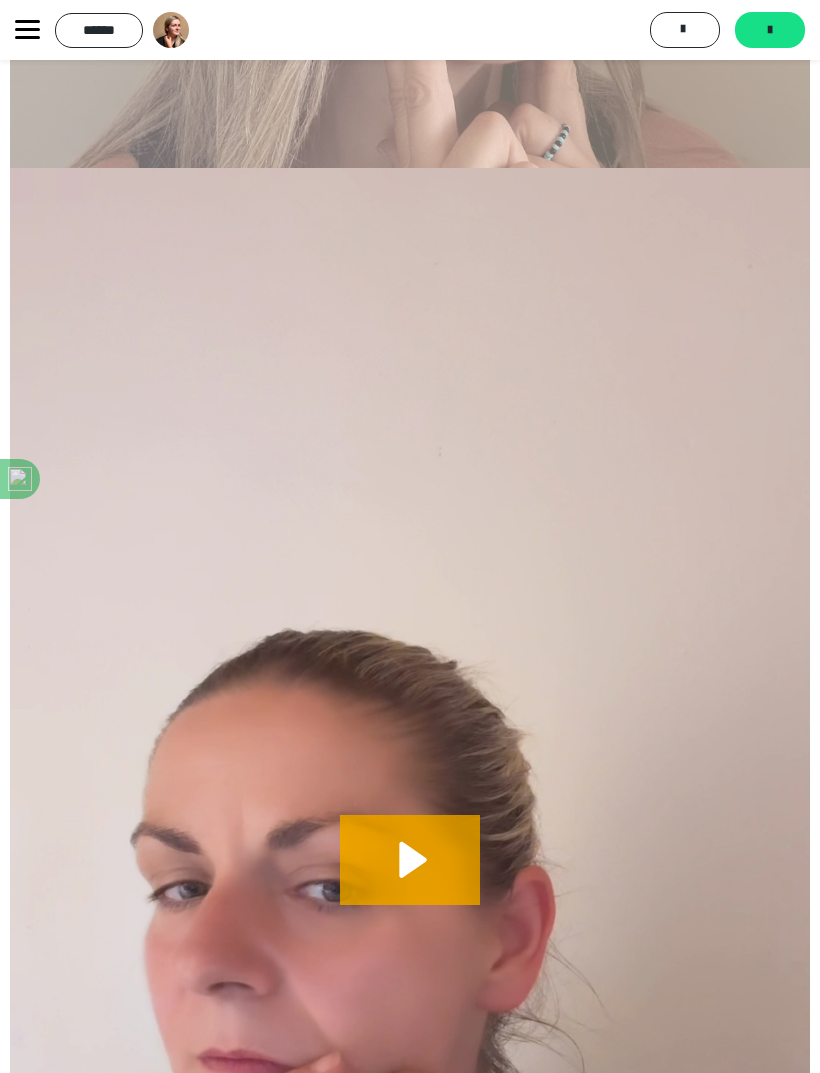 scroll, scrollTop: 576, scrollLeft: 0, axis: vertical 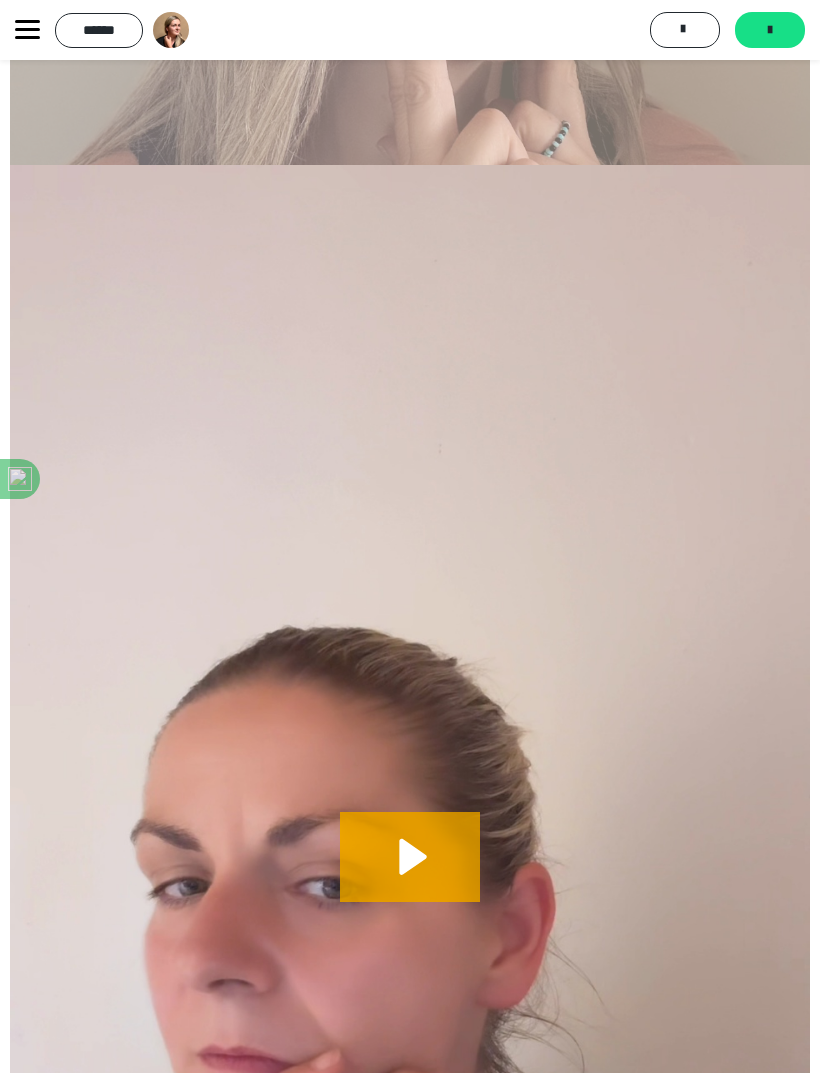 click 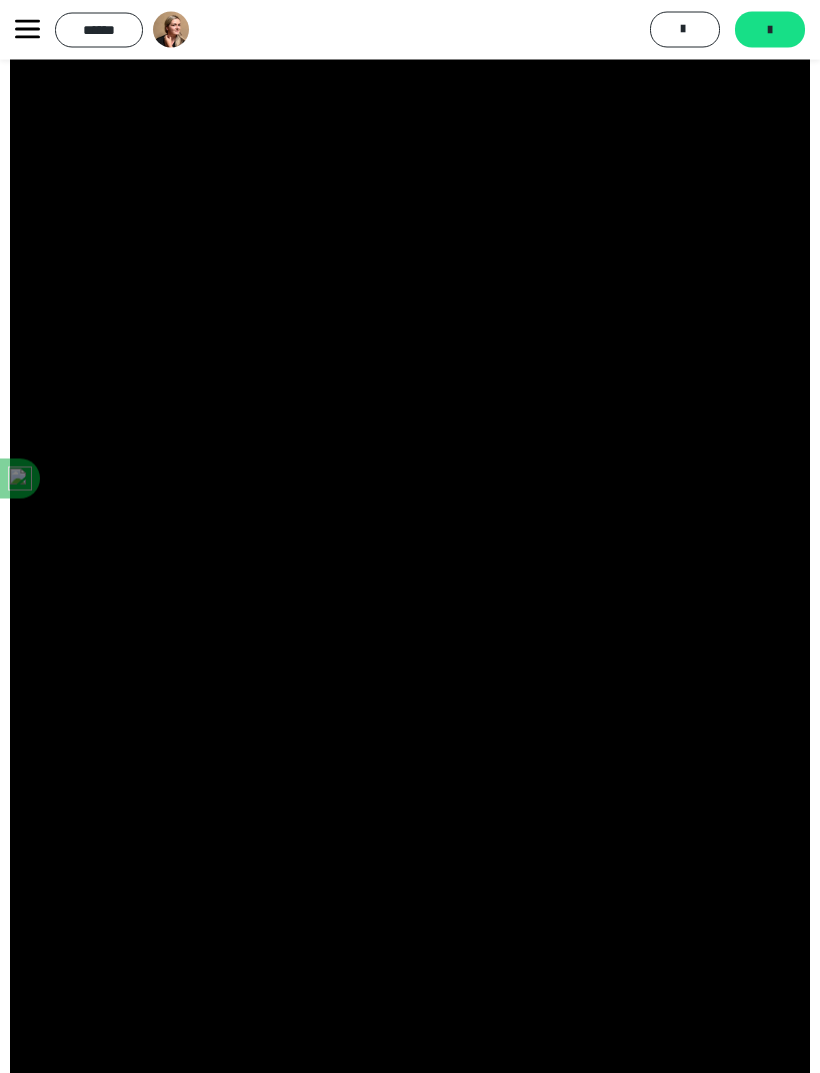 scroll, scrollTop: 1007, scrollLeft: 0, axis: vertical 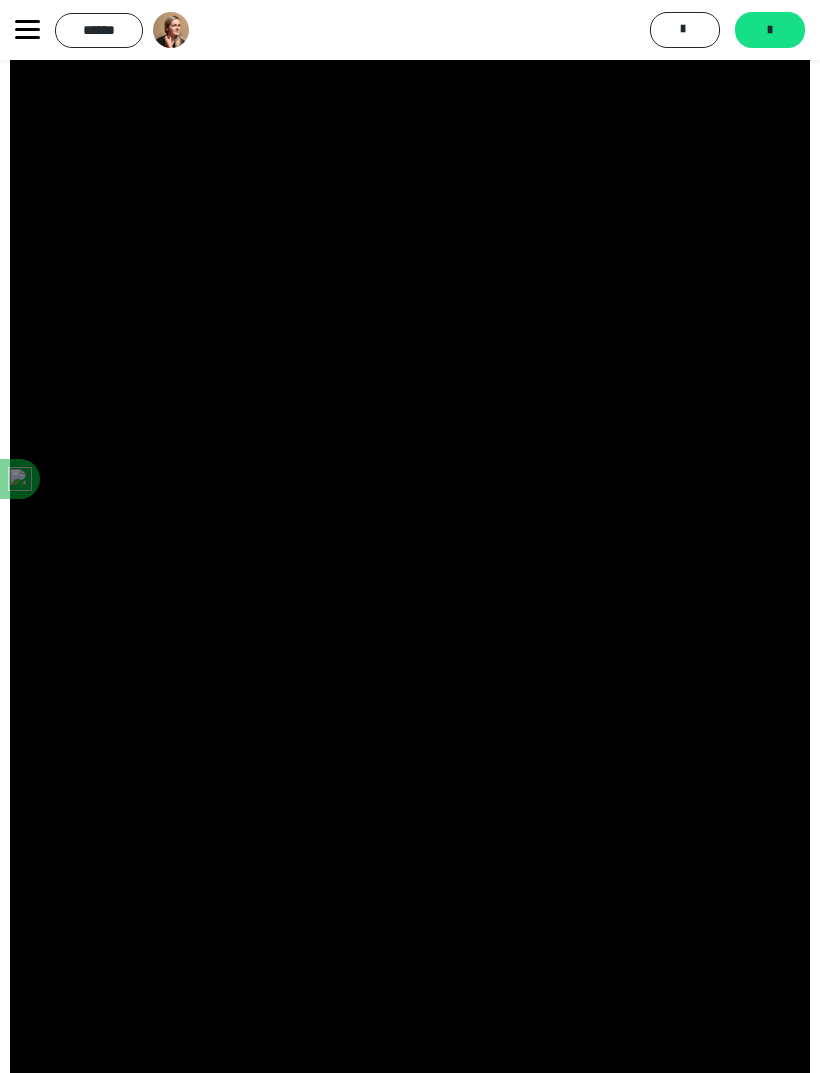 click on "*******" at bounding box center (770, 30) 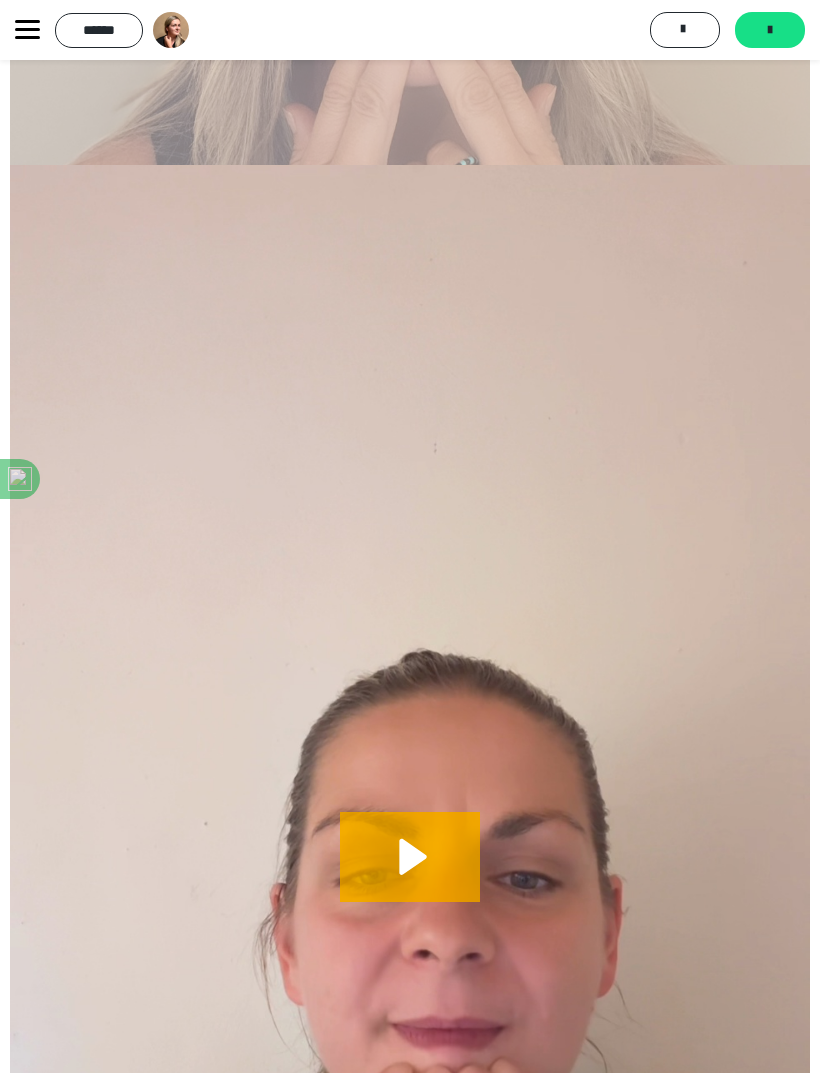 click 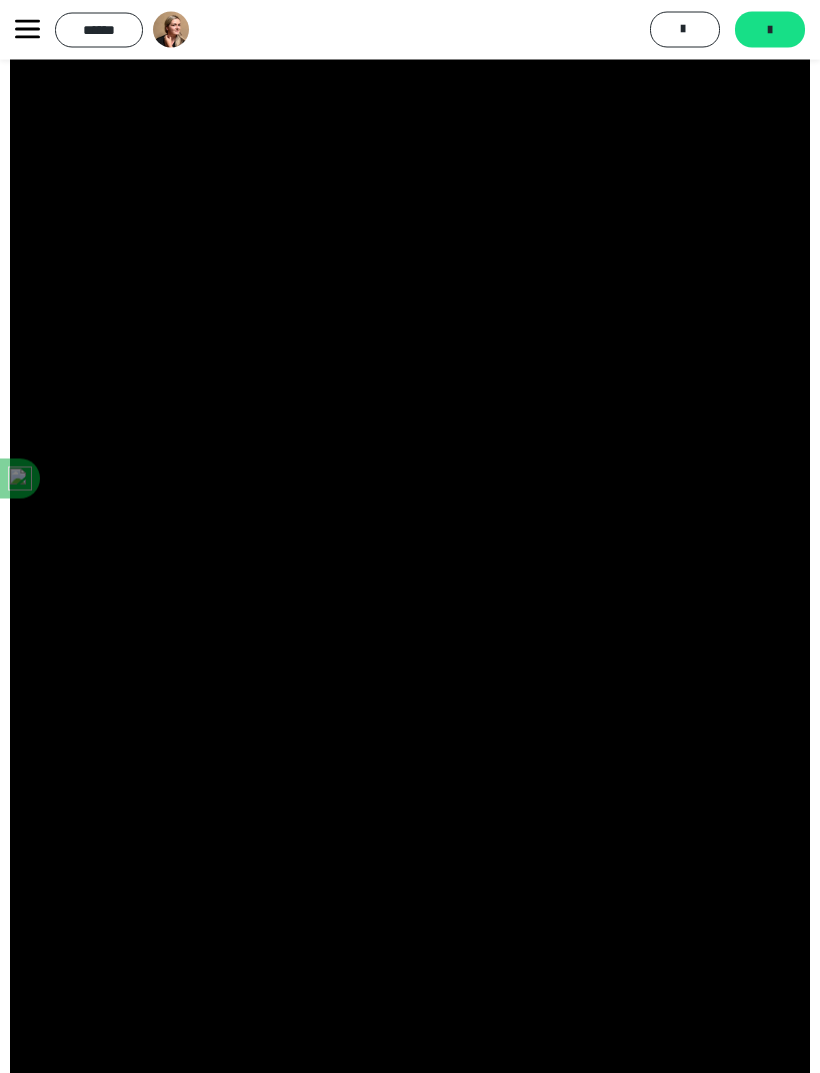 scroll, scrollTop: 913, scrollLeft: 0, axis: vertical 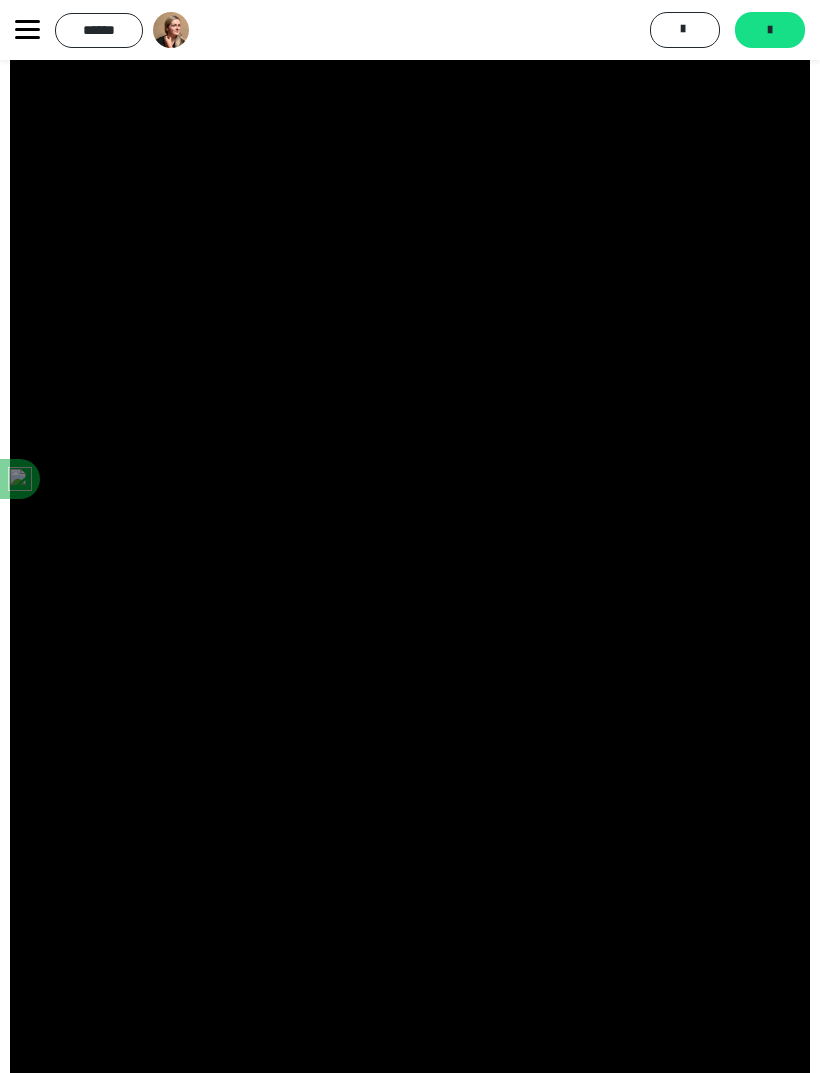 click on "*******" at bounding box center (770, 30) 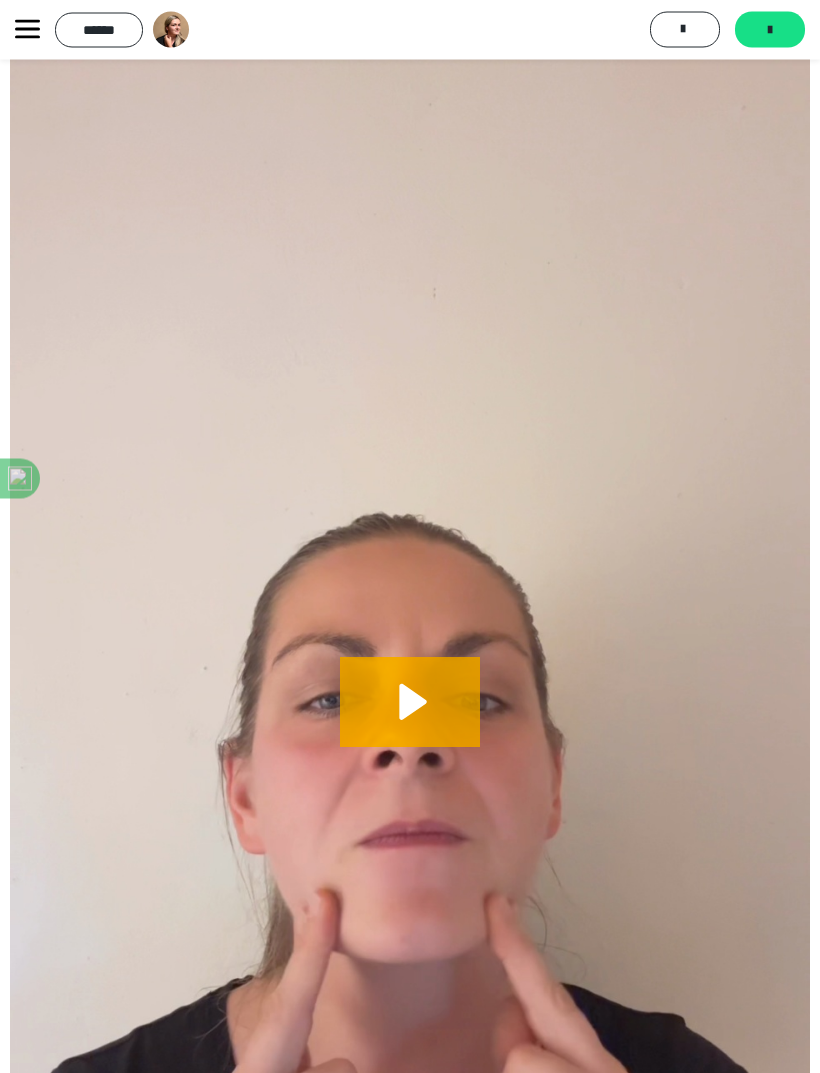 scroll, scrollTop: 733, scrollLeft: 0, axis: vertical 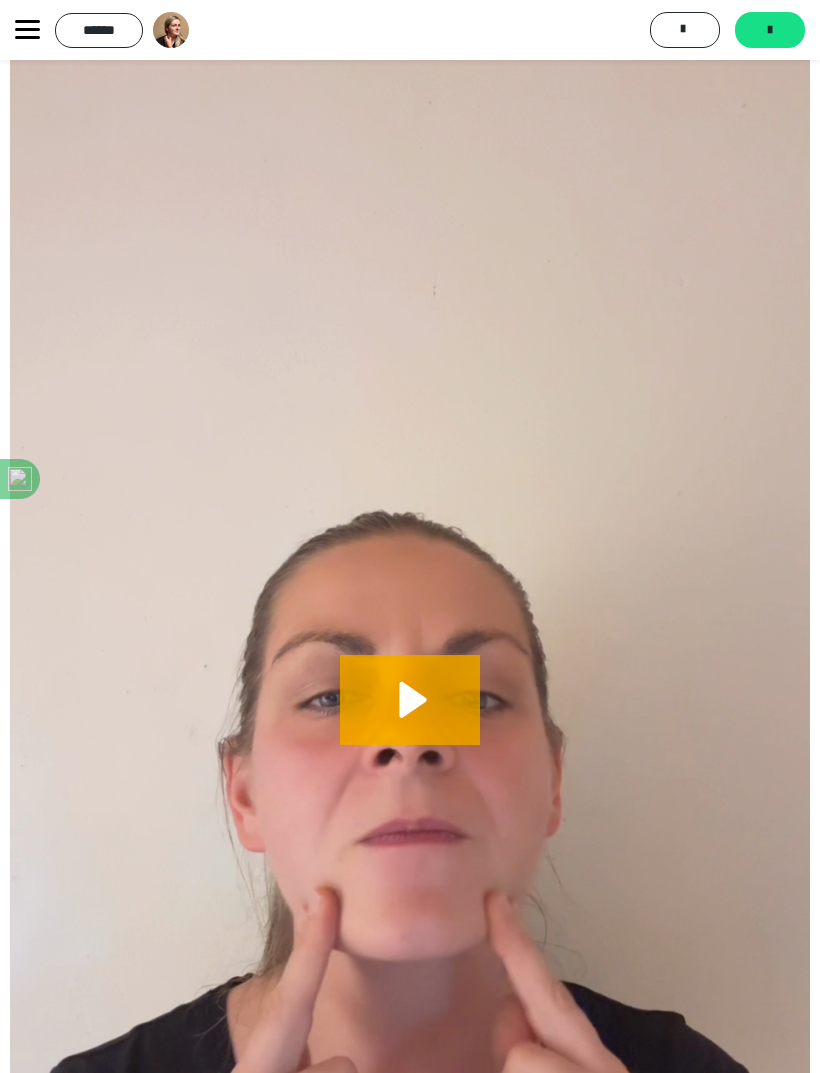 click 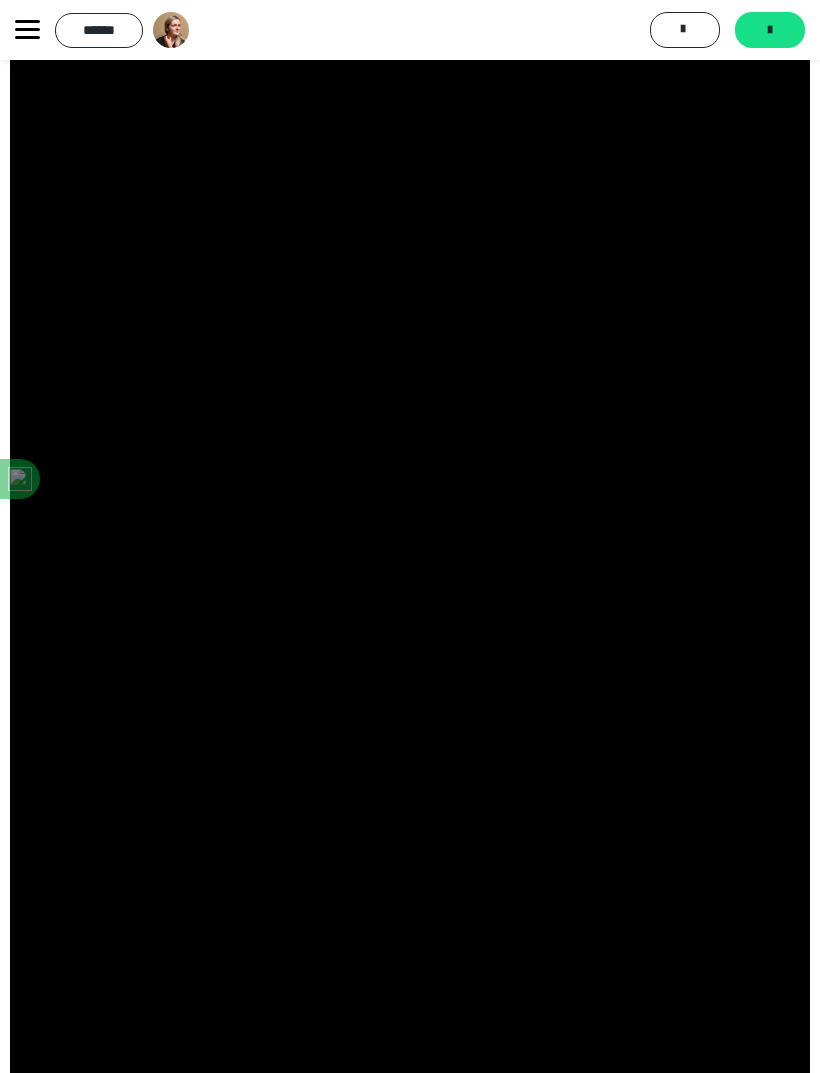 scroll, scrollTop: 979, scrollLeft: 0, axis: vertical 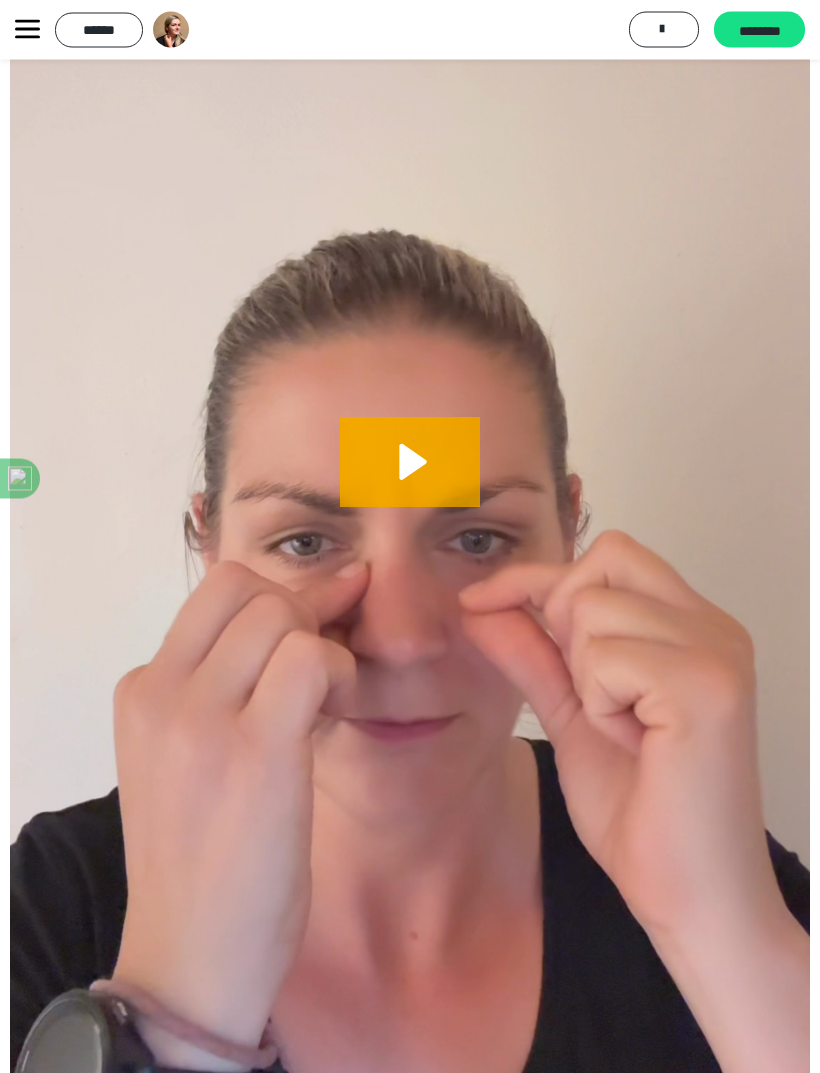click 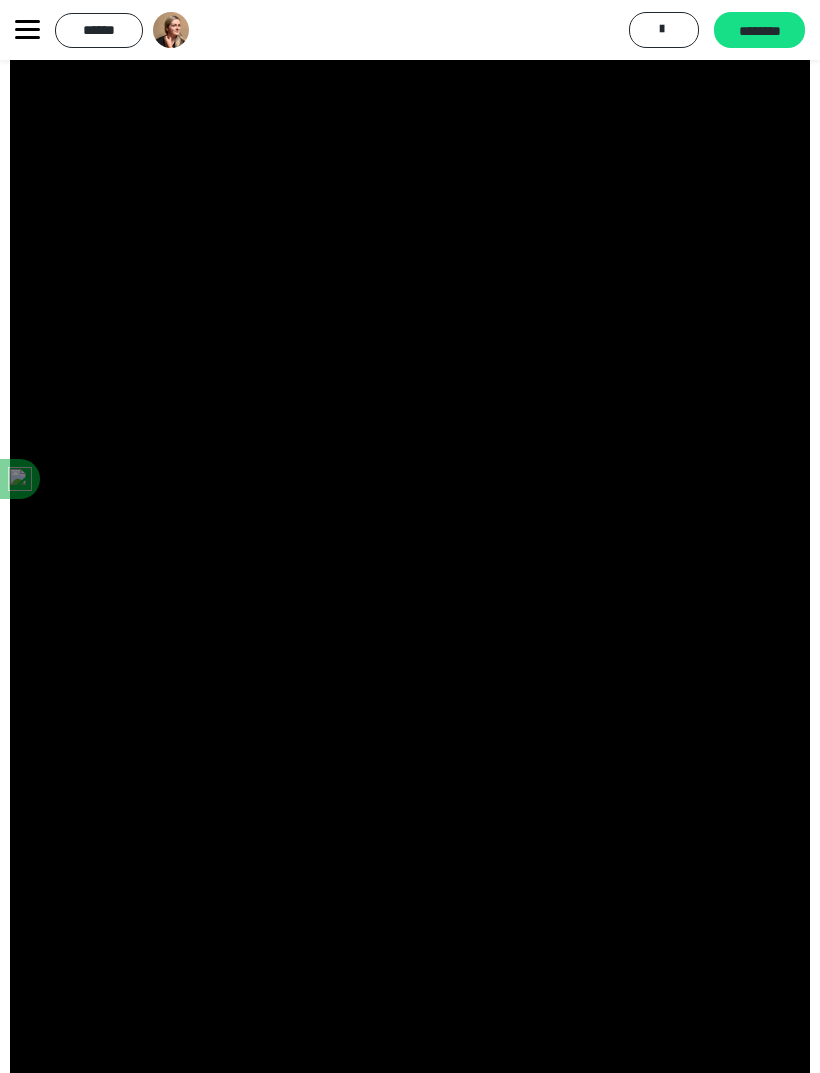 click on "********" at bounding box center [759, 30] 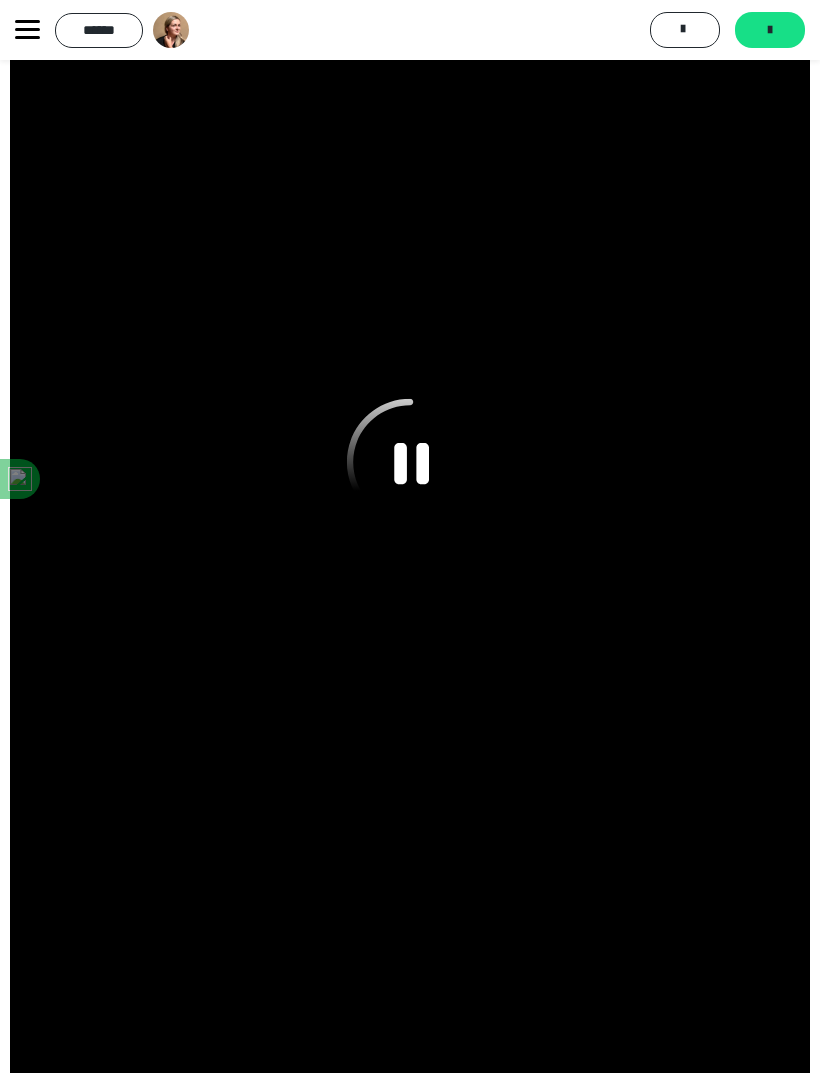 click on "*******" at bounding box center (770, 30) 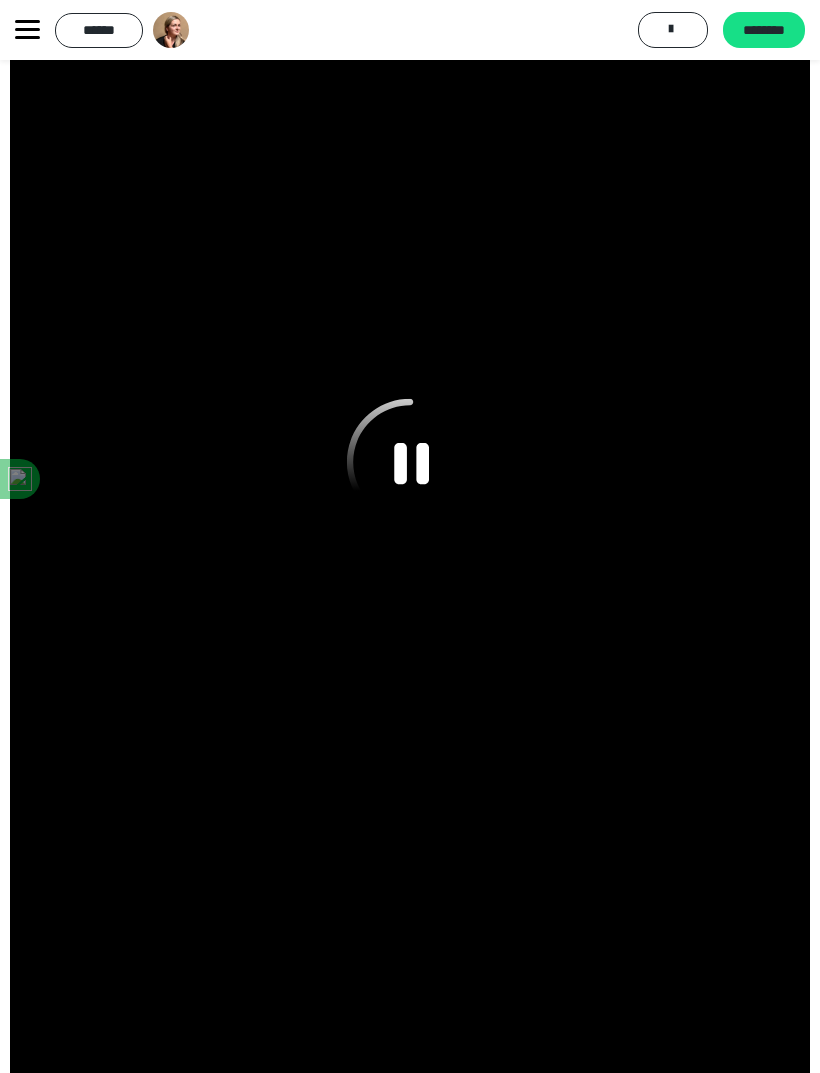 scroll, scrollTop: 0, scrollLeft: 0, axis: both 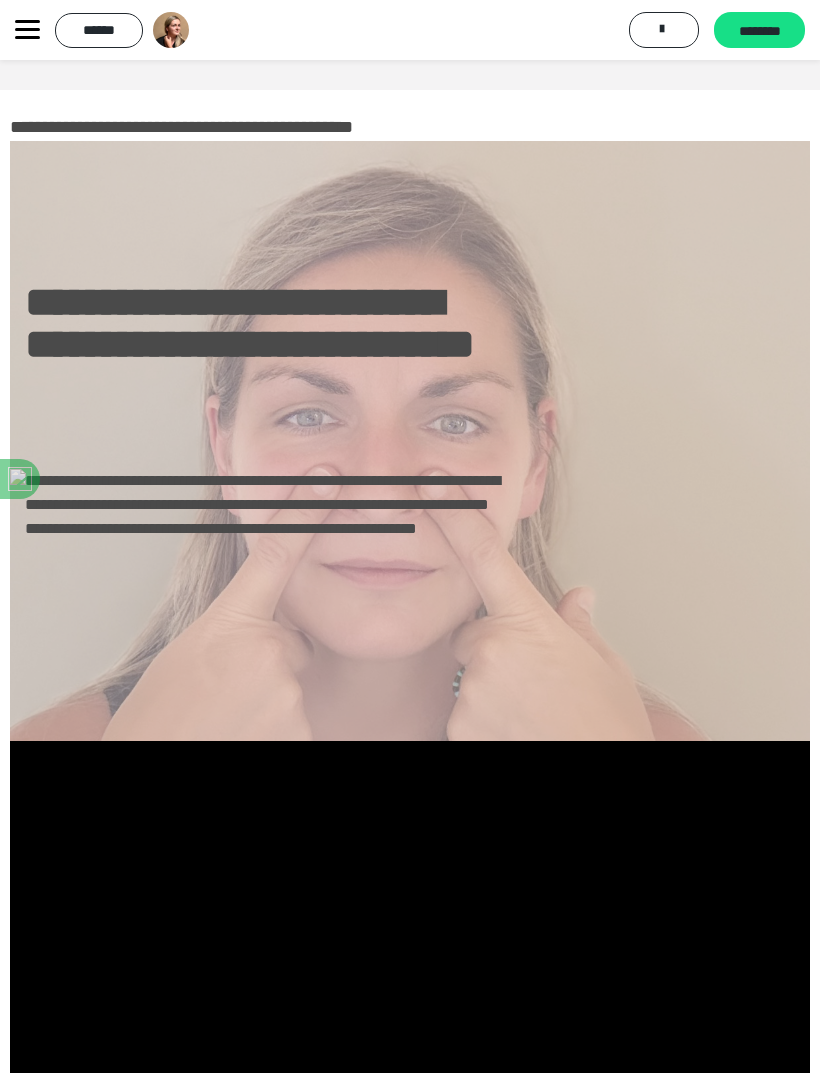 click on "********" at bounding box center (759, 31) 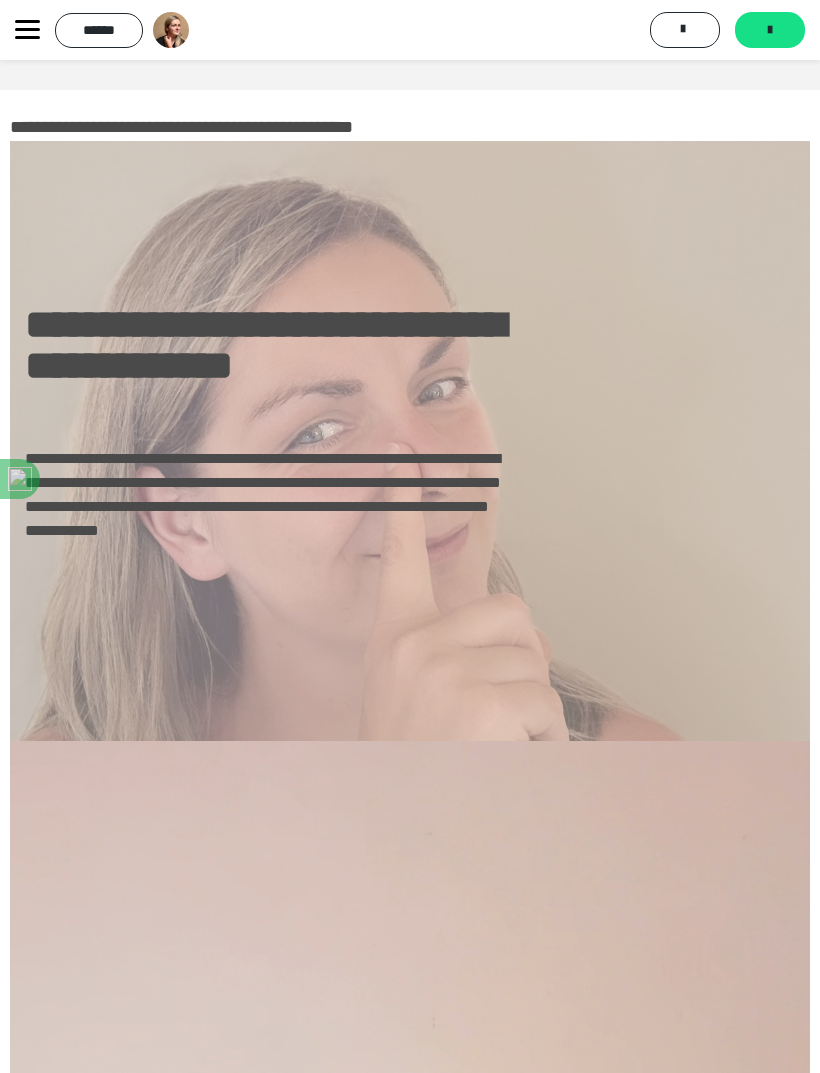 click at bounding box center [683, 29] 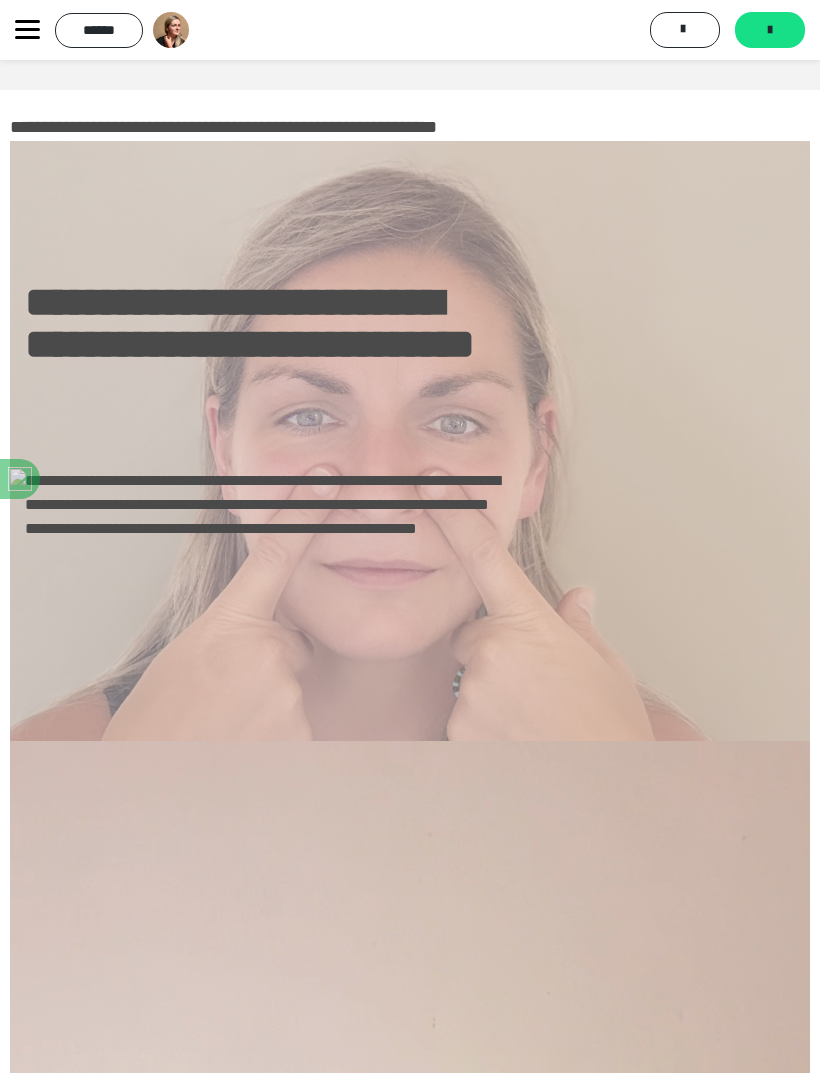 click on "*******" at bounding box center [770, 30] 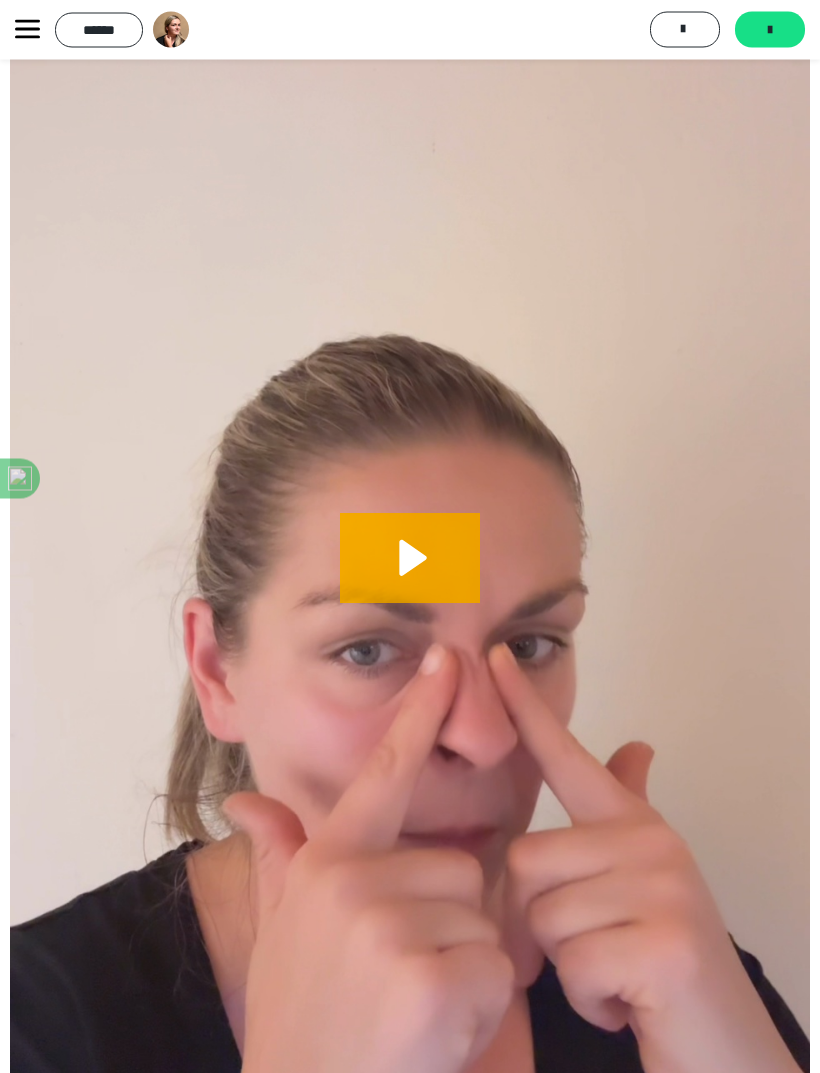 scroll, scrollTop: 875, scrollLeft: 0, axis: vertical 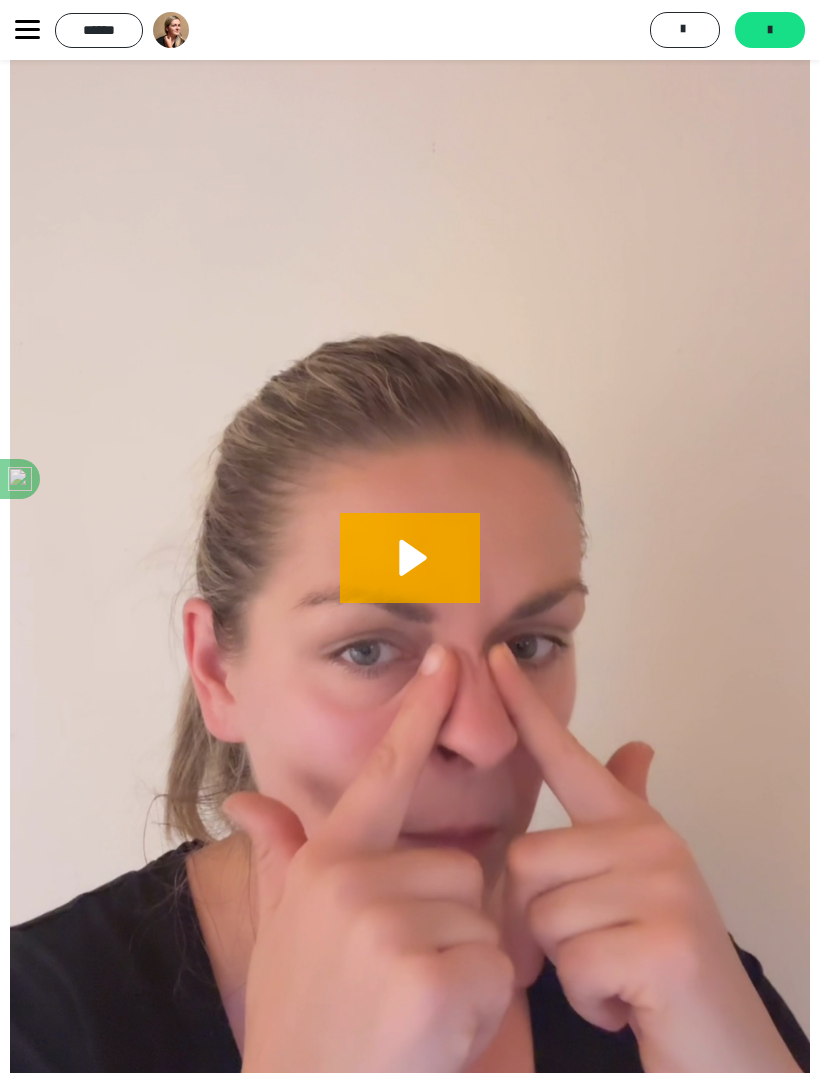 click 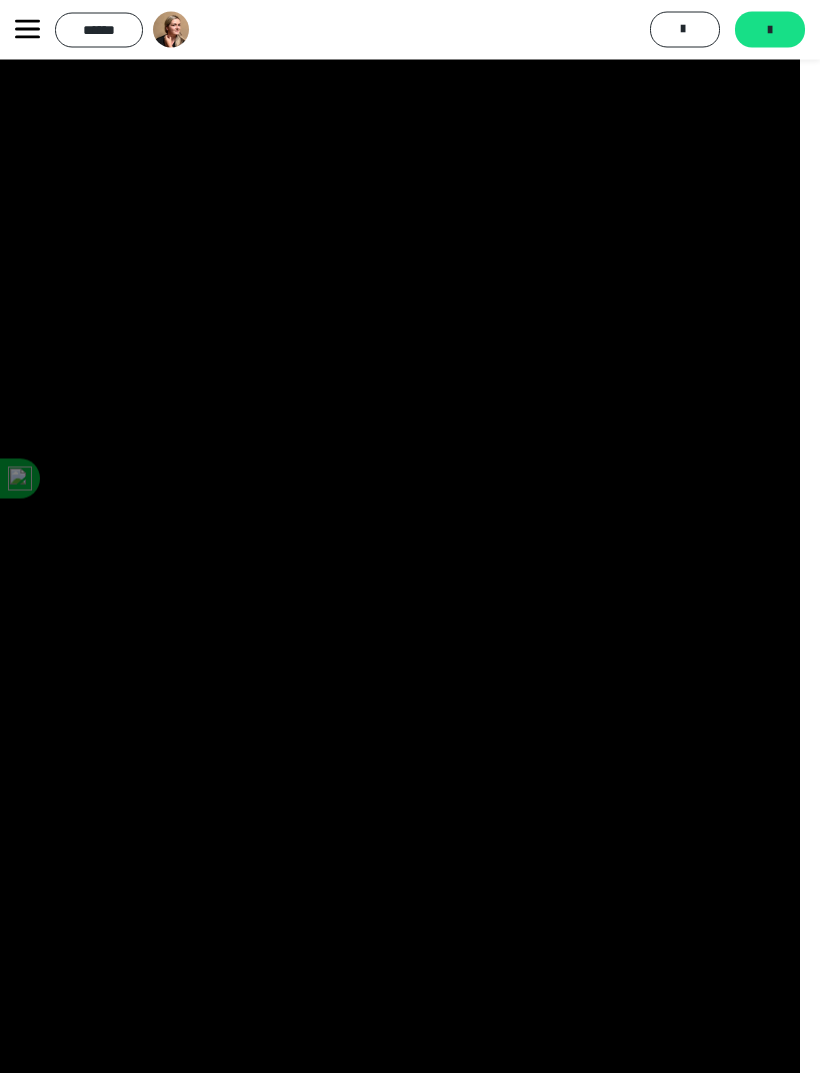 scroll, scrollTop: 1047, scrollLeft: 10, axis: both 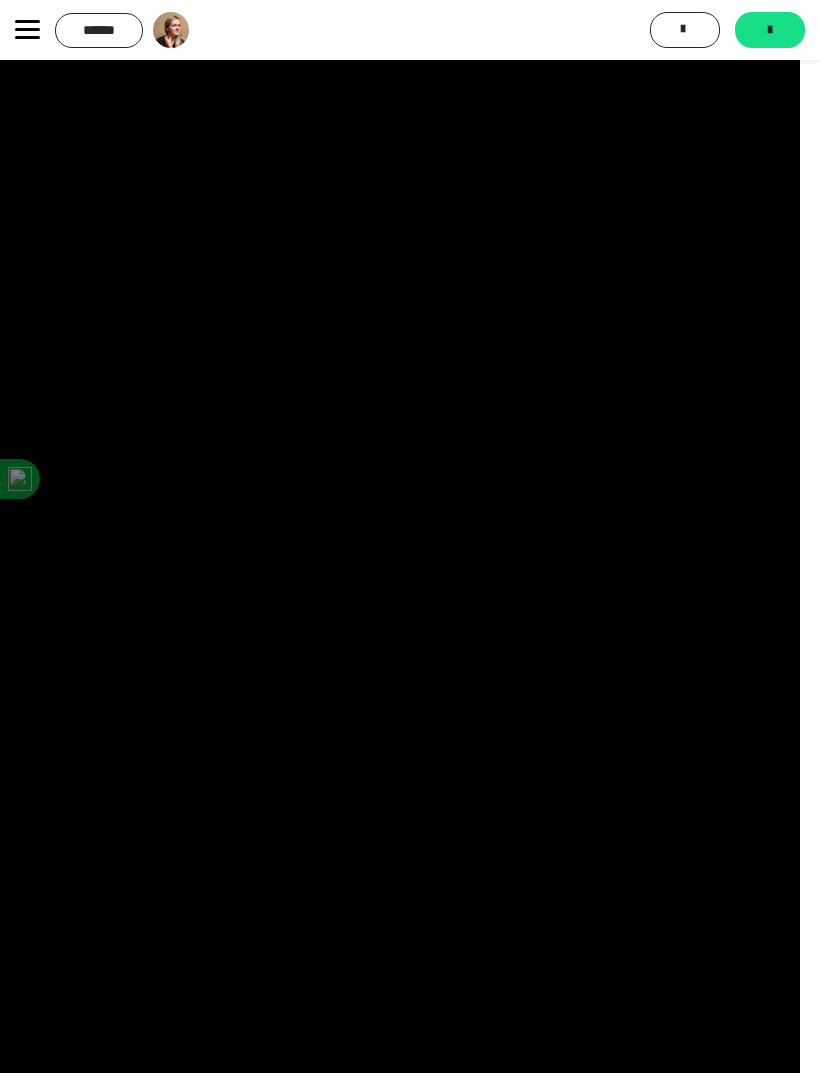 click at bounding box center (770, 30) 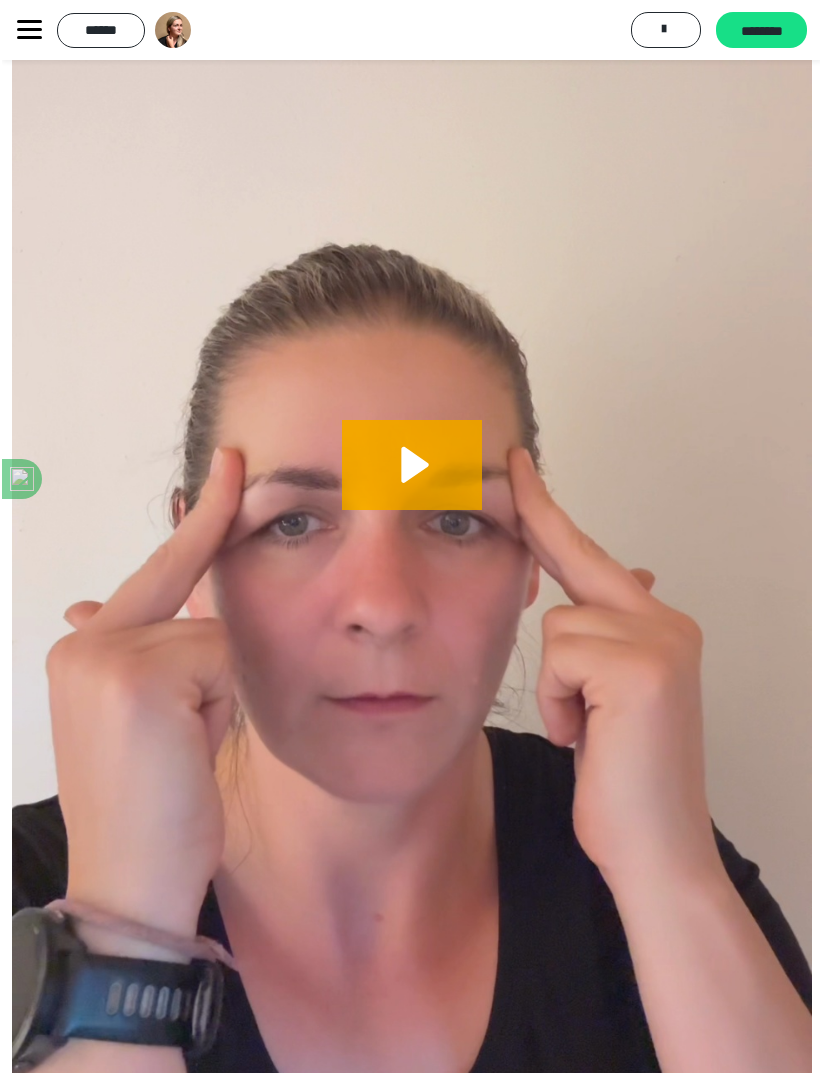 scroll, scrollTop: 984, scrollLeft: 2, axis: both 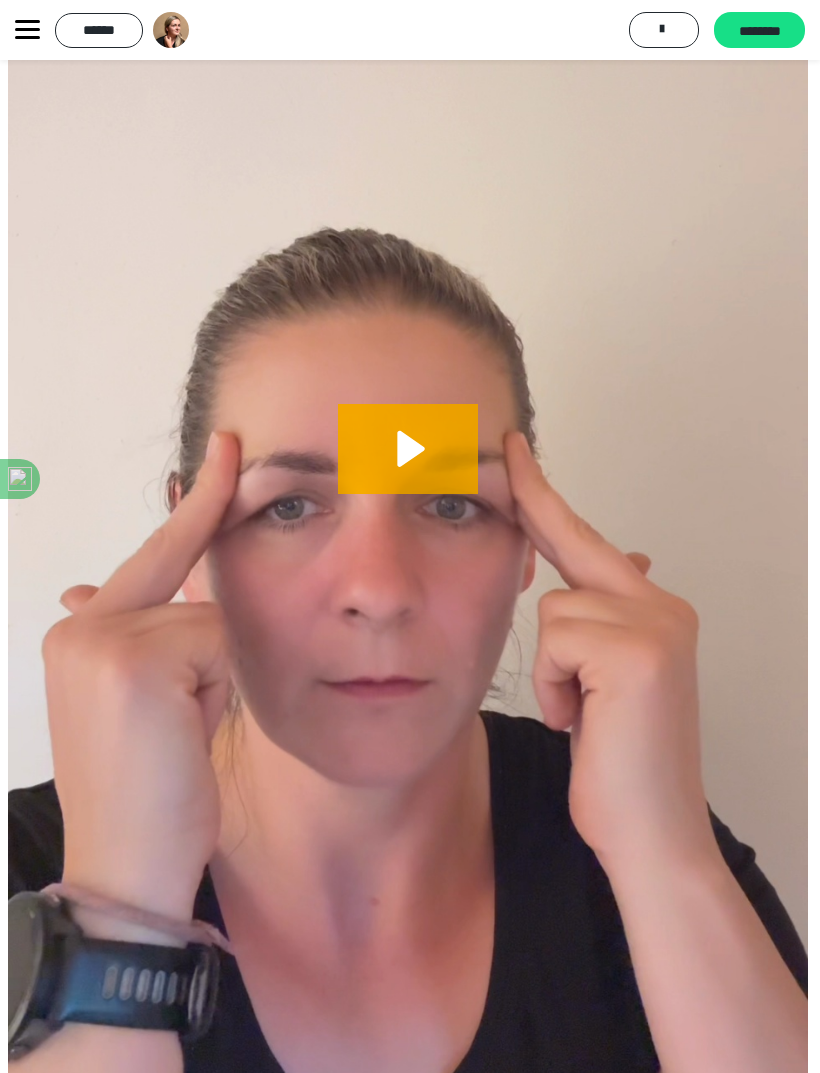 click 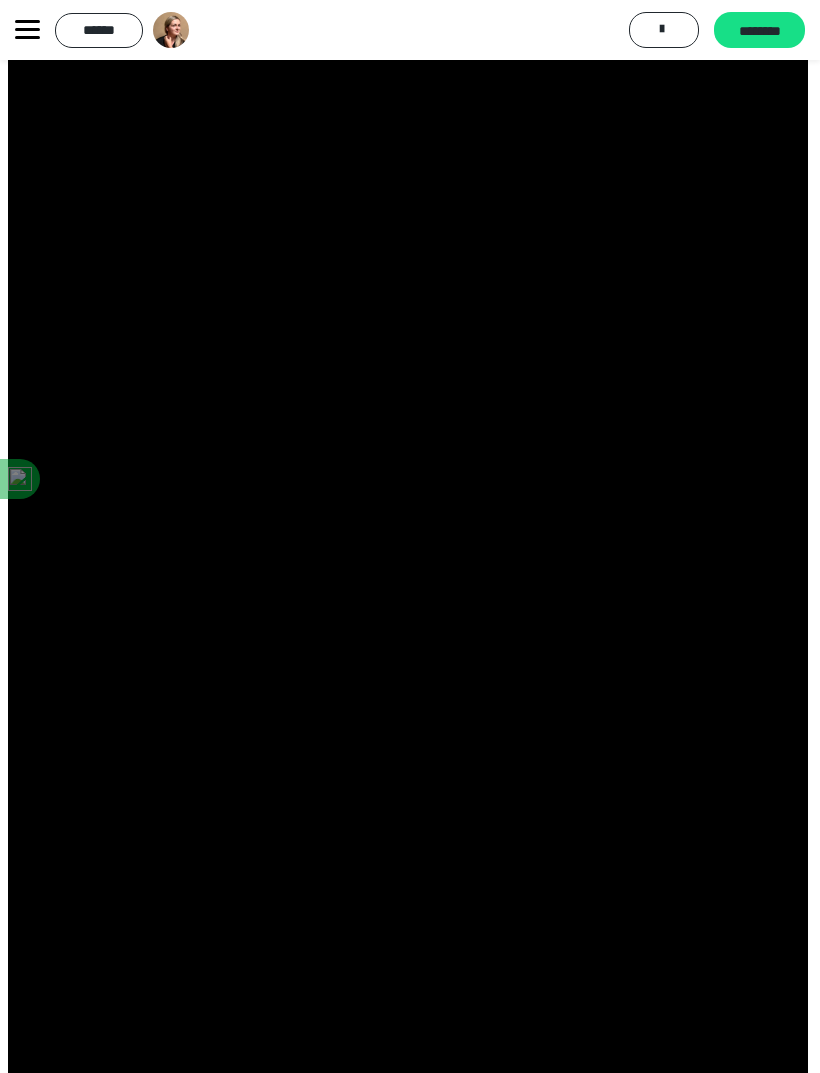 click on "********" at bounding box center [759, 30] 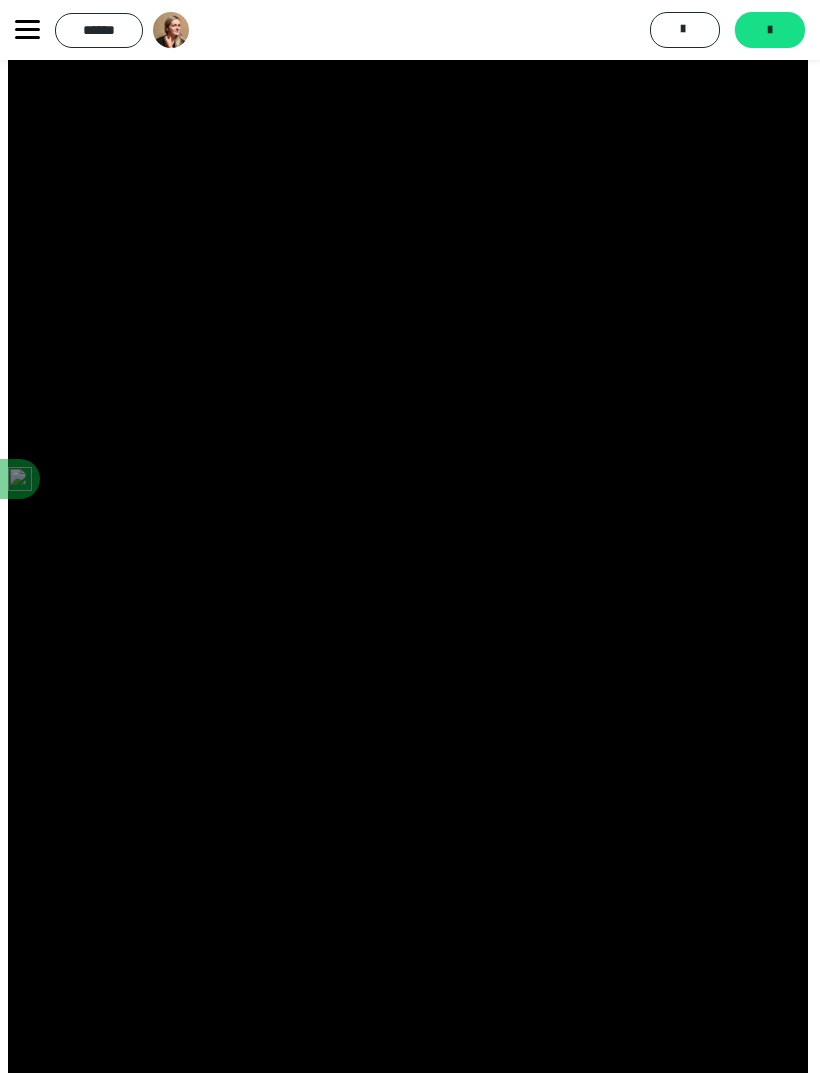 click on "*******" at bounding box center [770, 30] 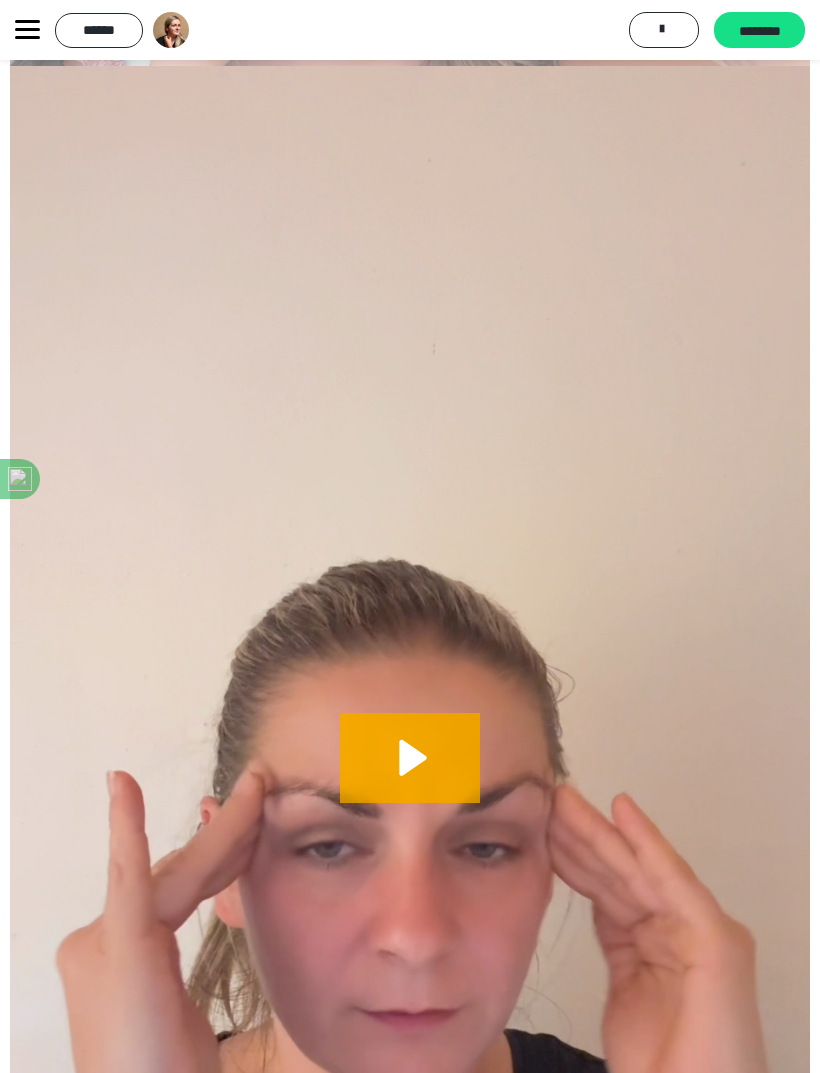 scroll, scrollTop: 685, scrollLeft: 0, axis: vertical 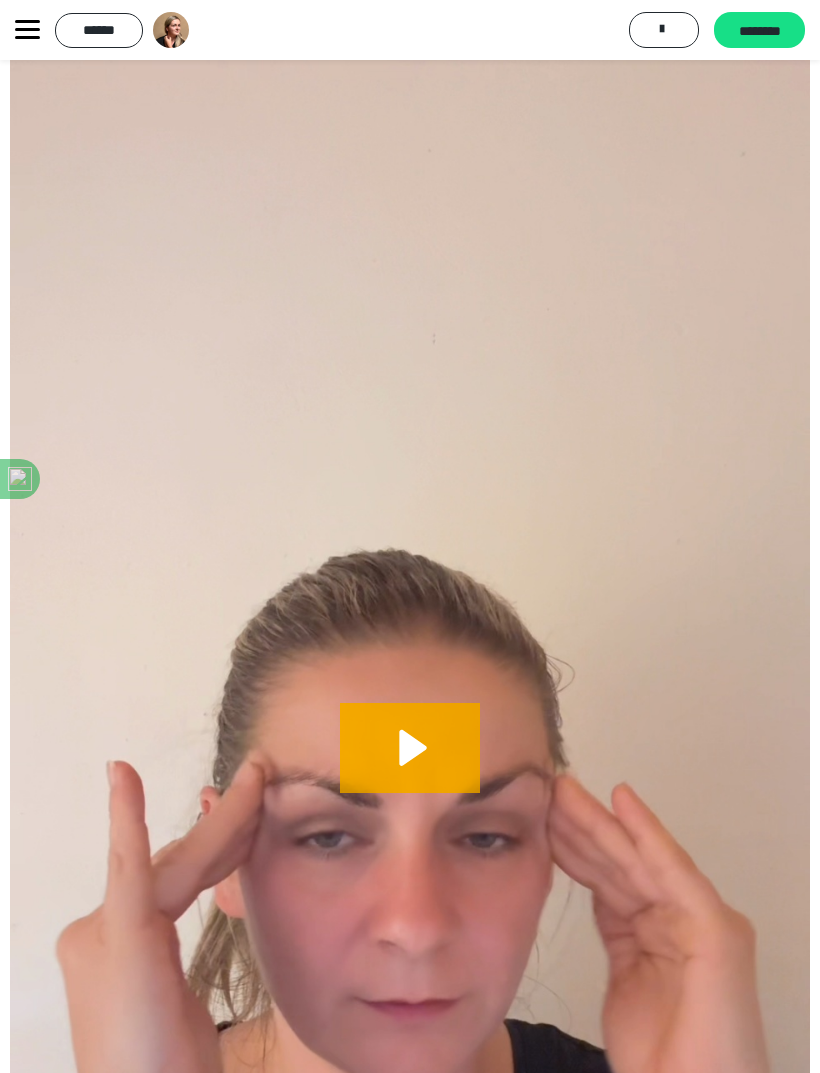 click 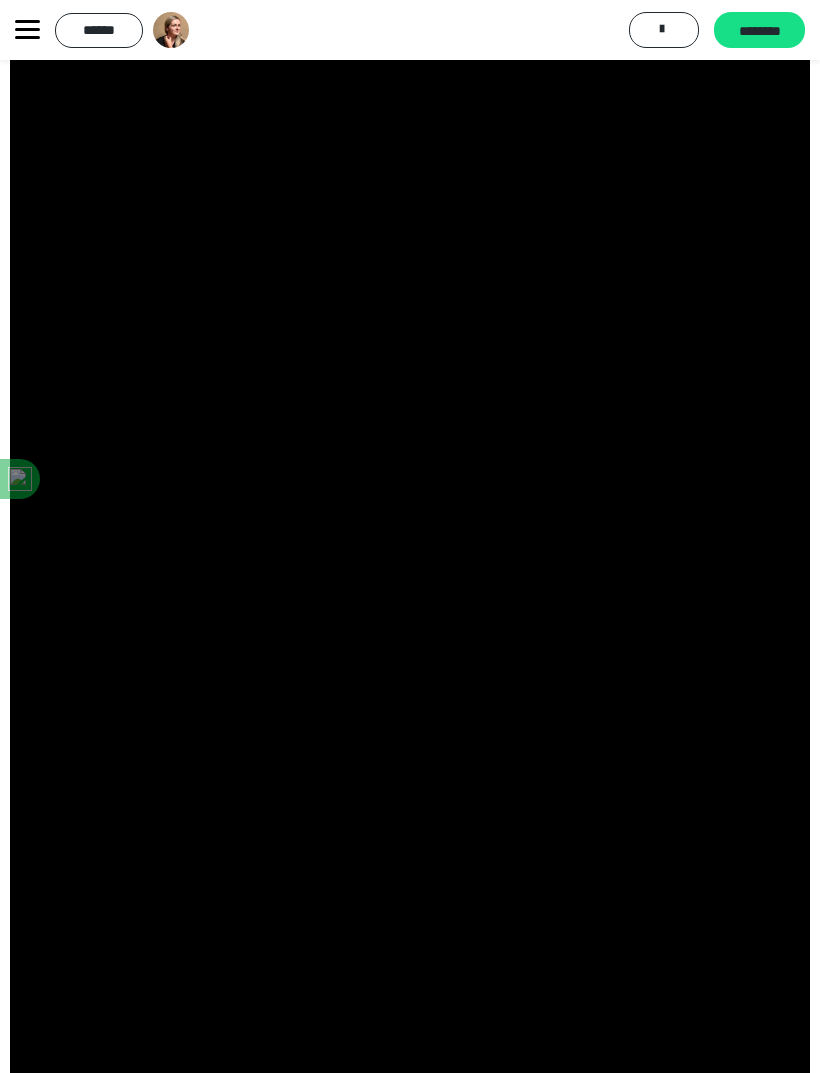 scroll, scrollTop: 961, scrollLeft: 0, axis: vertical 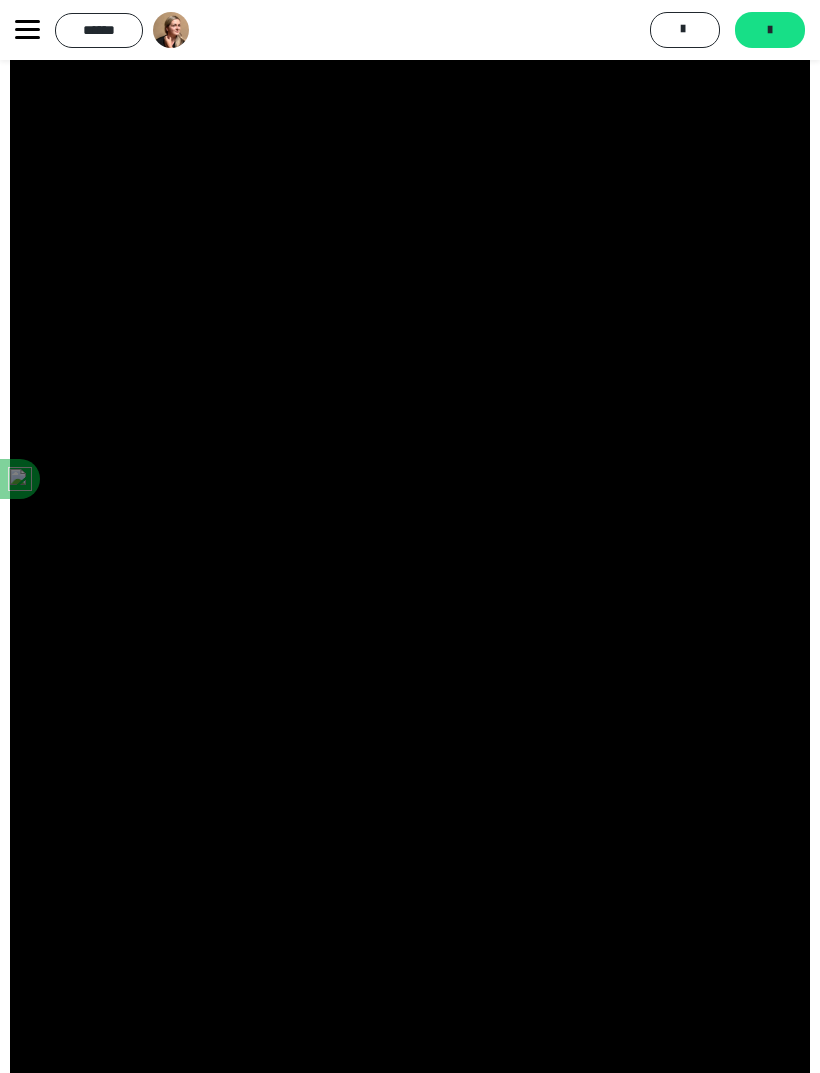 click on "*******" at bounding box center (770, 30) 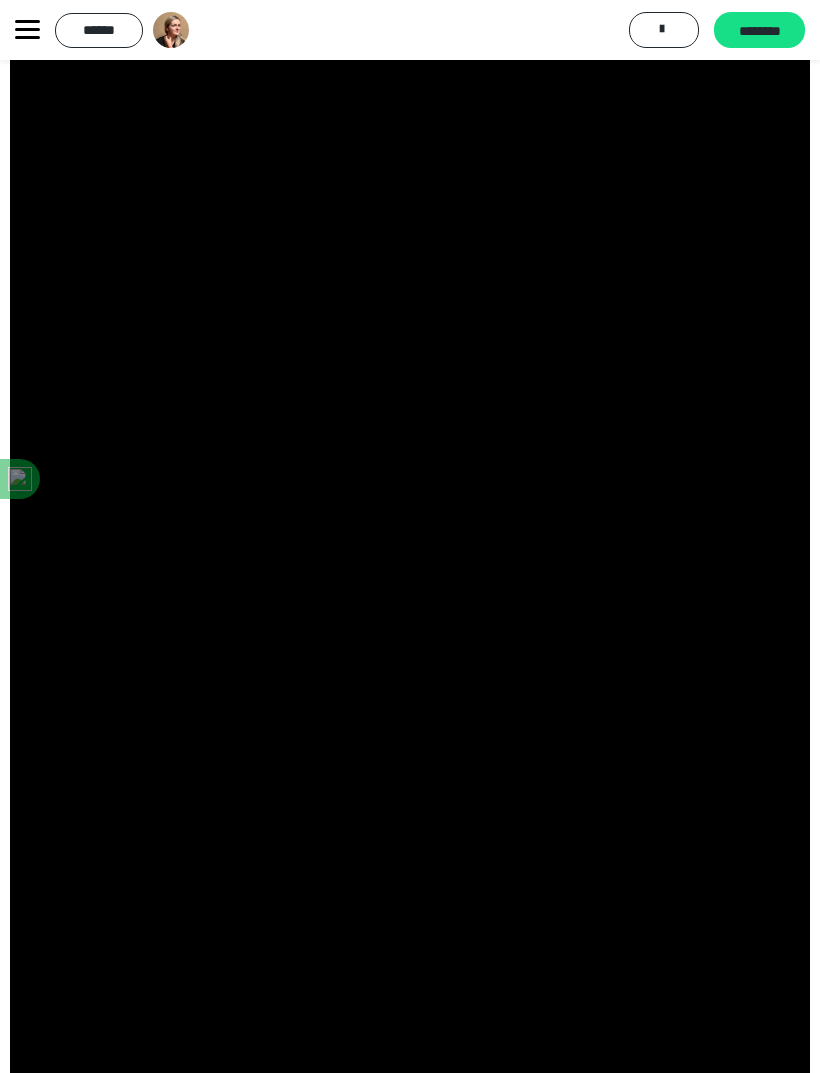 scroll, scrollTop: 0, scrollLeft: 0, axis: both 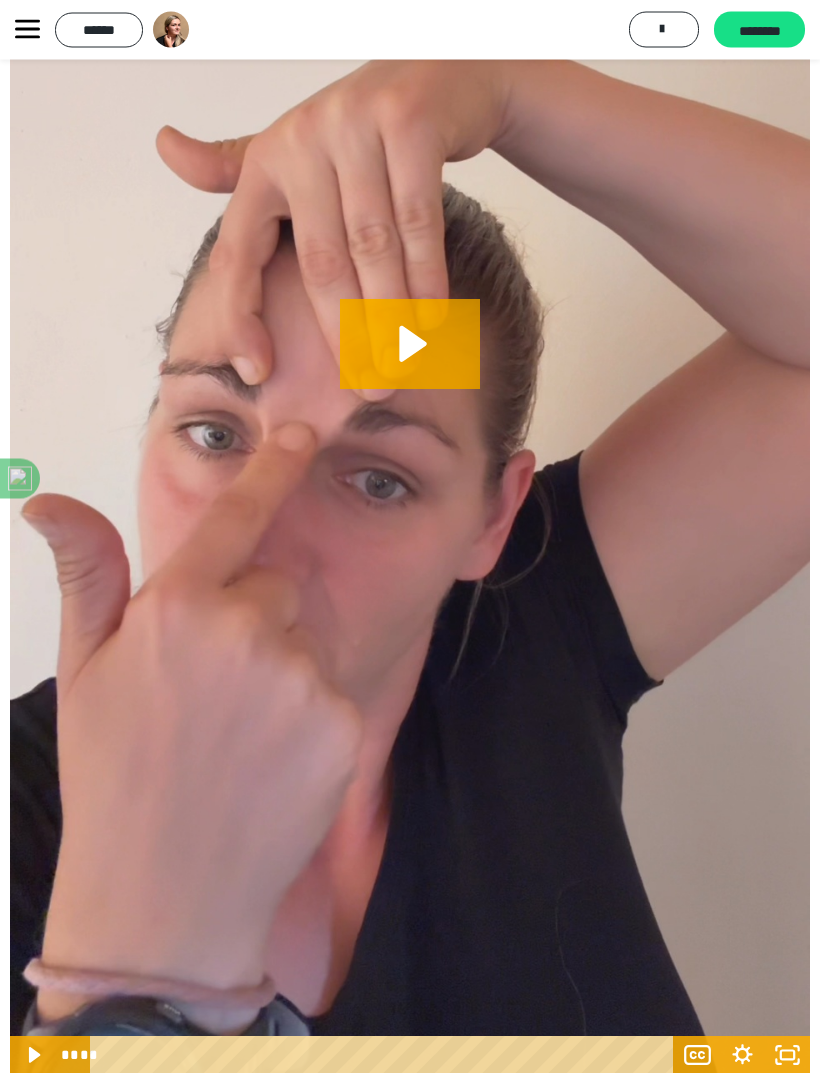 click 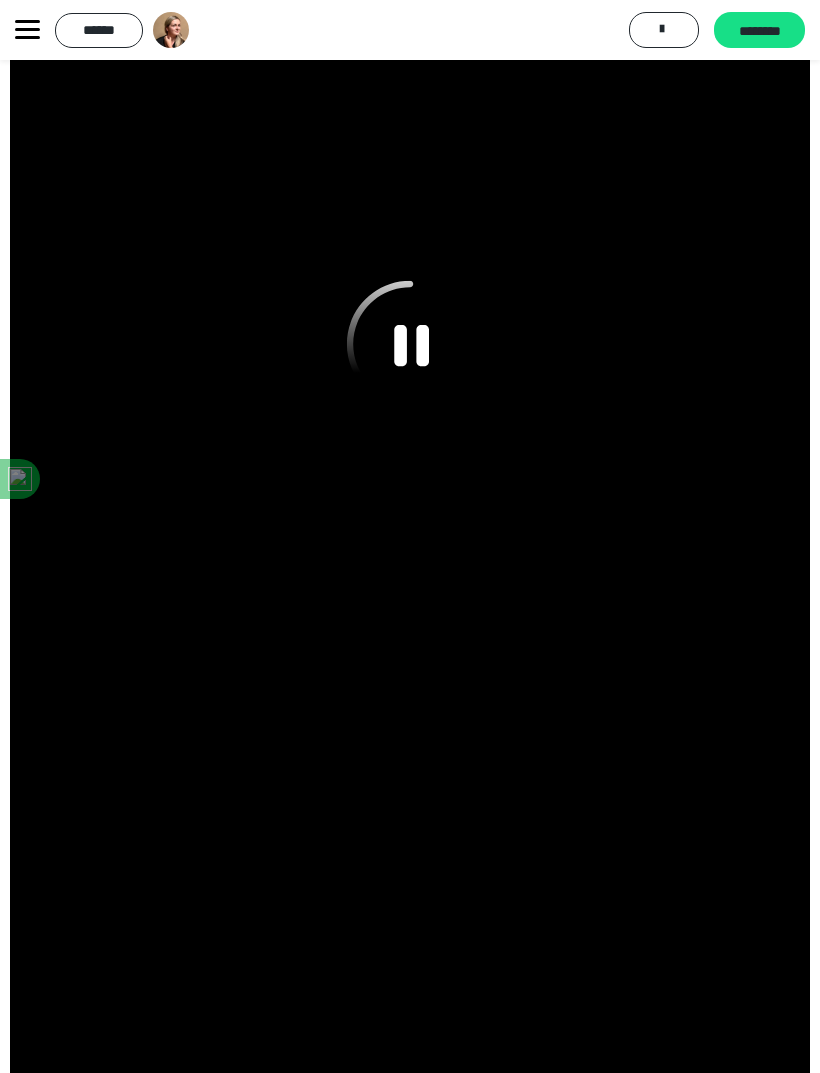 click 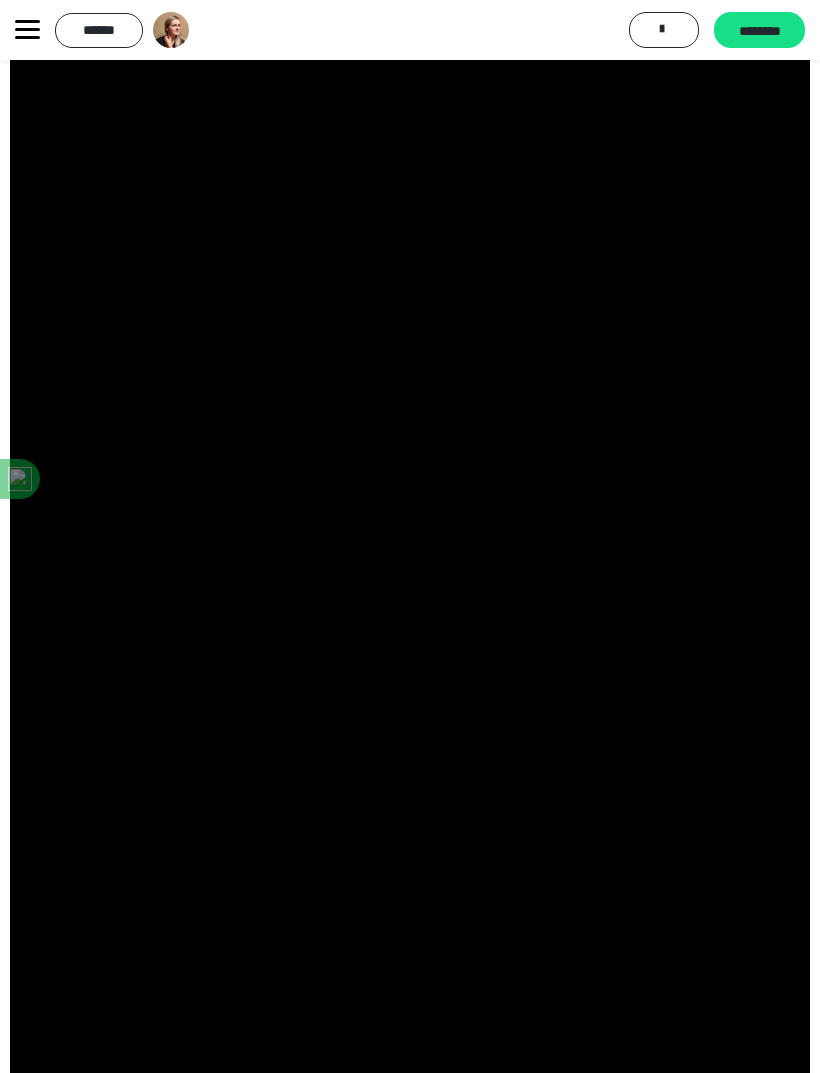 click at bounding box center [410, 363] 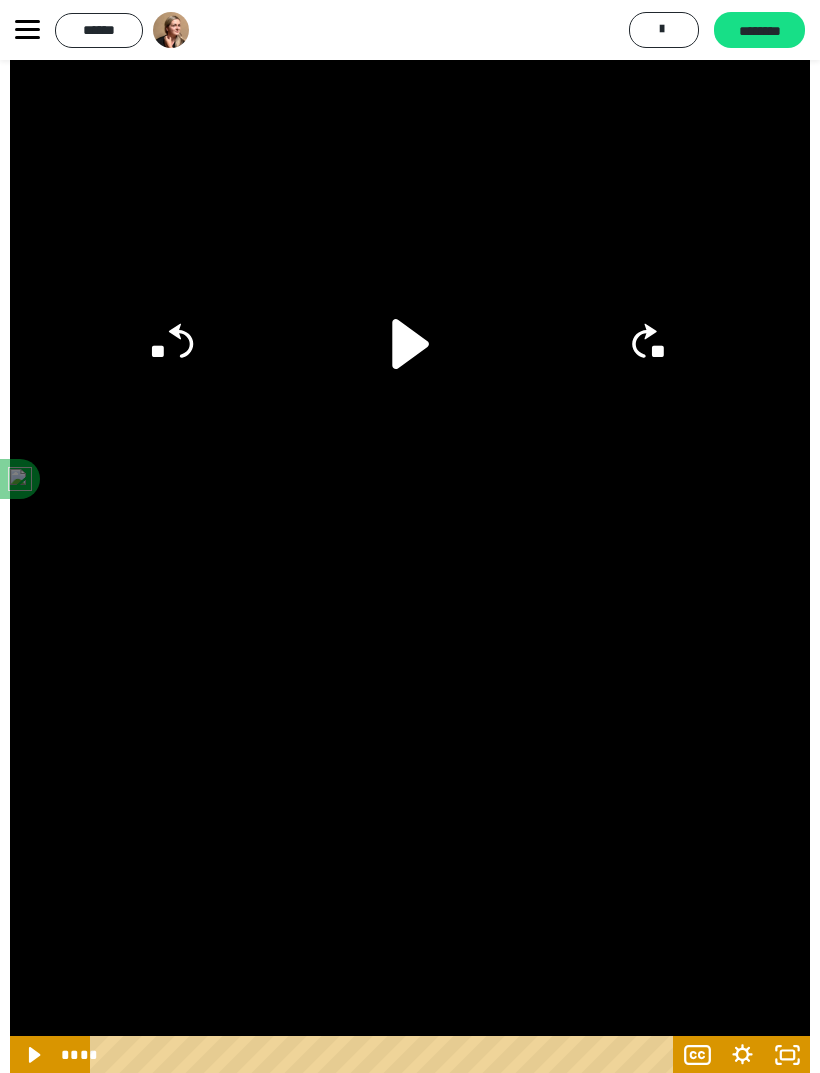 click 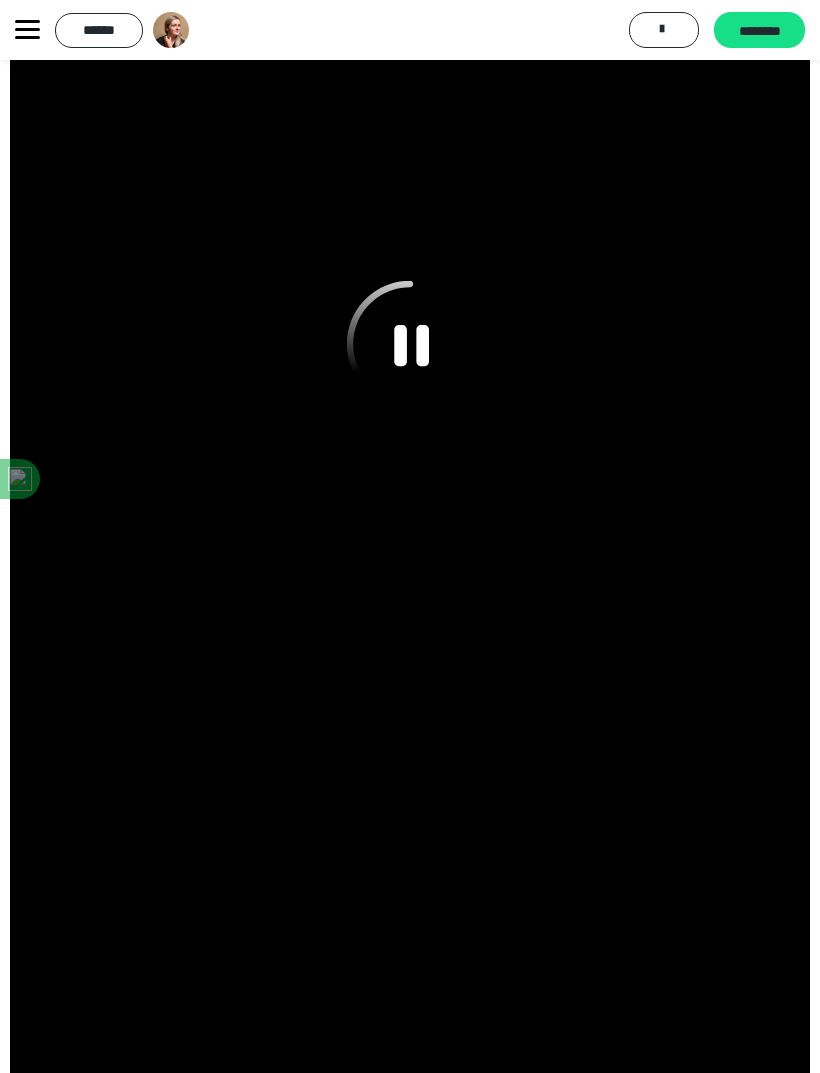 click 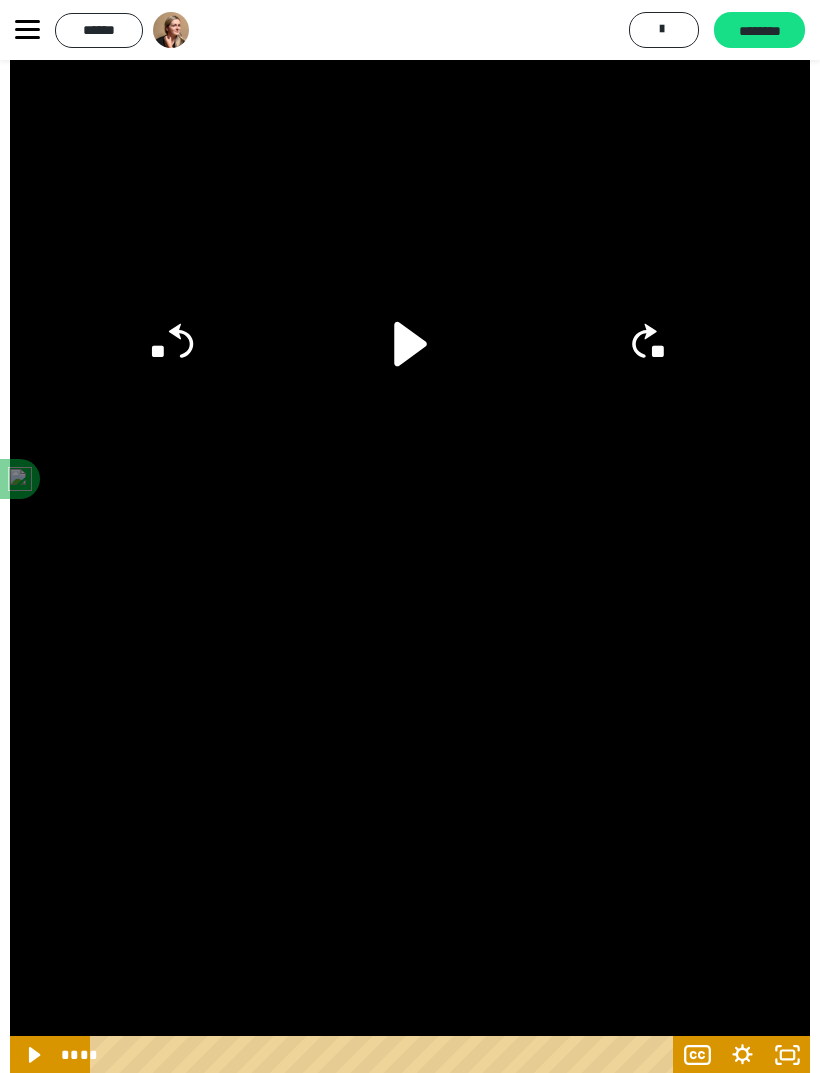 click 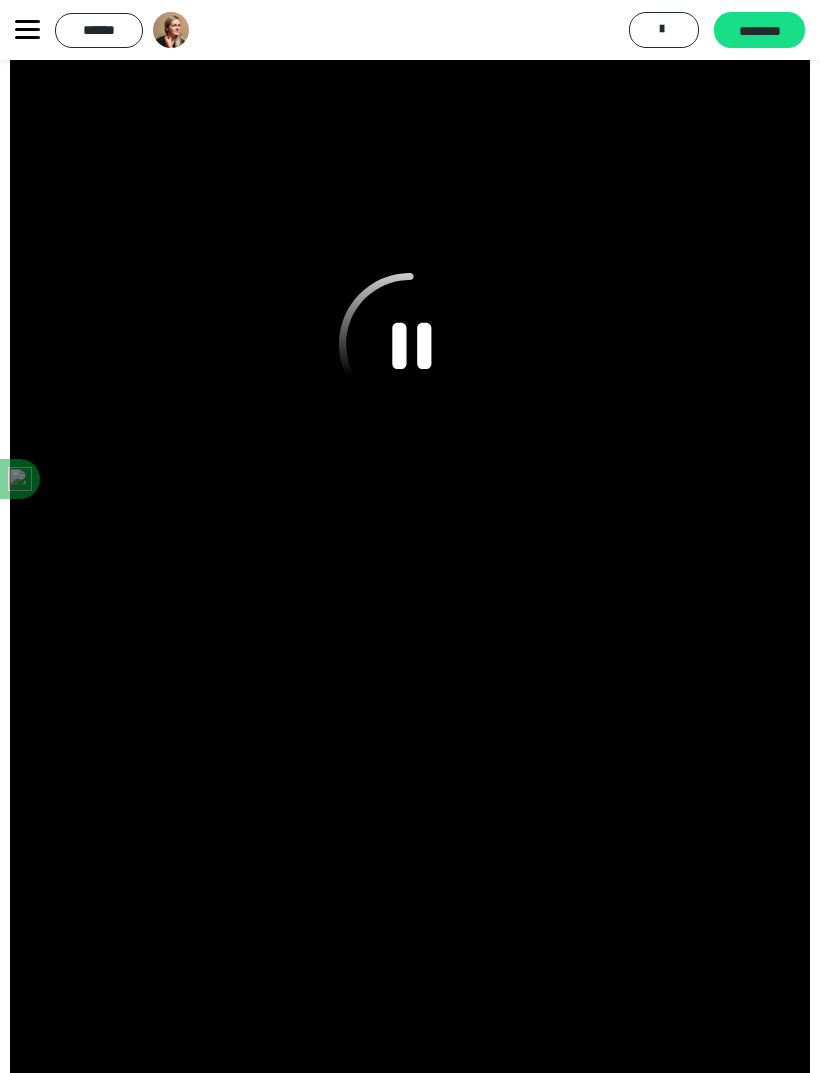 click 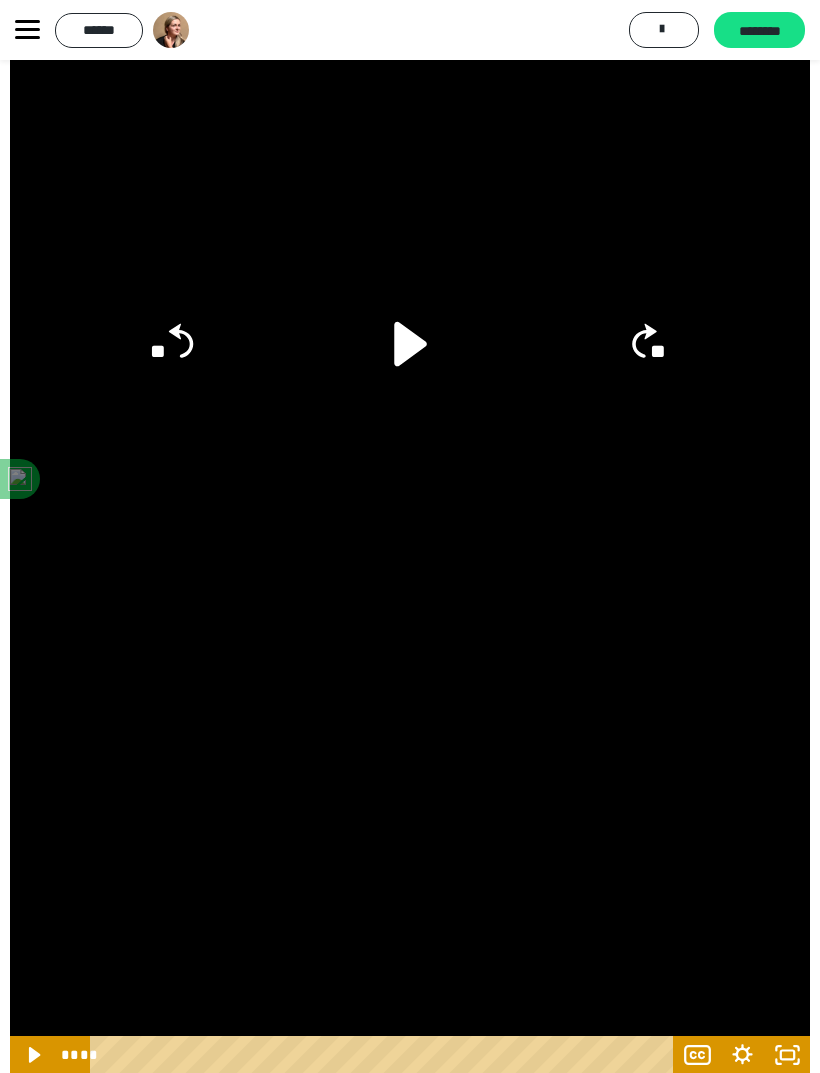 click on "**" 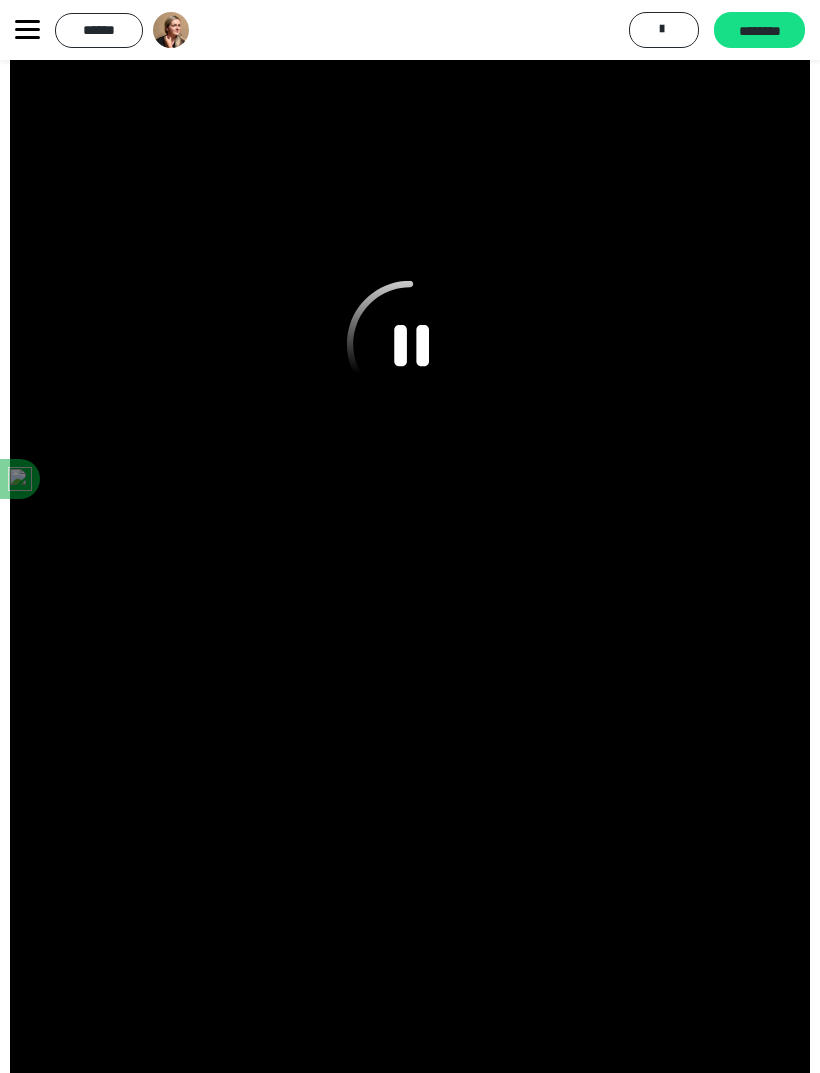 click 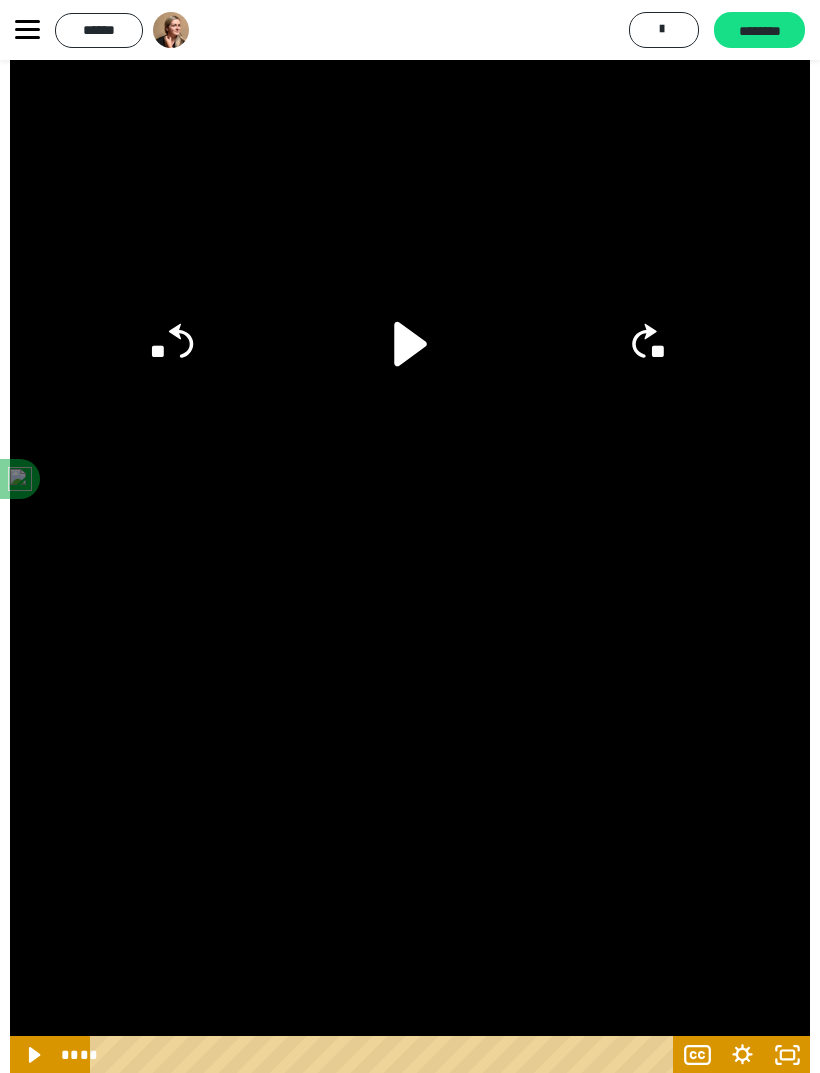 click 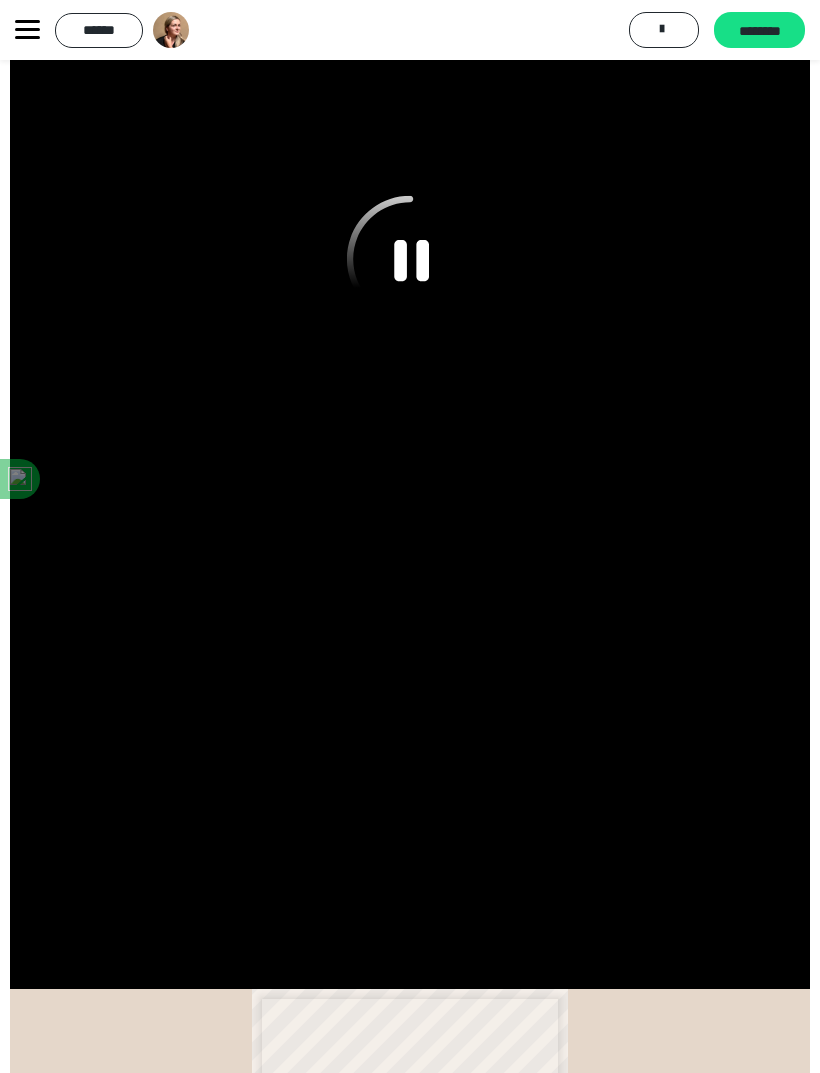 scroll, scrollTop: 1173, scrollLeft: 0, axis: vertical 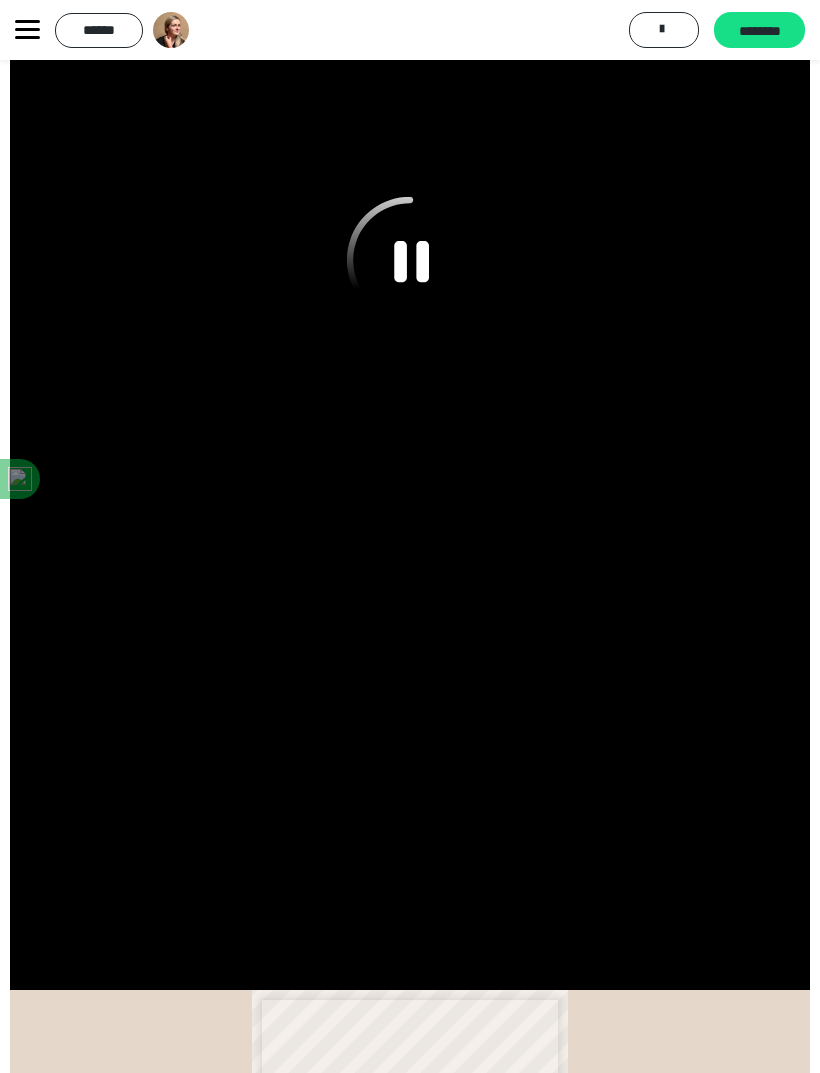 click on "********" at bounding box center (759, 30) 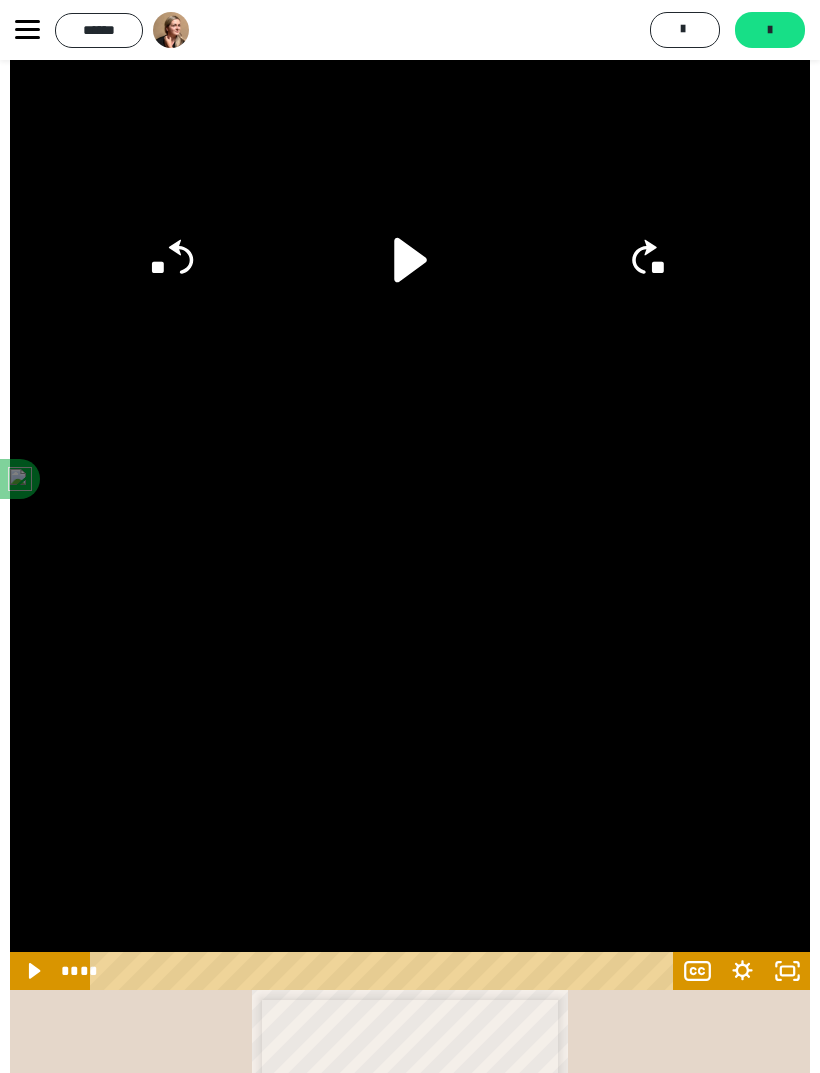 click 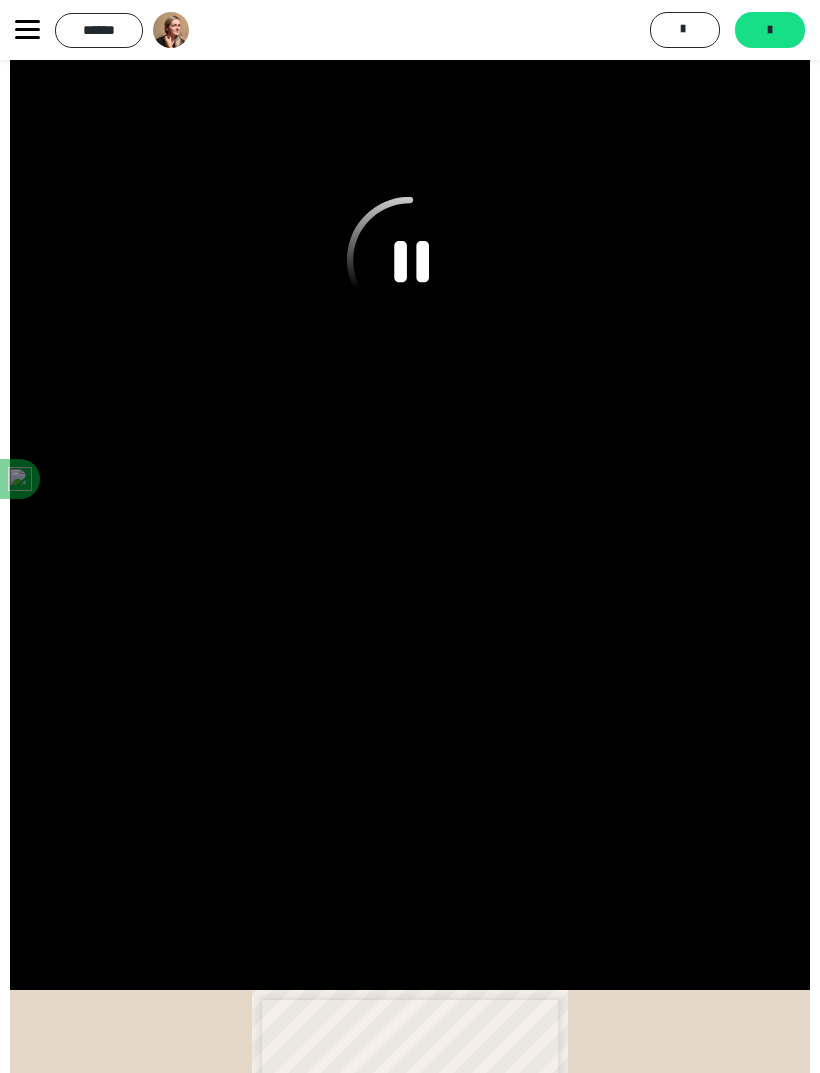 click 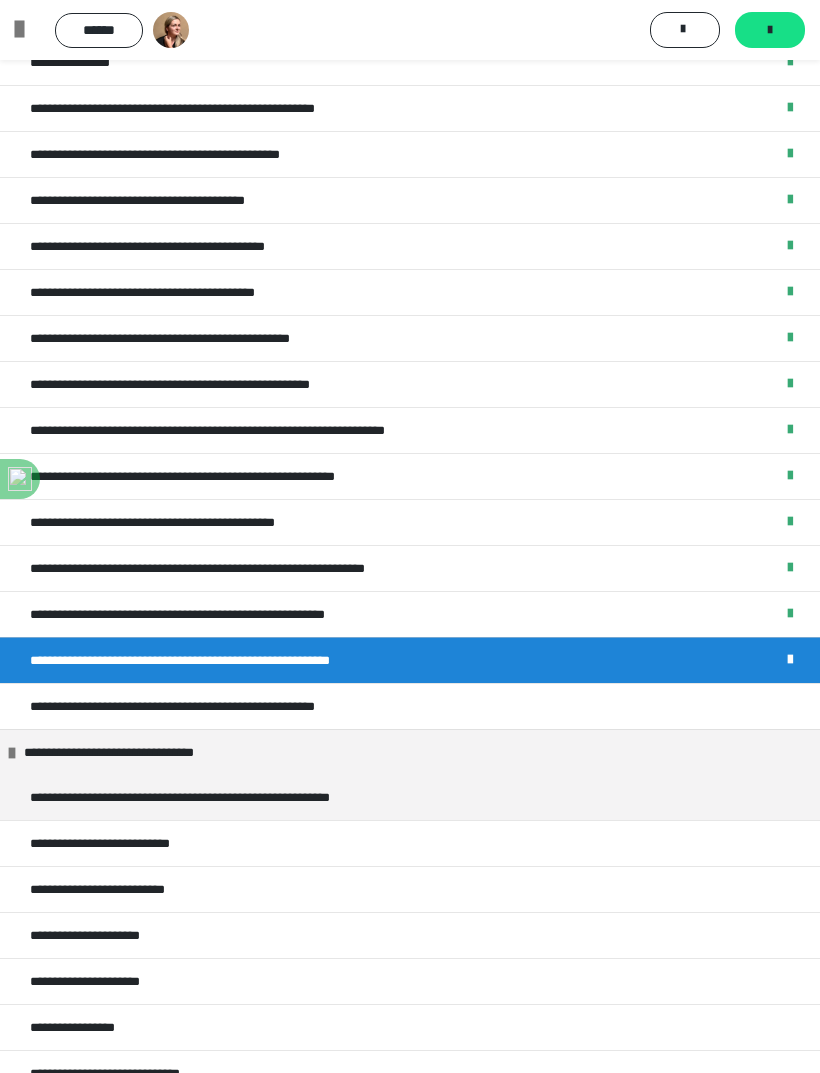 scroll, scrollTop: 302, scrollLeft: 0, axis: vertical 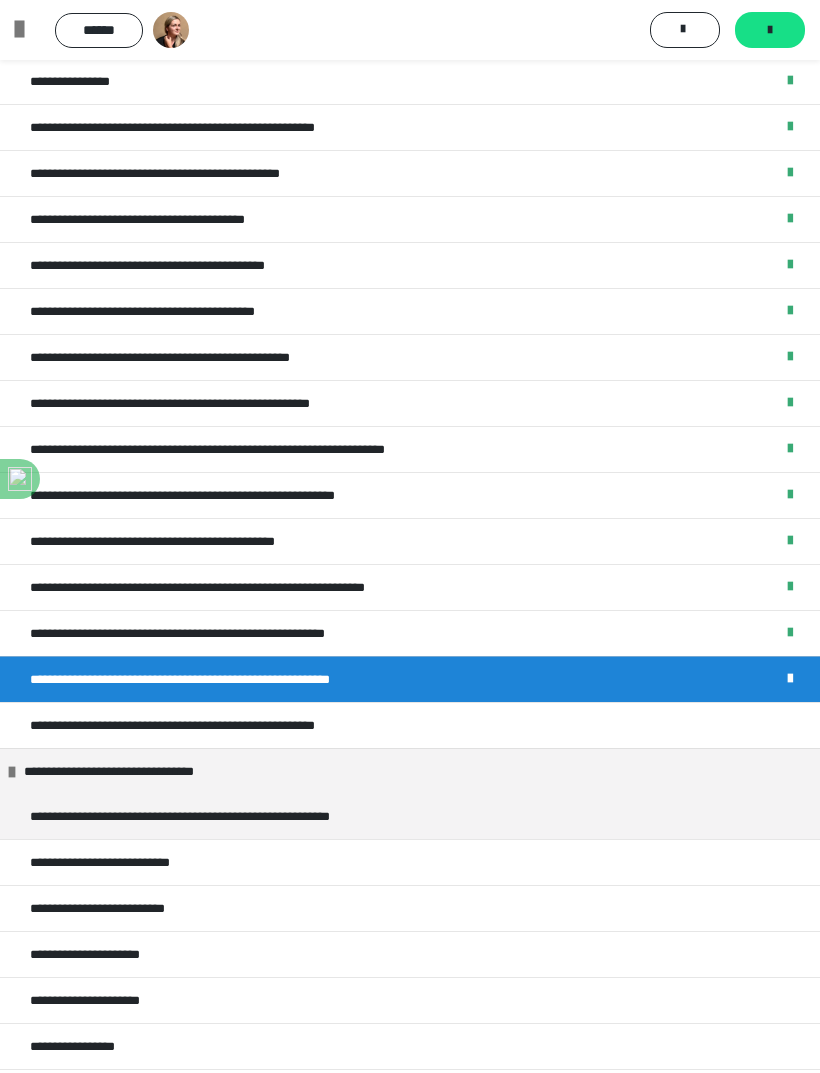 click on "**********" at bounding box center [410, 633] 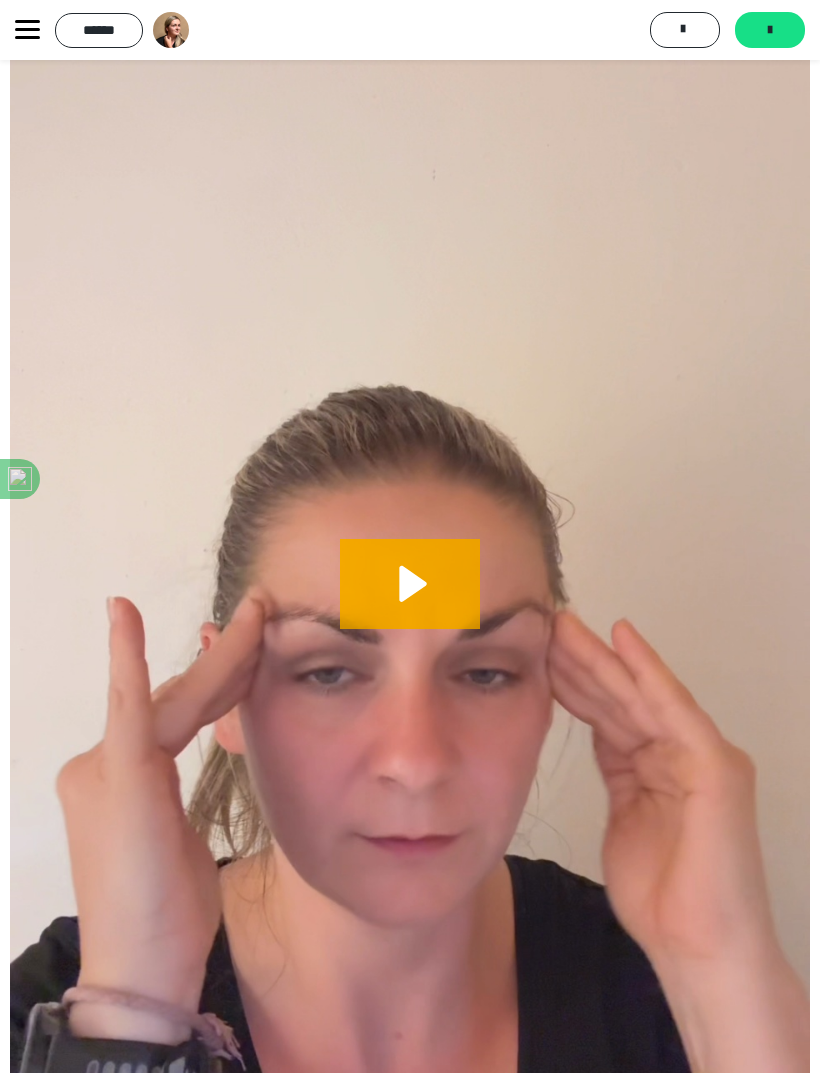 scroll, scrollTop: 867, scrollLeft: 0, axis: vertical 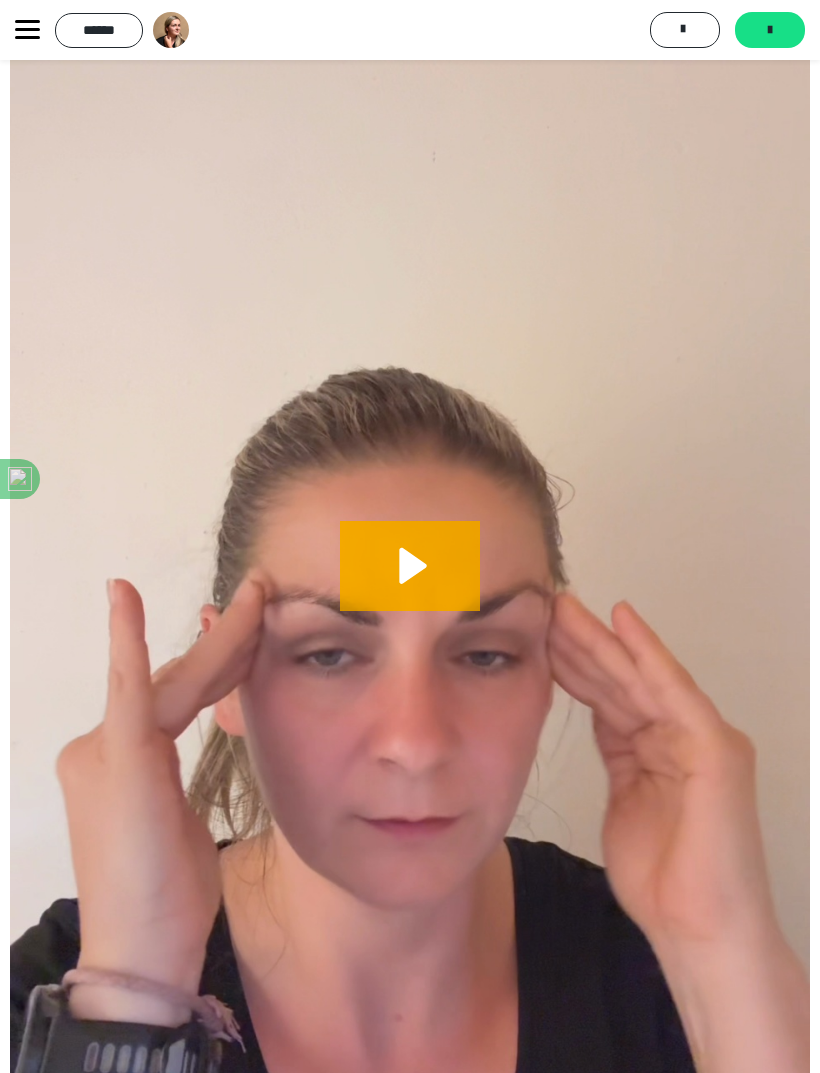 click 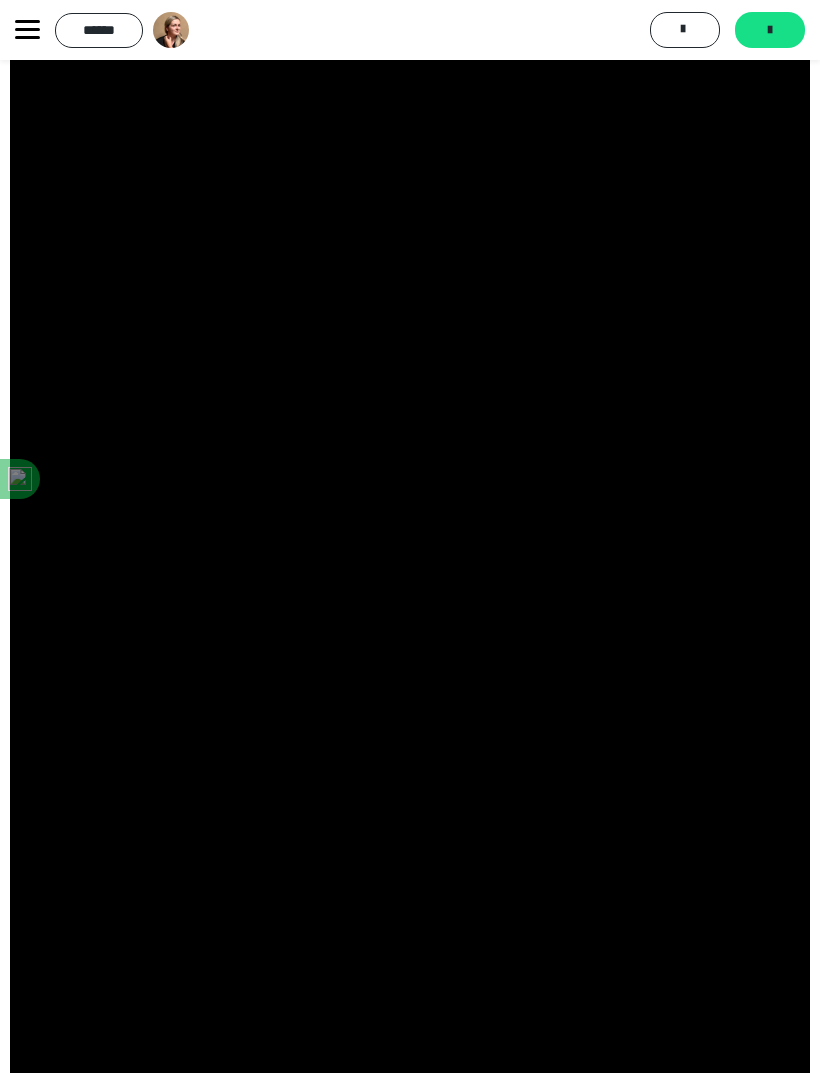 scroll, scrollTop: 931, scrollLeft: 0, axis: vertical 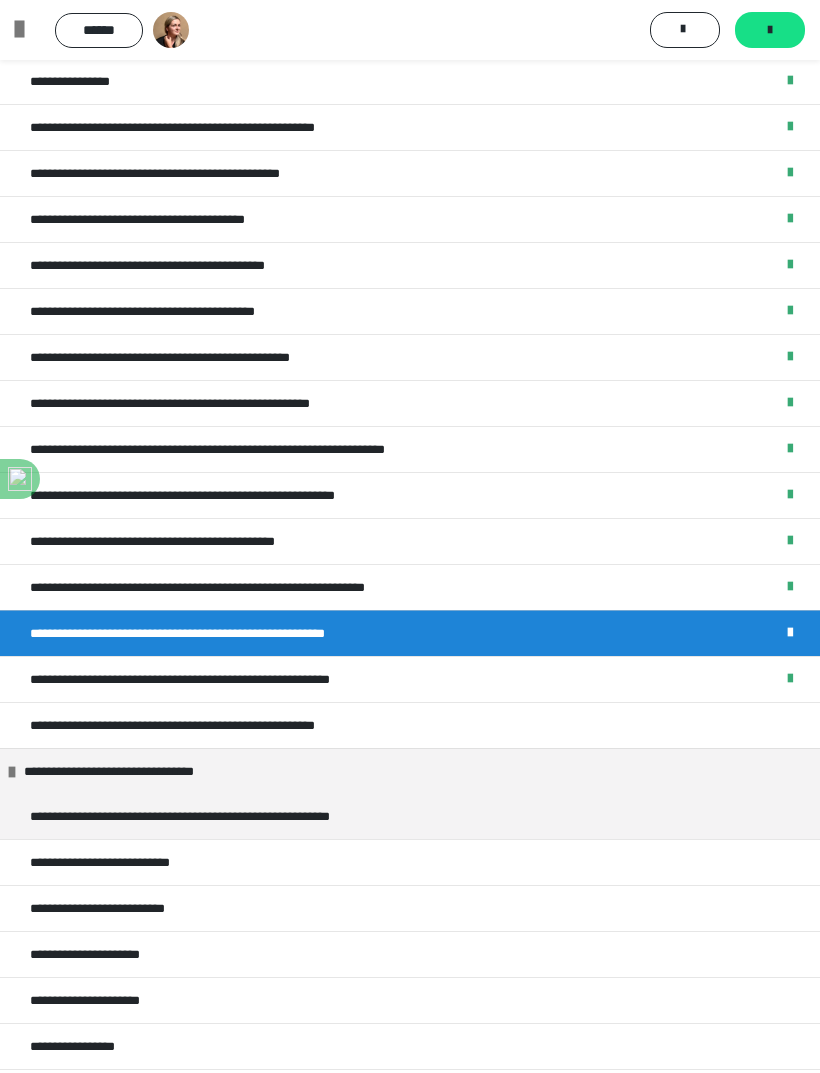 click on "**********" at bounding box center [98, 954] 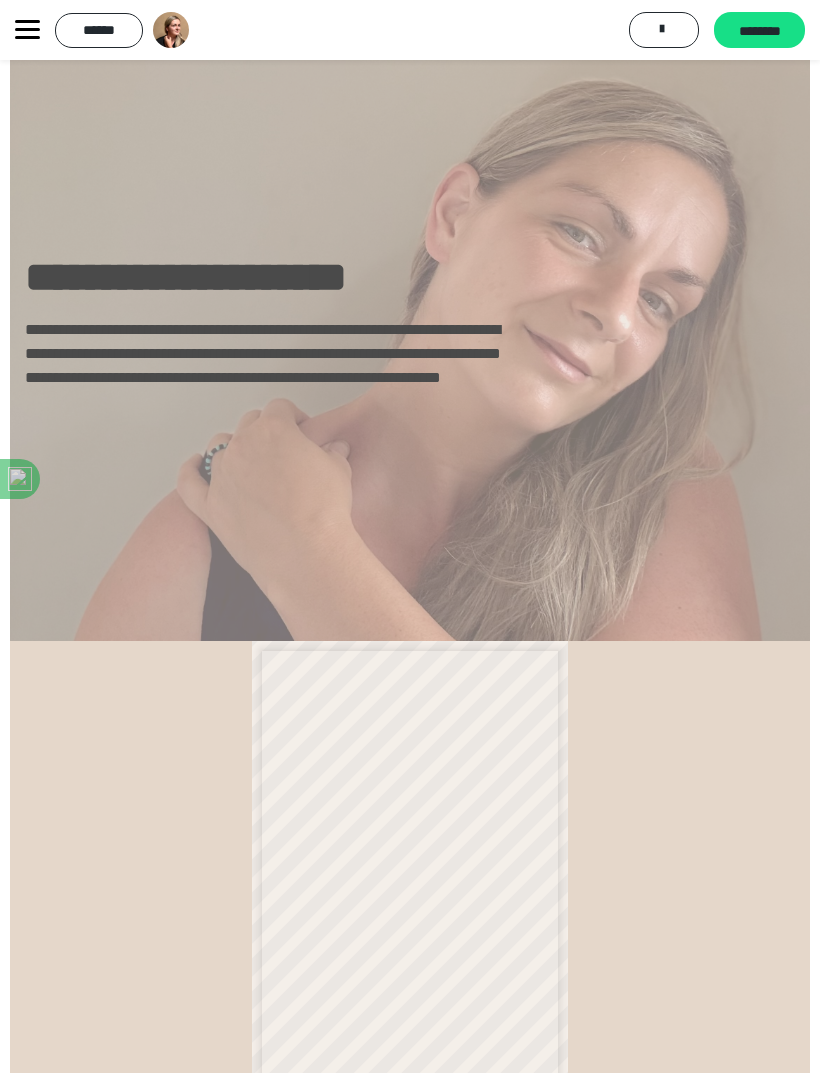scroll, scrollTop: 158, scrollLeft: 0, axis: vertical 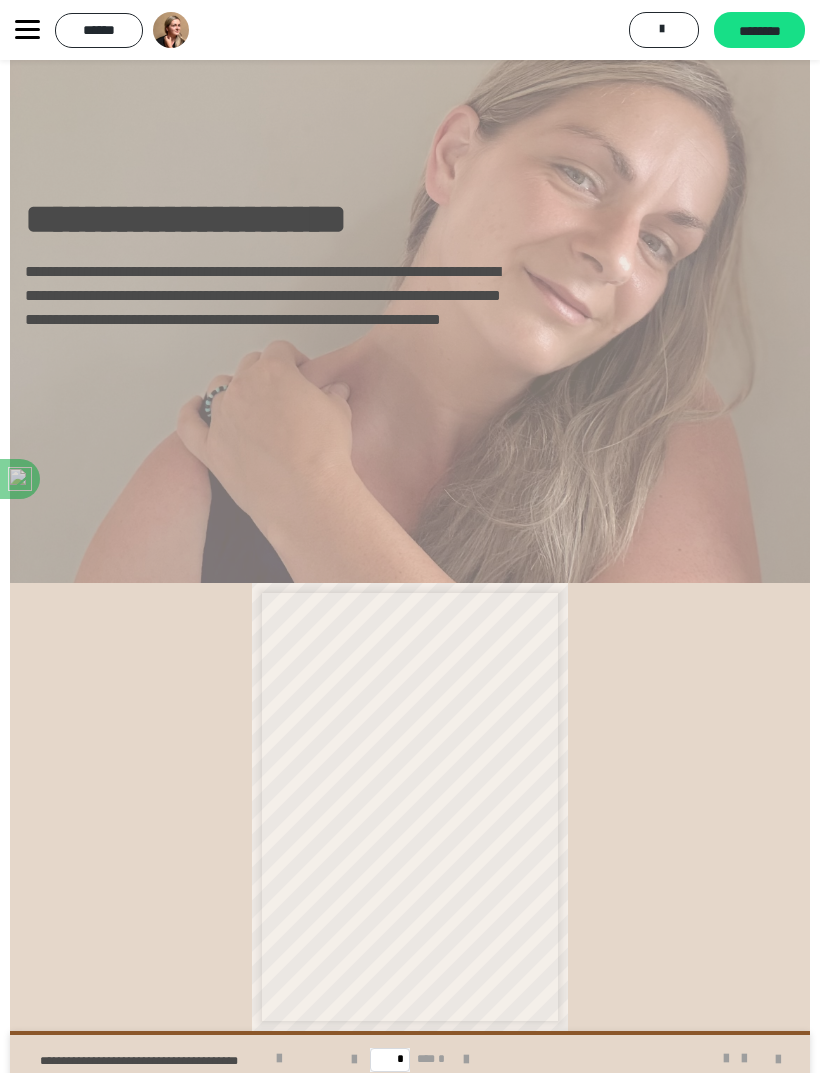 click at bounding box center [279, 1059] 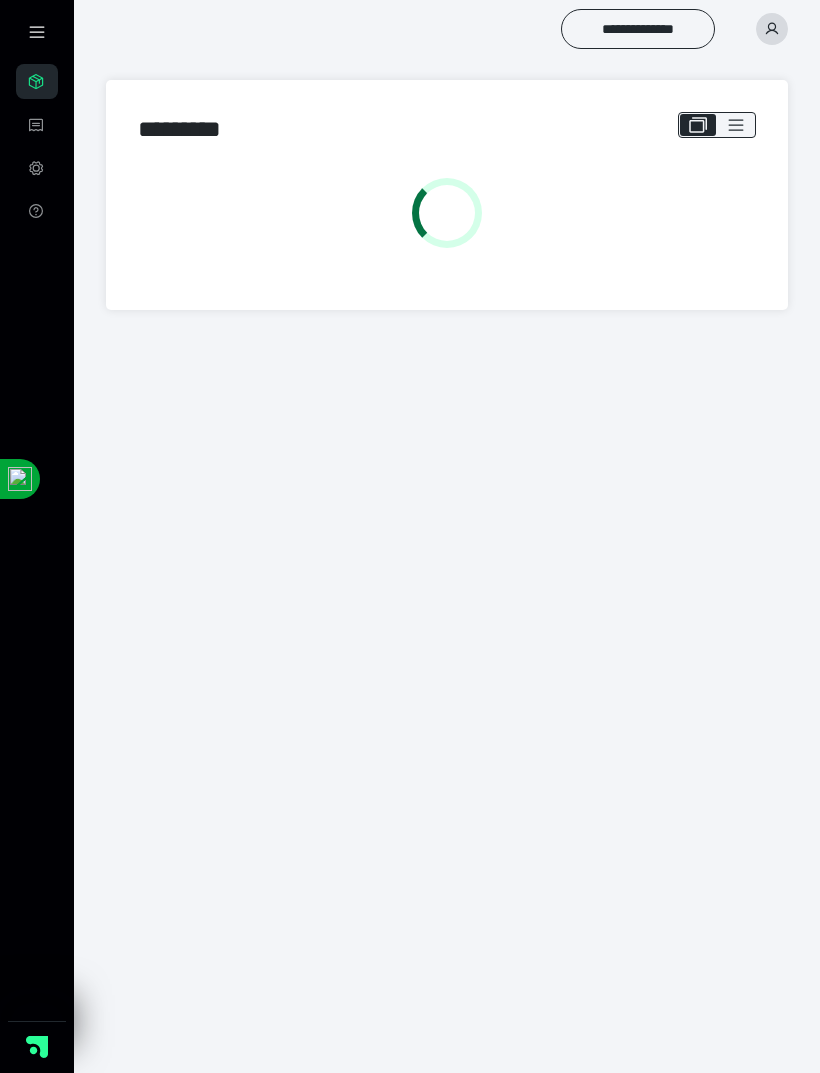 scroll, scrollTop: 0, scrollLeft: 0, axis: both 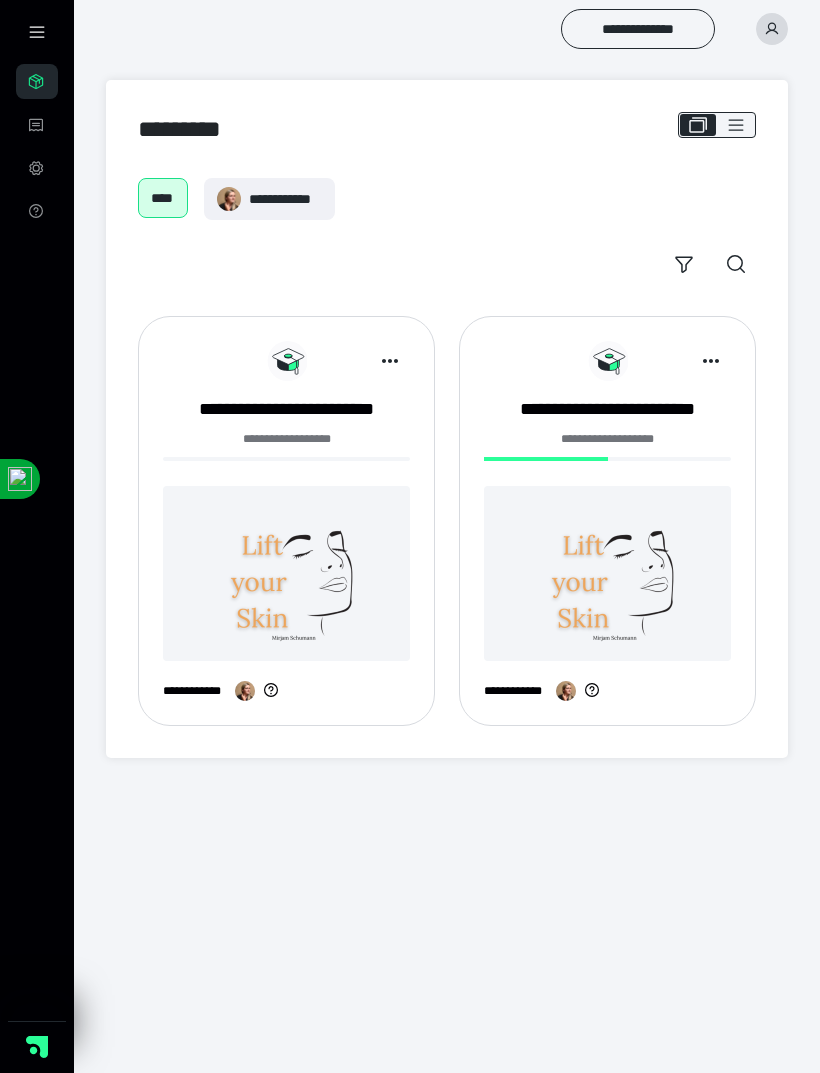 click at bounding box center [607, 573] 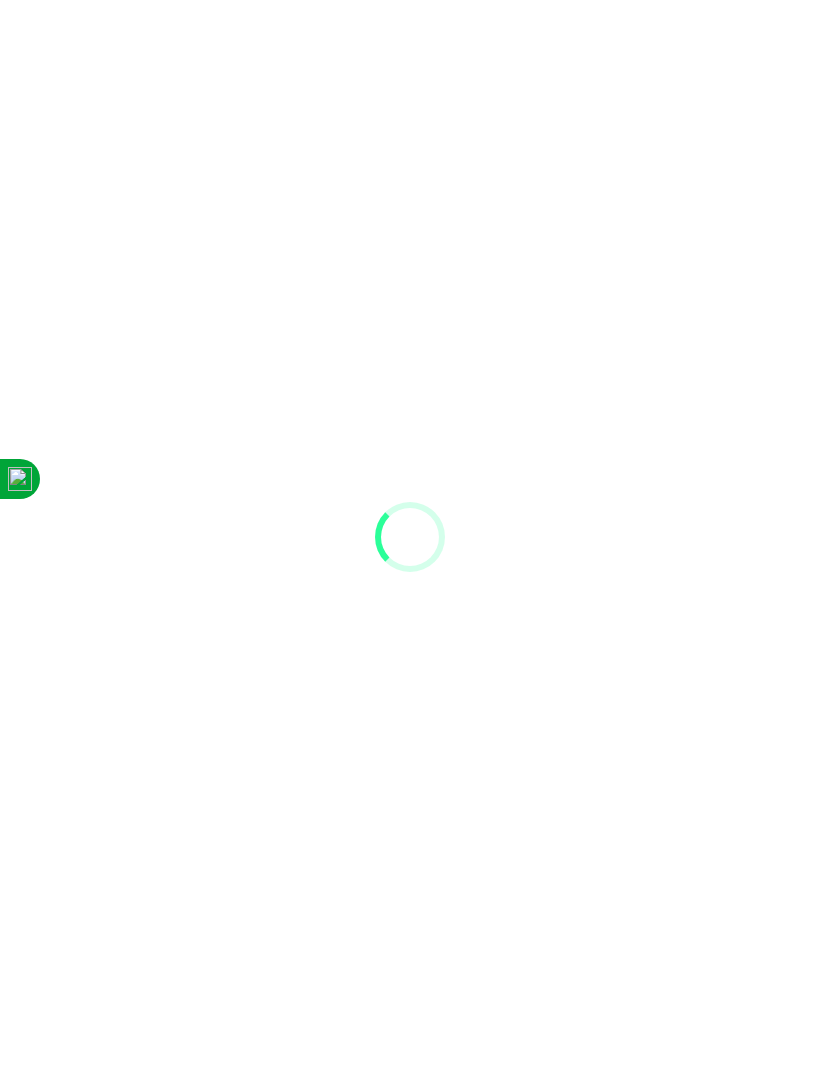 scroll, scrollTop: 0, scrollLeft: 0, axis: both 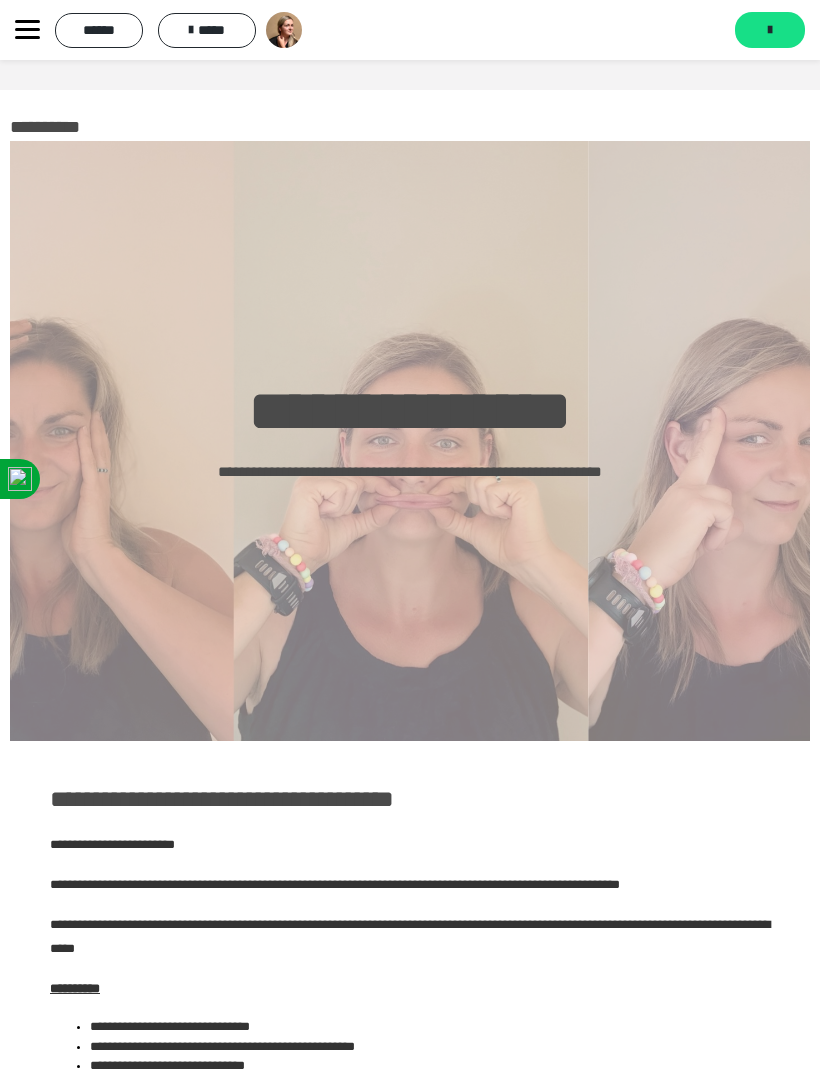 click on "****** *****" at bounding box center (148, 30) 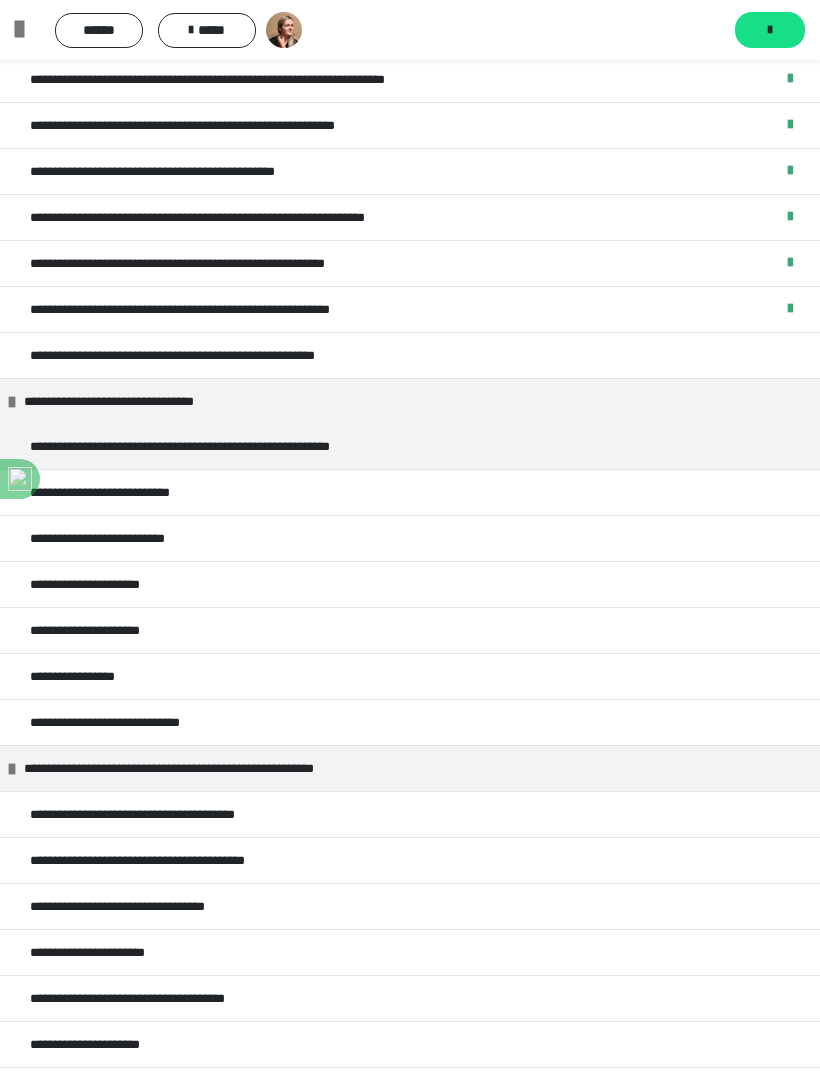 scroll, scrollTop: 673, scrollLeft: 0, axis: vertical 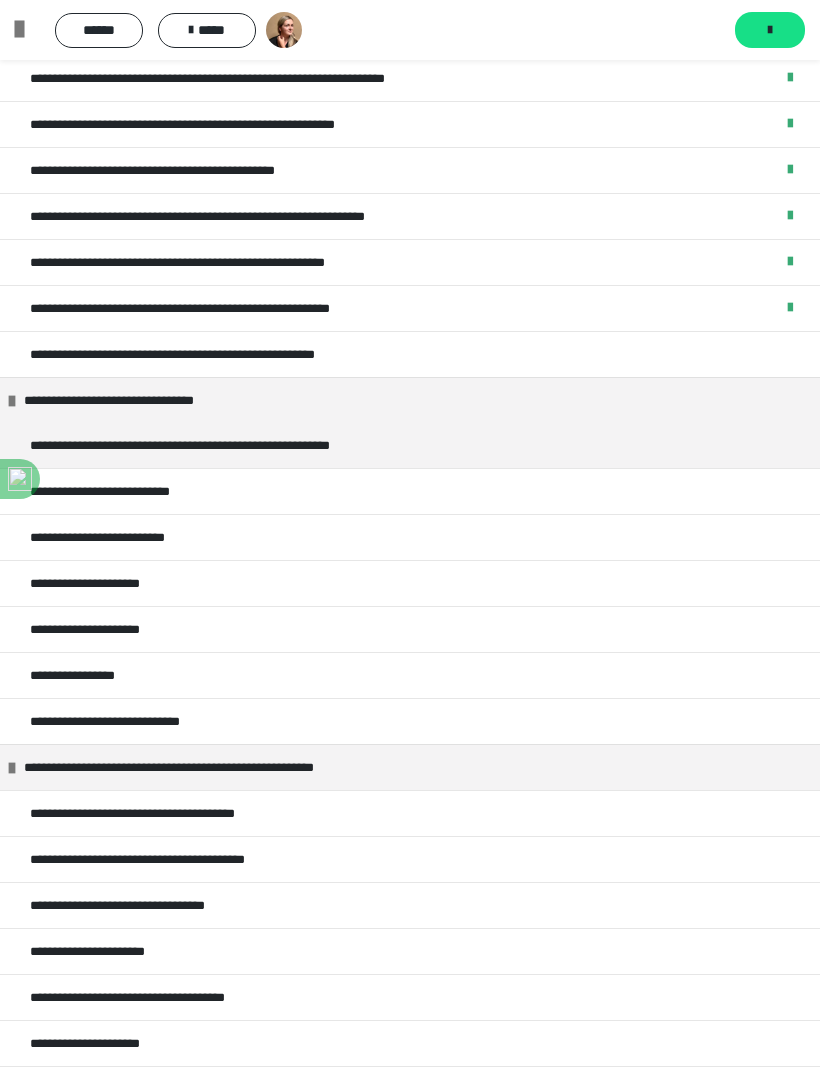 click on "**********" at bounding box center [410, 629] 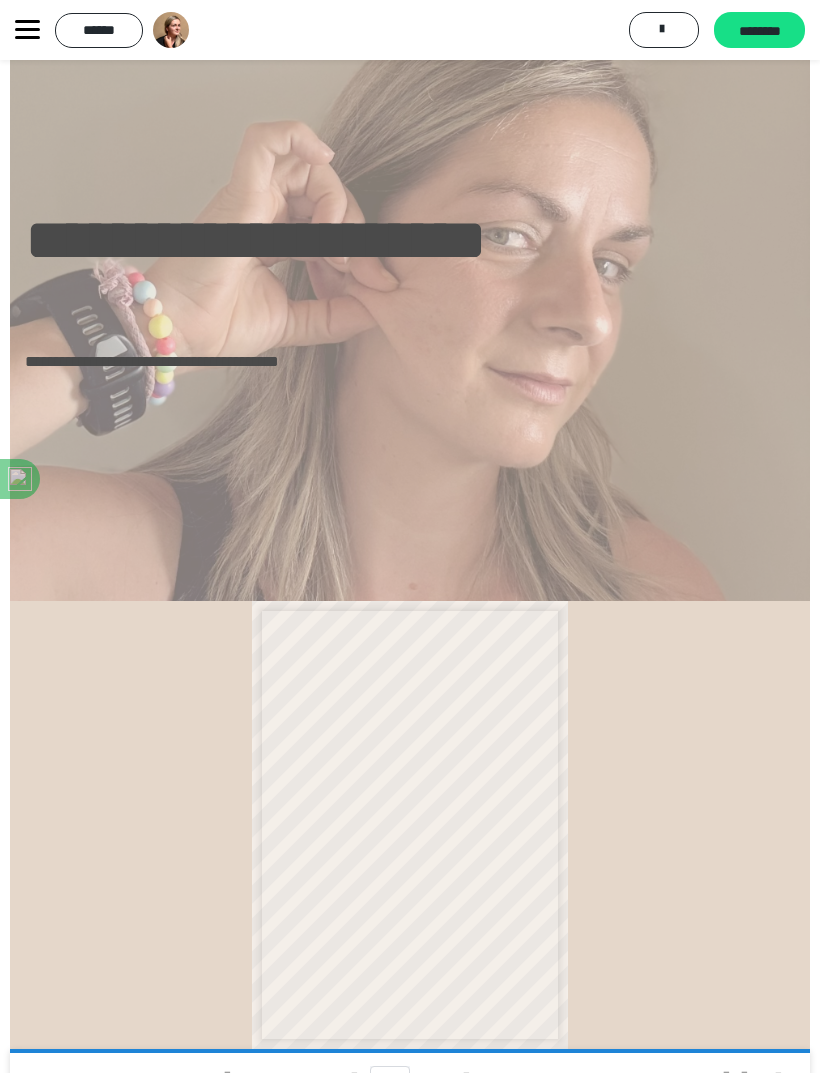 scroll, scrollTop: 158, scrollLeft: 0, axis: vertical 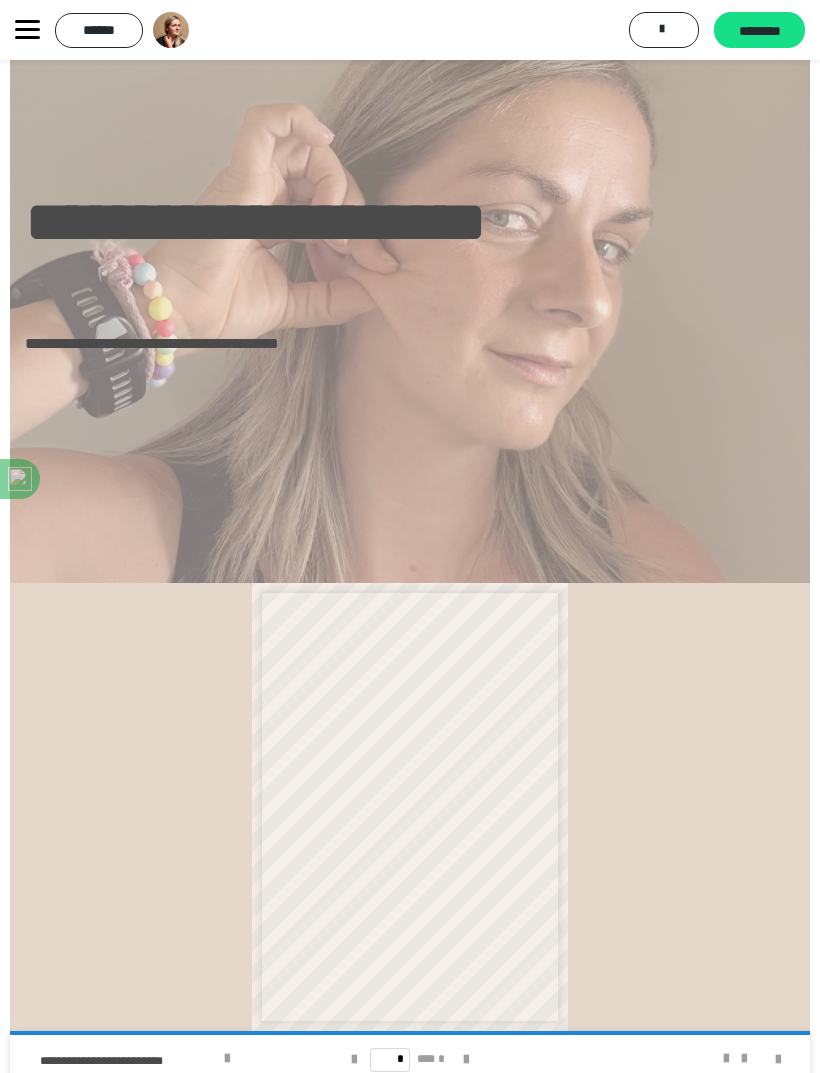 click at bounding box center [227, 1059] 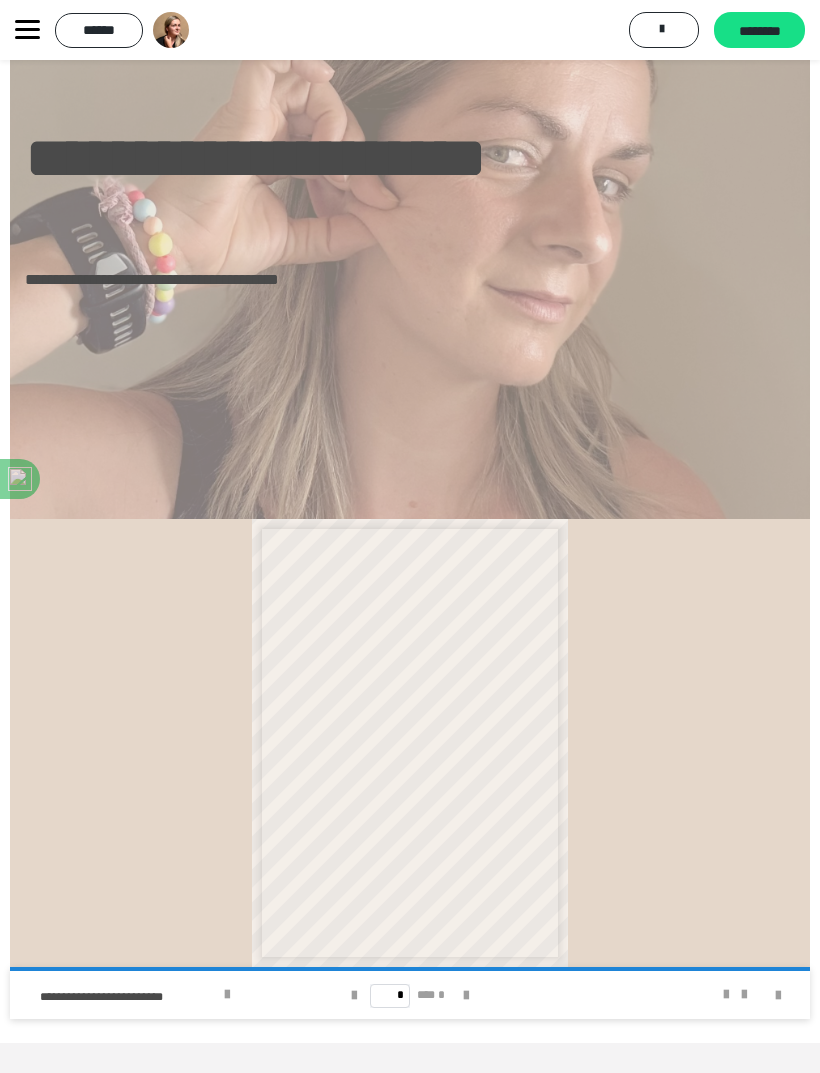 click at bounding box center (27, 30) 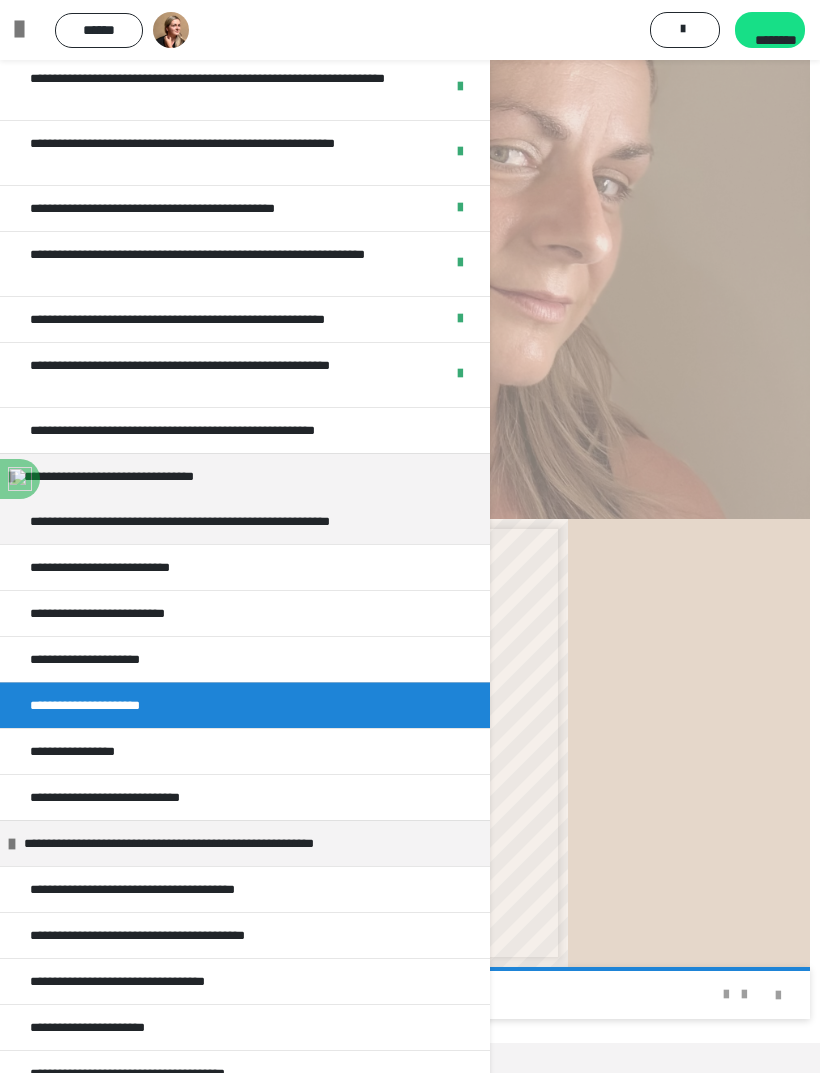 scroll, scrollTop: 158, scrollLeft: 0, axis: vertical 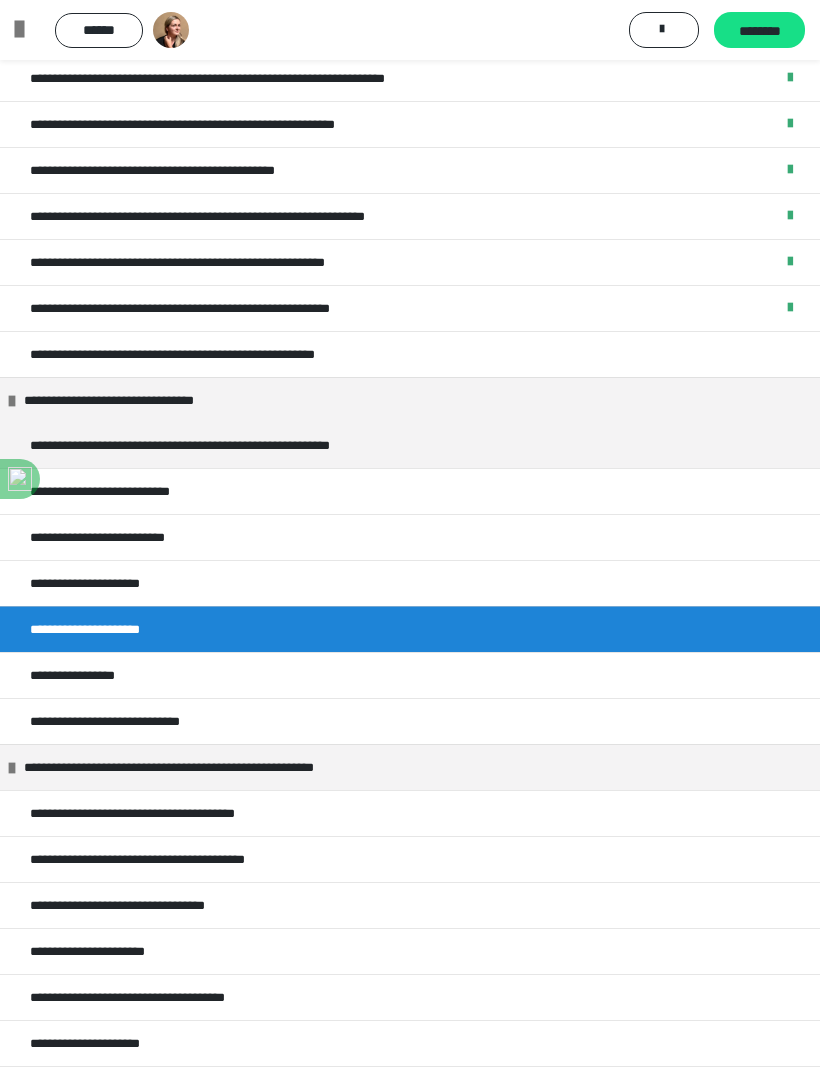click on "**********" at bounding box center (410, 675) 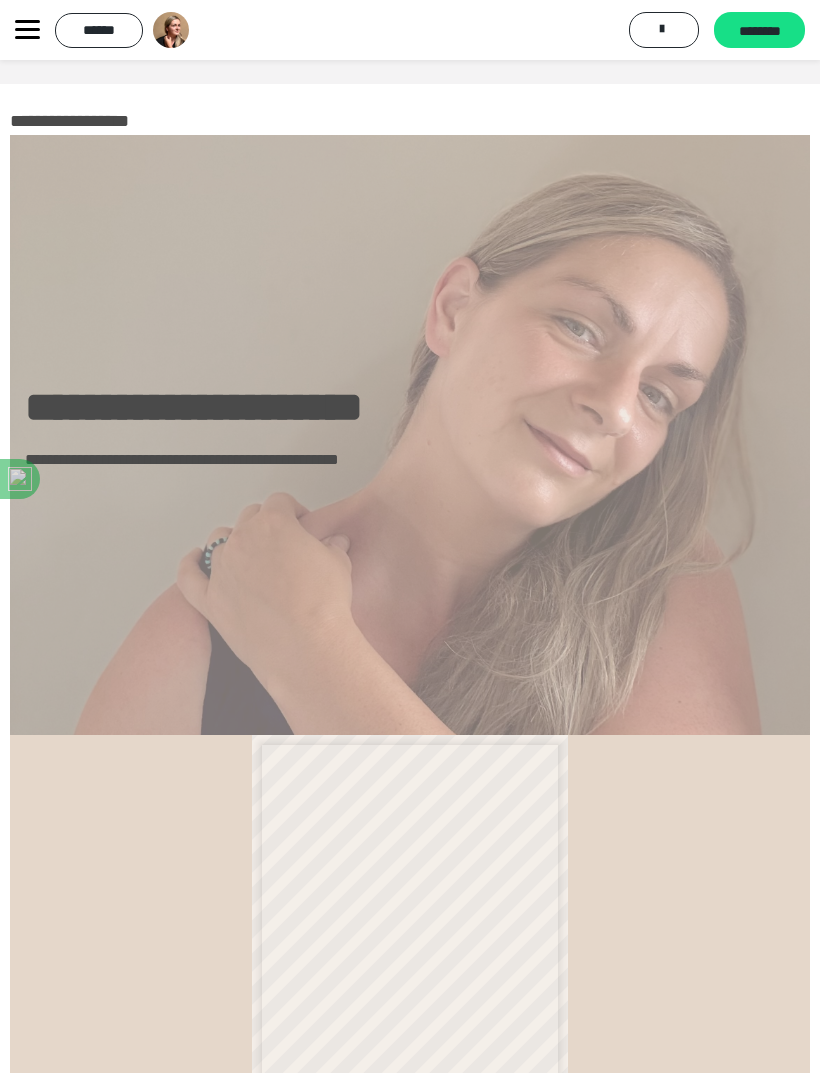 scroll, scrollTop: 158, scrollLeft: 0, axis: vertical 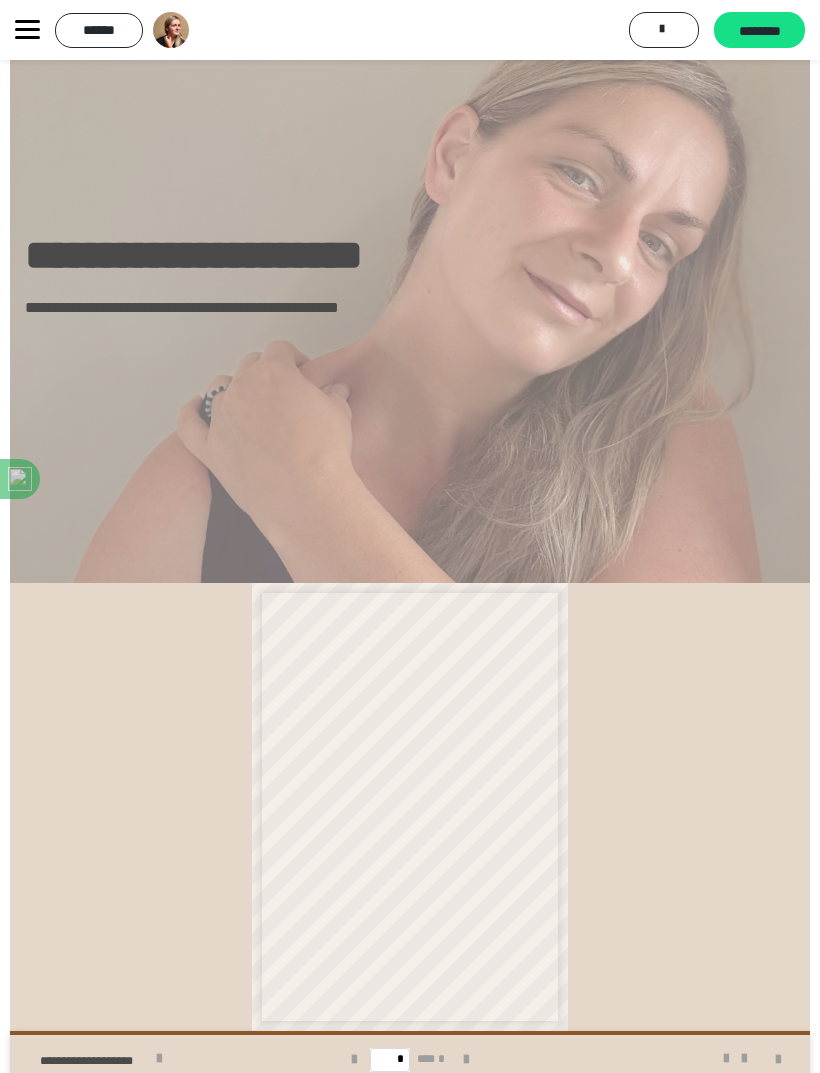 click on "**********" at bounding box center [168, 1059] 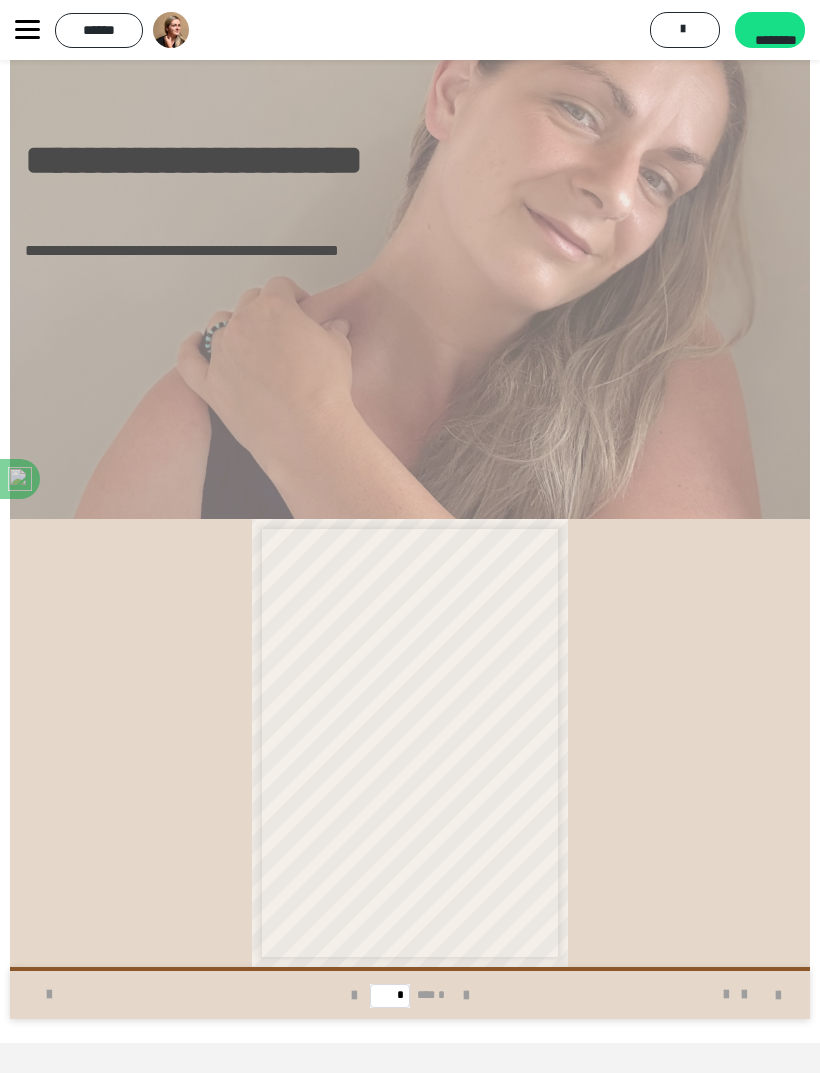 scroll, scrollTop: 158, scrollLeft: 0, axis: vertical 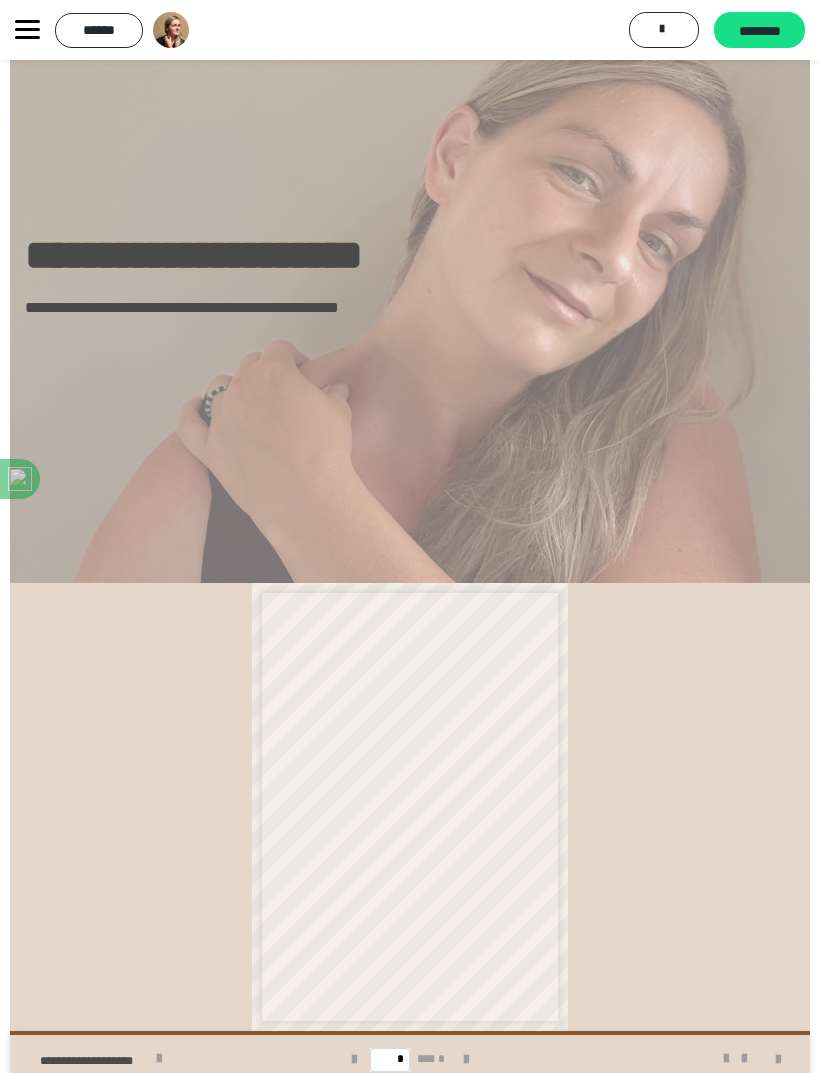 click 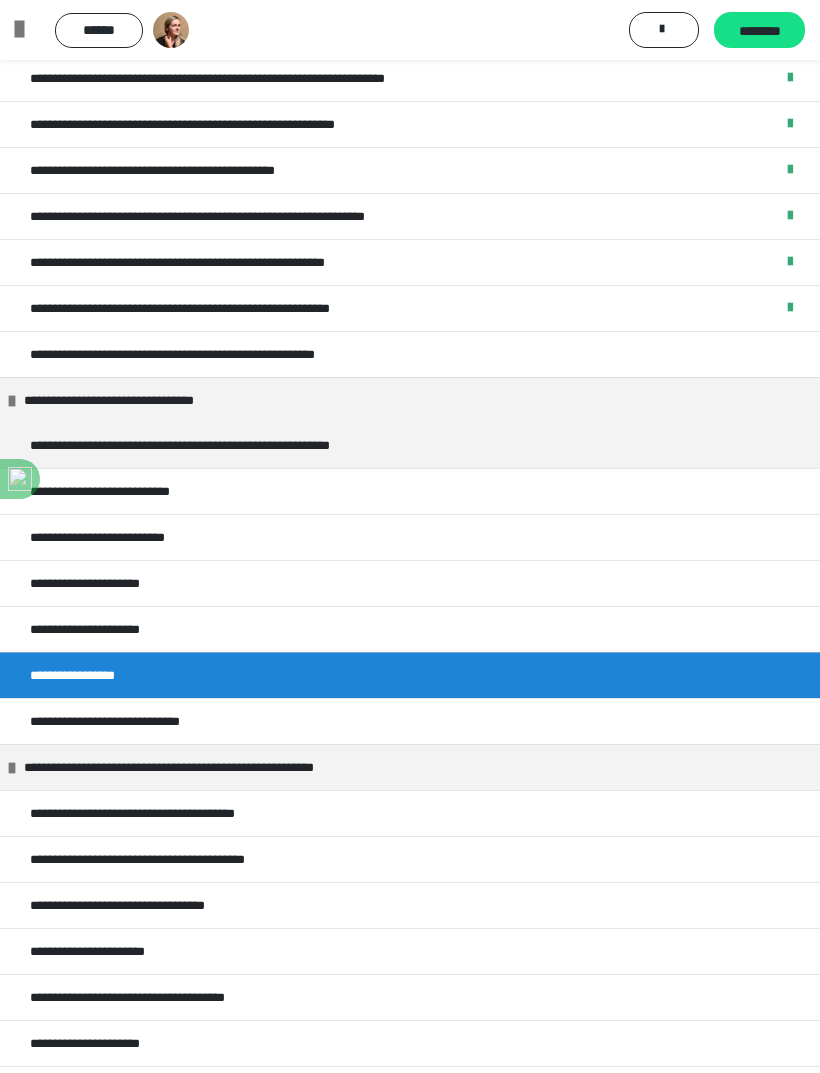 click on "**********" at bounding box center [129, 721] 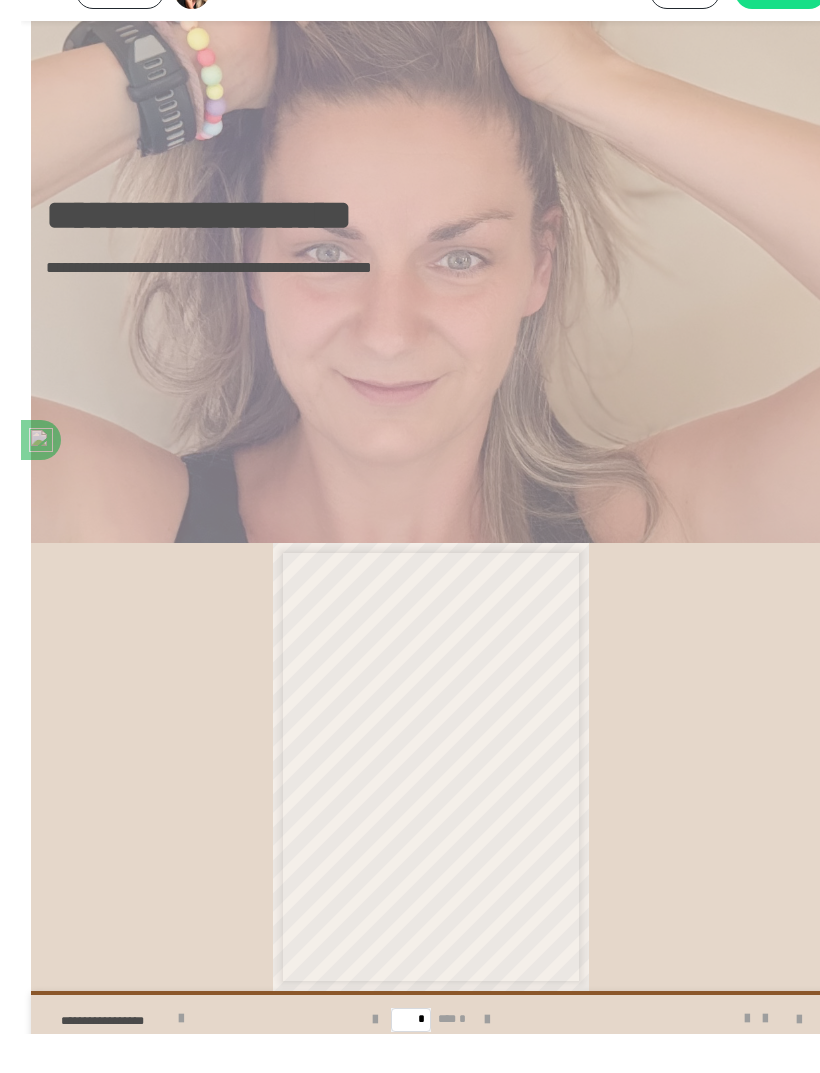 scroll, scrollTop: 158, scrollLeft: 0, axis: vertical 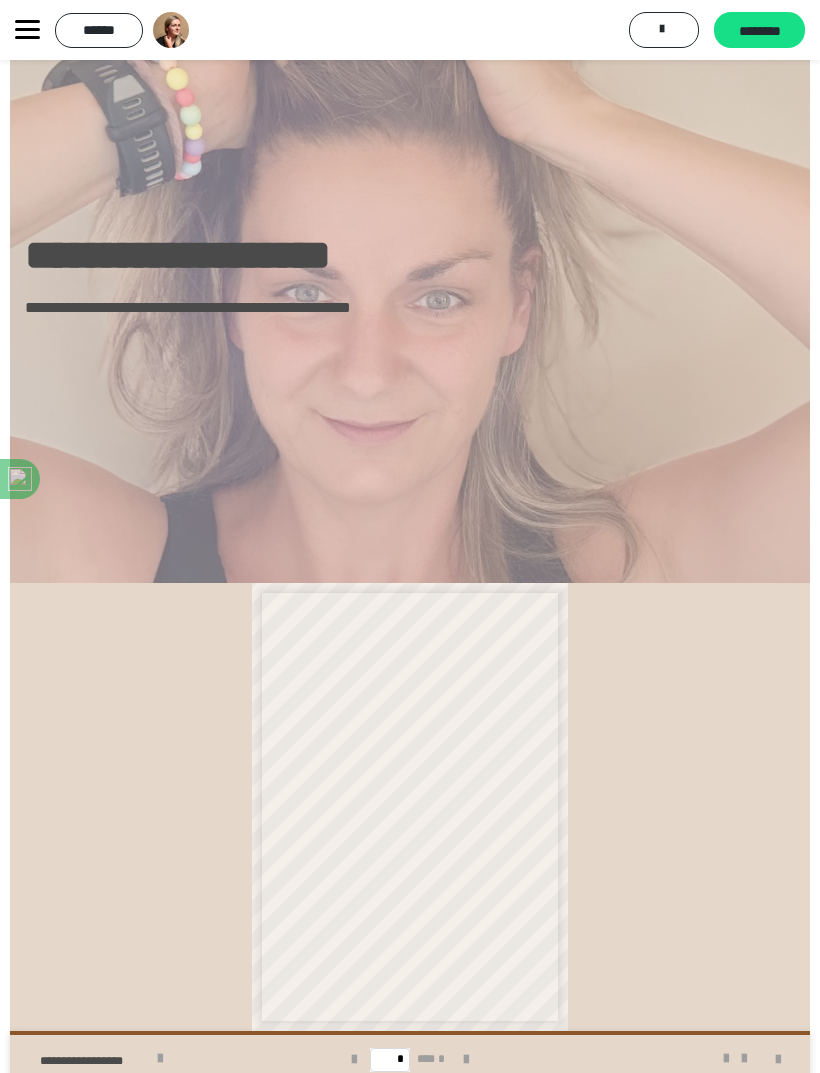 click at bounding box center [160, 1059] 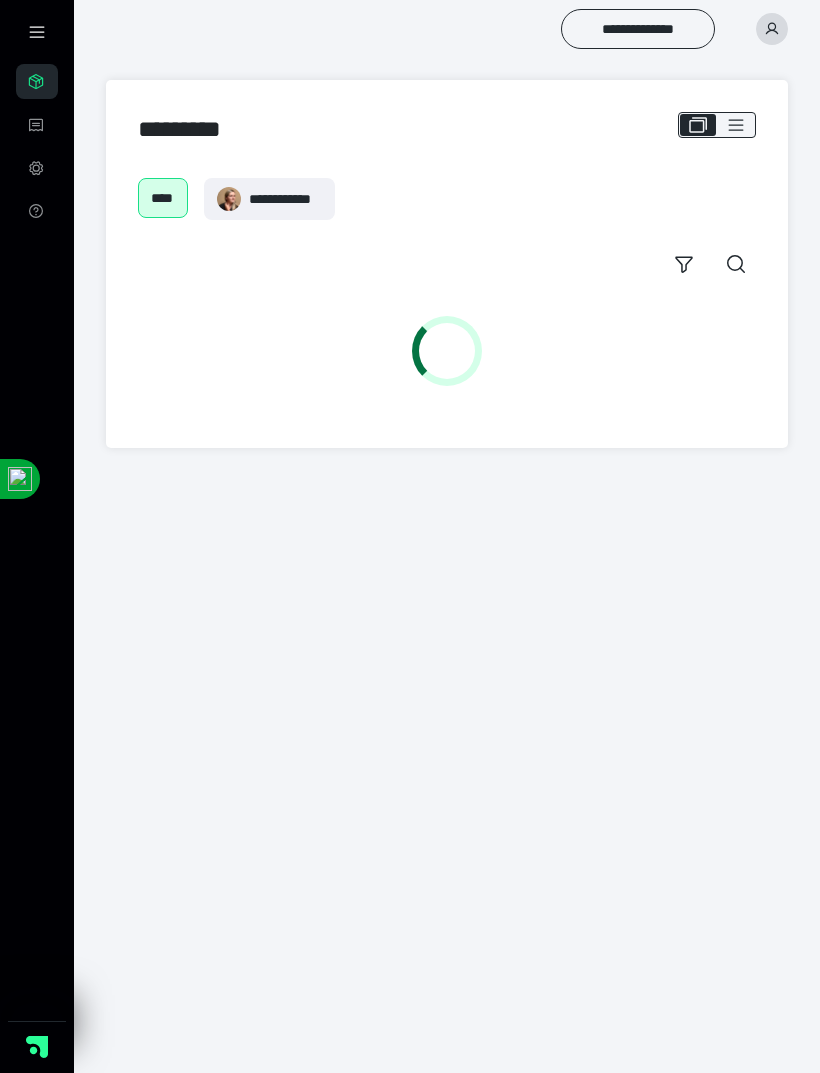 scroll, scrollTop: 0, scrollLeft: 0, axis: both 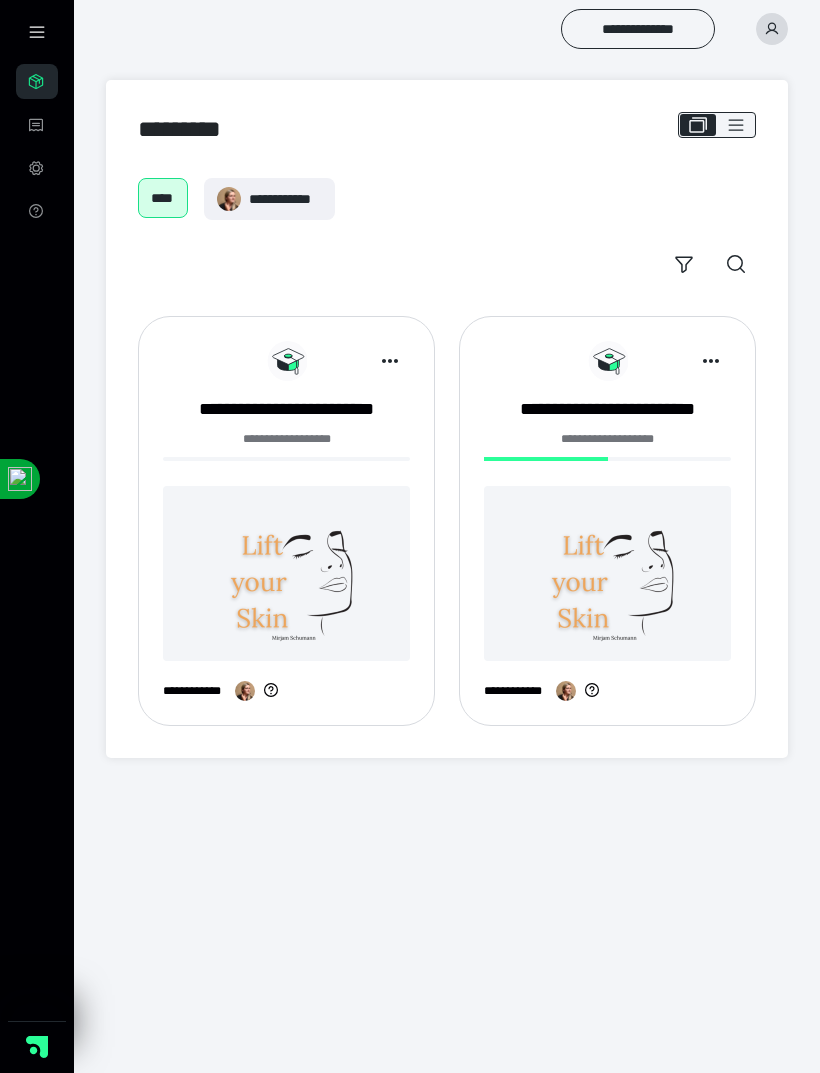 click at bounding box center [607, 573] 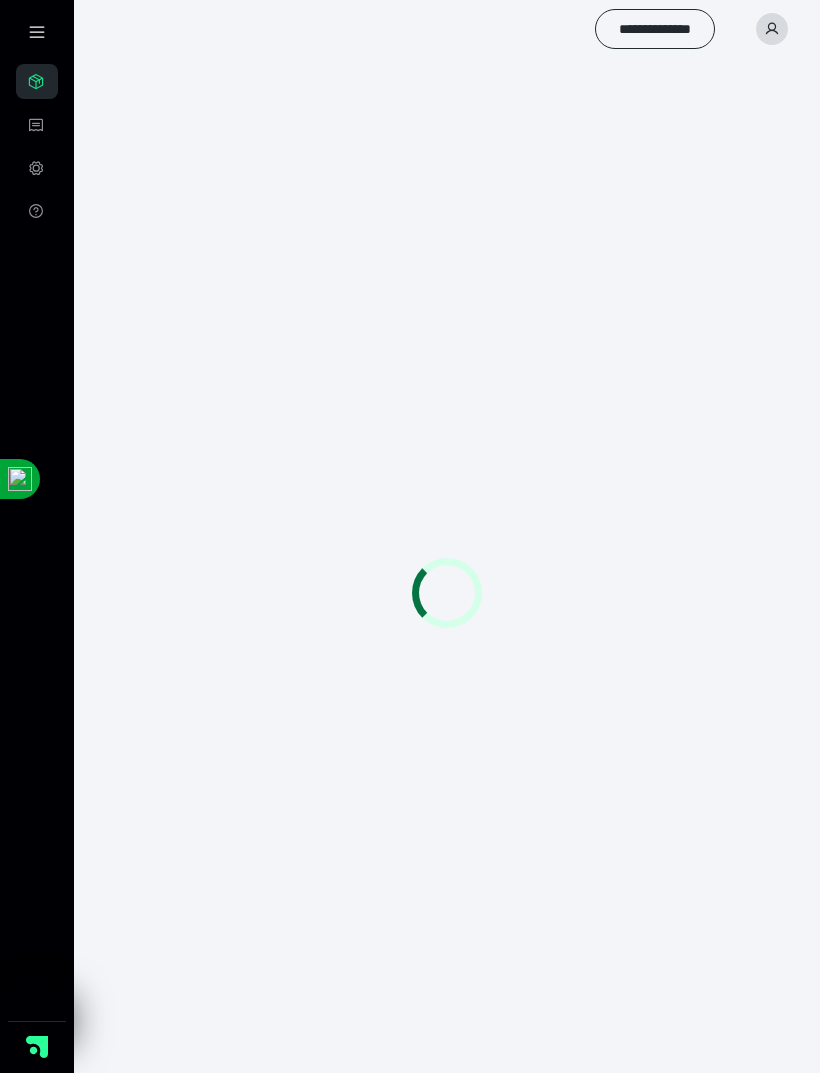 scroll, scrollTop: 0, scrollLeft: 0, axis: both 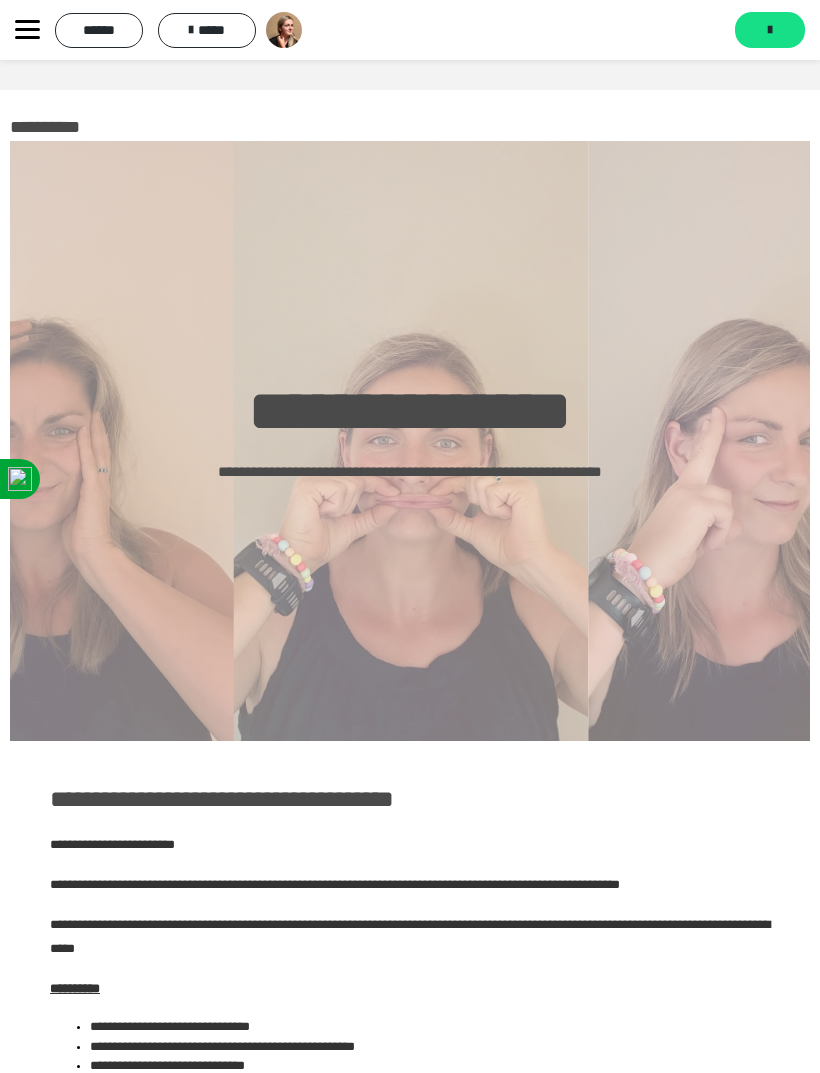 click 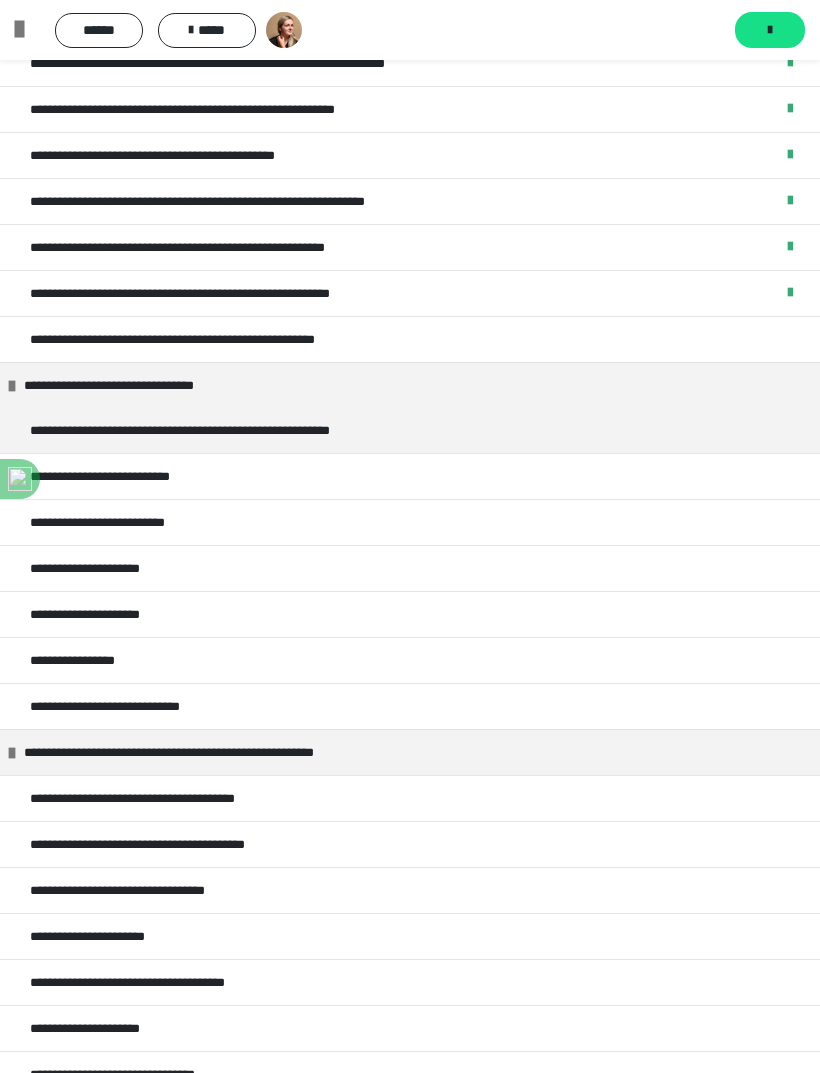 scroll, scrollTop: 710, scrollLeft: 0, axis: vertical 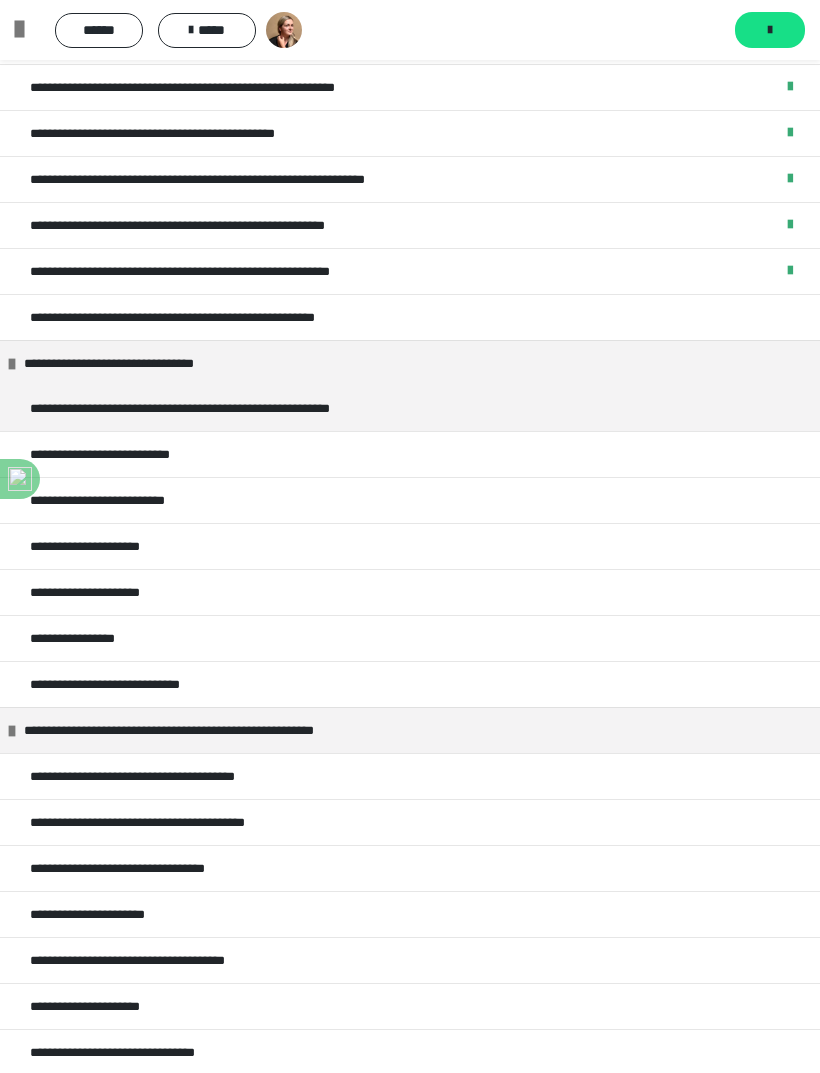 click on "**********" at bounding box center [159, 776] 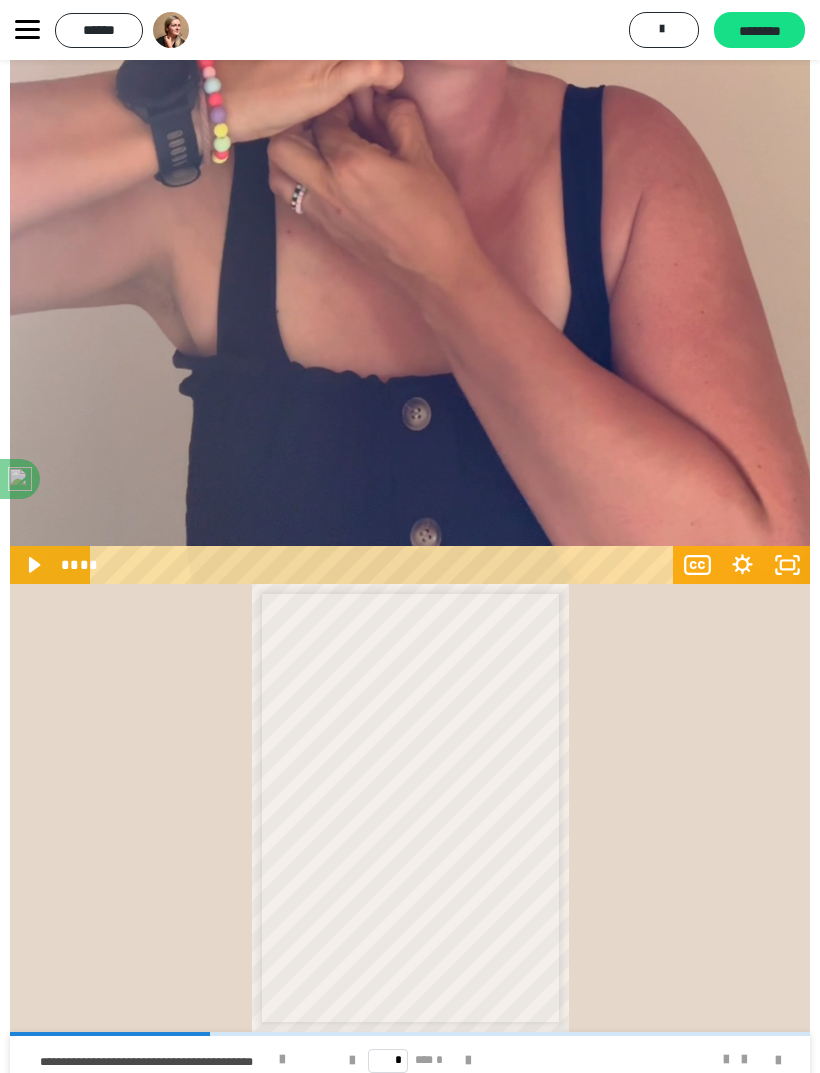 scroll, scrollTop: 1580, scrollLeft: 0, axis: vertical 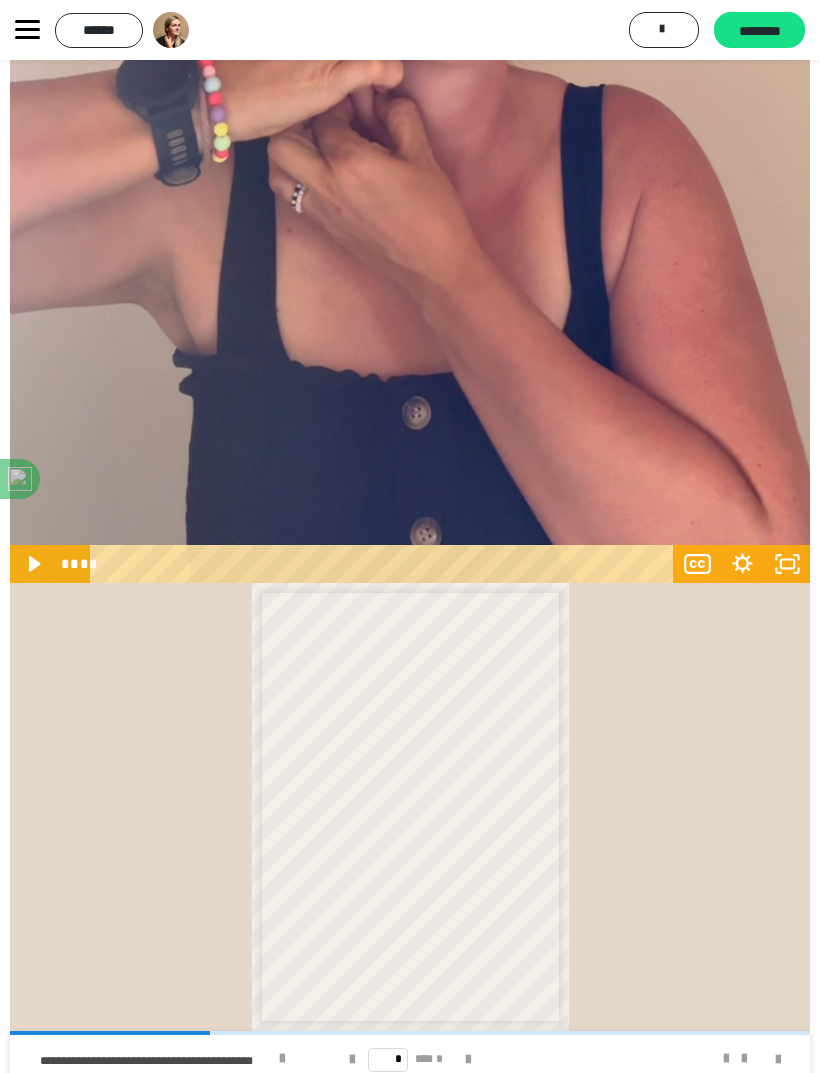 click at bounding box center [282, 1059] 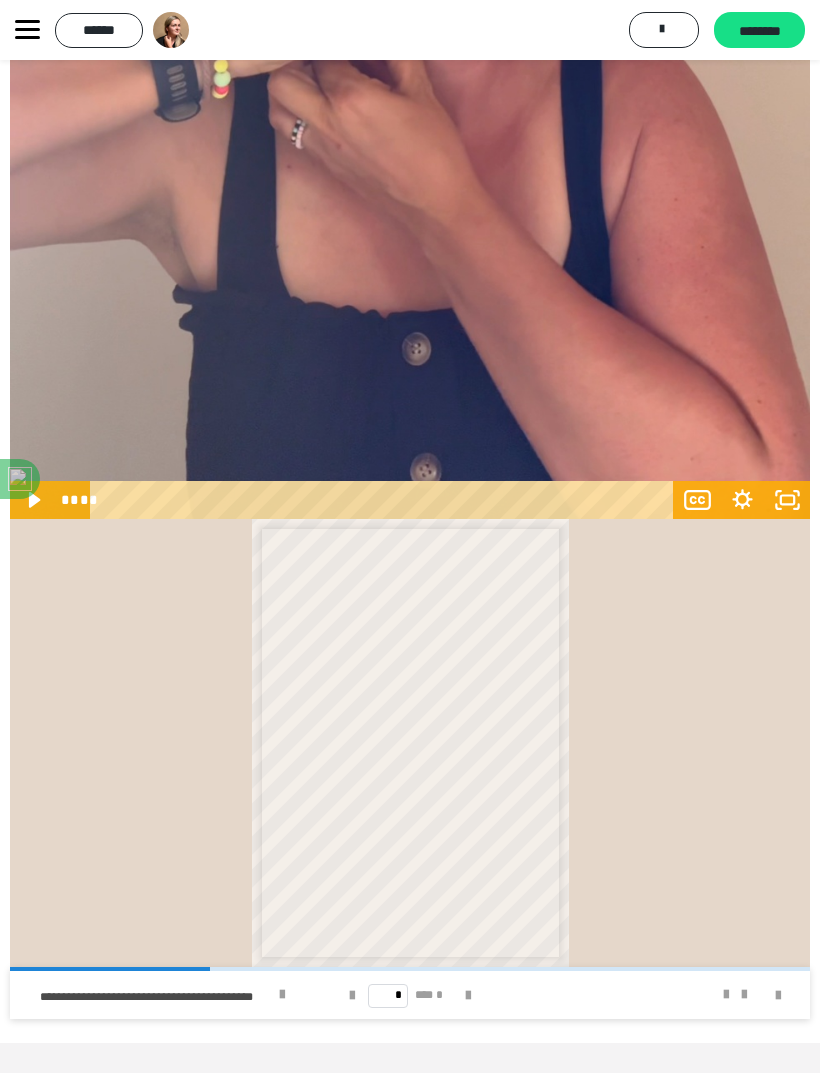click 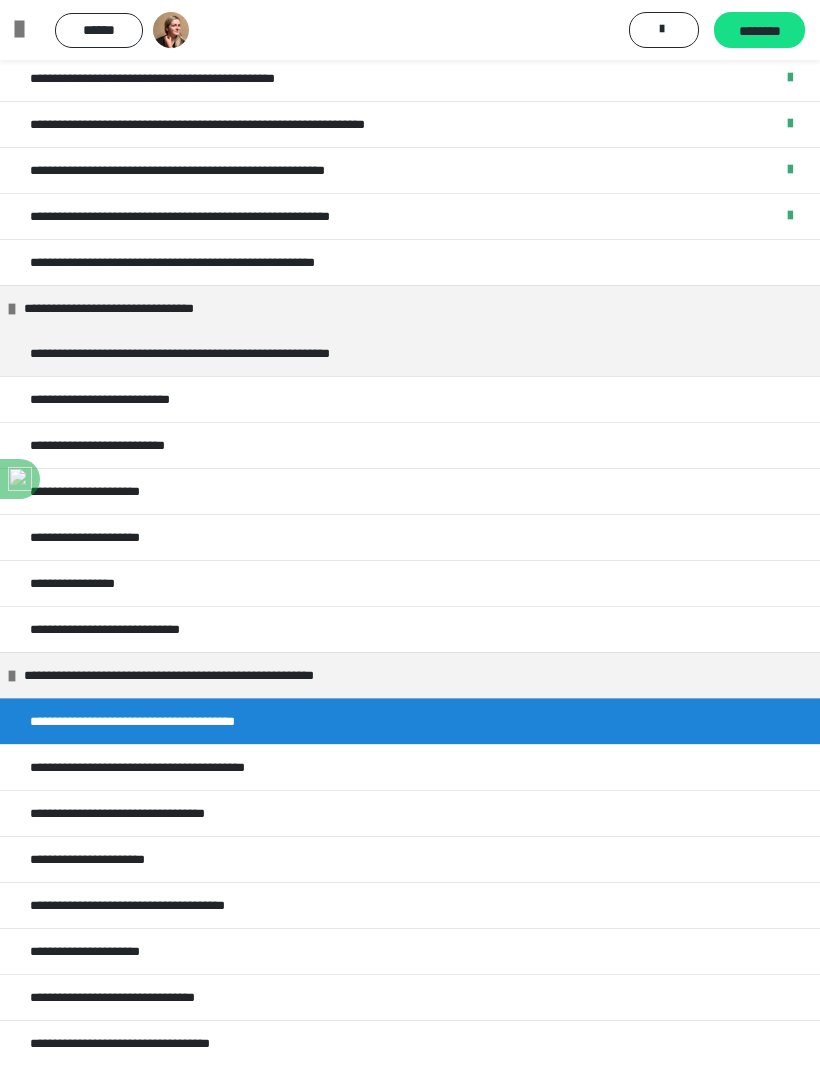 scroll, scrollTop: 763, scrollLeft: 0, axis: vertical 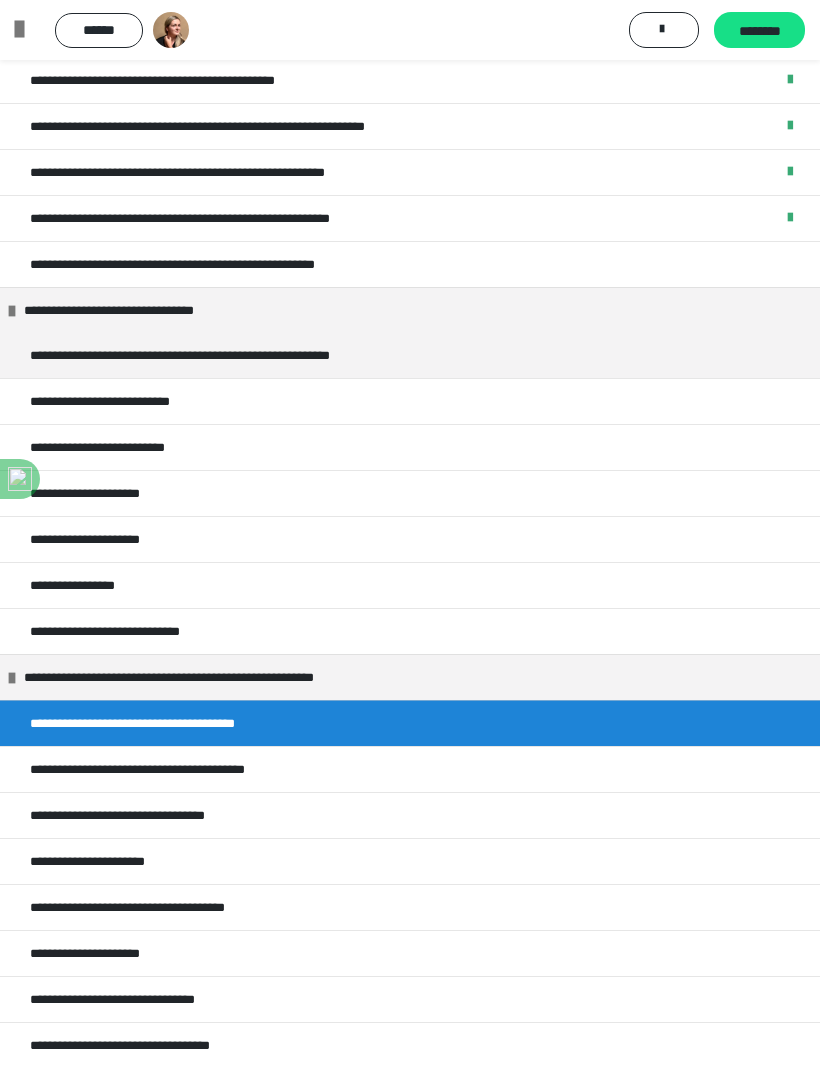 click on "**********" at bounding box center [172, 769] 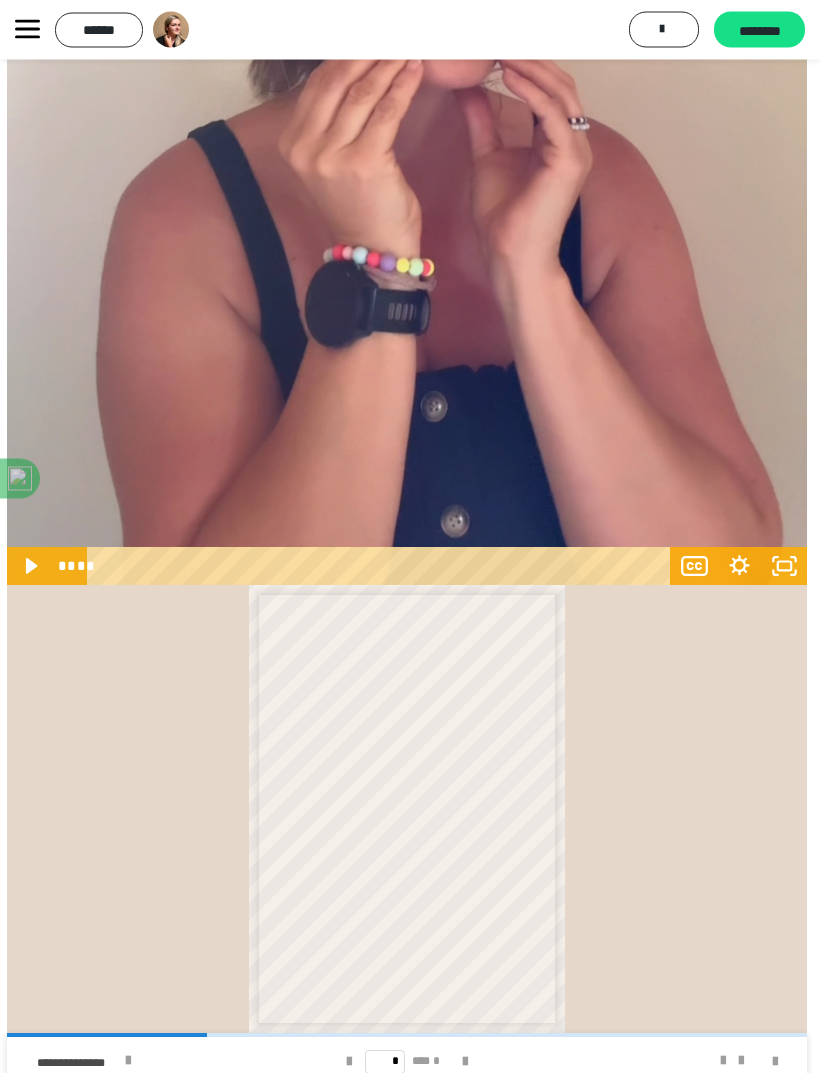 scroll, scrollTop: 1580, scrollLeft: 3, axis: both 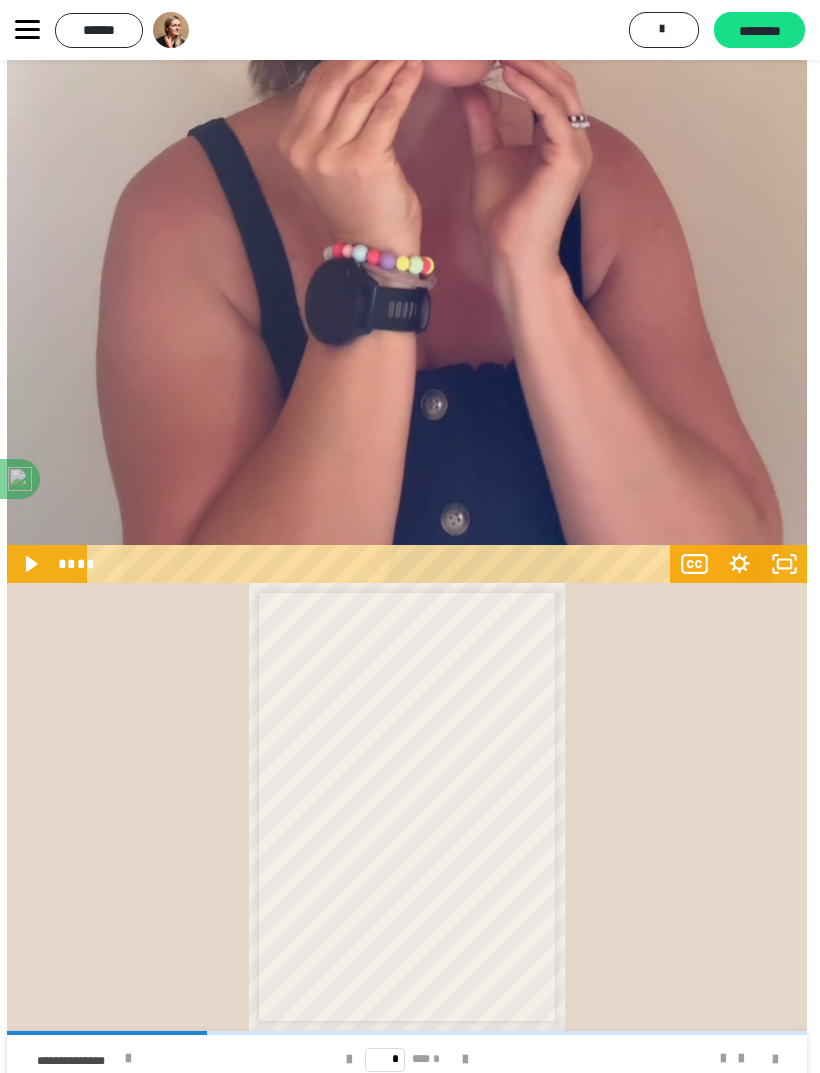 click at bounding box center (128, 1059) 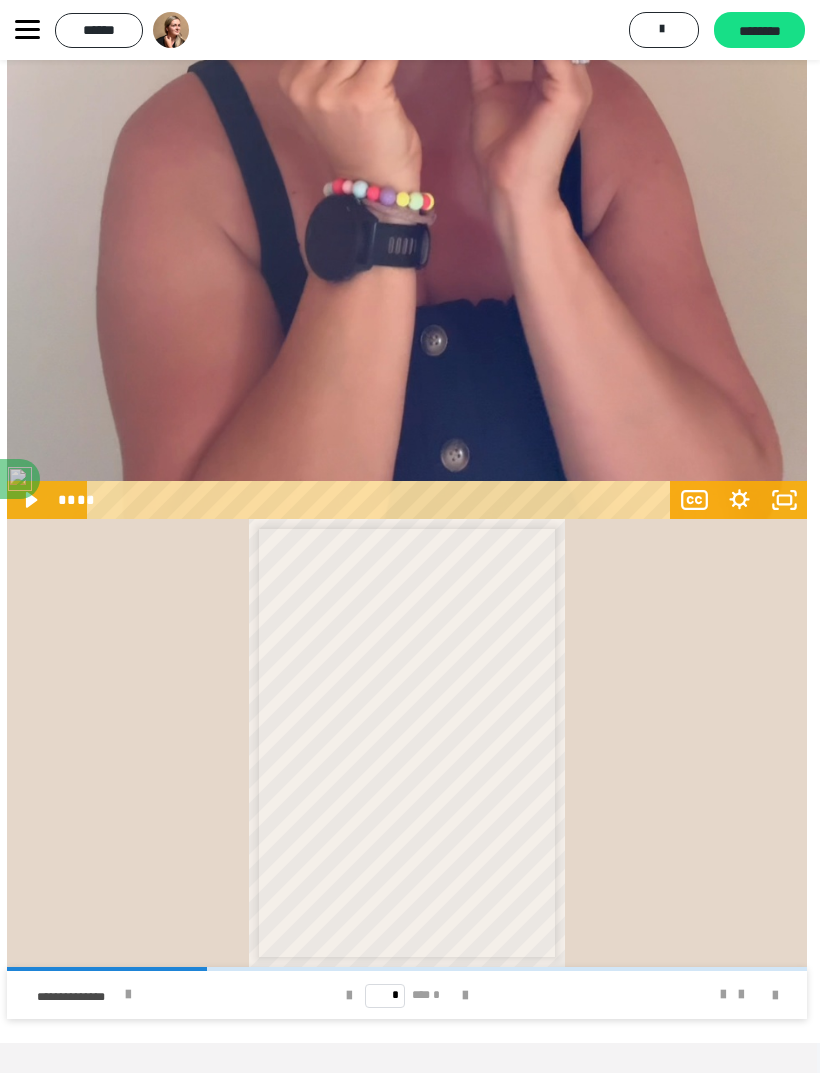 click 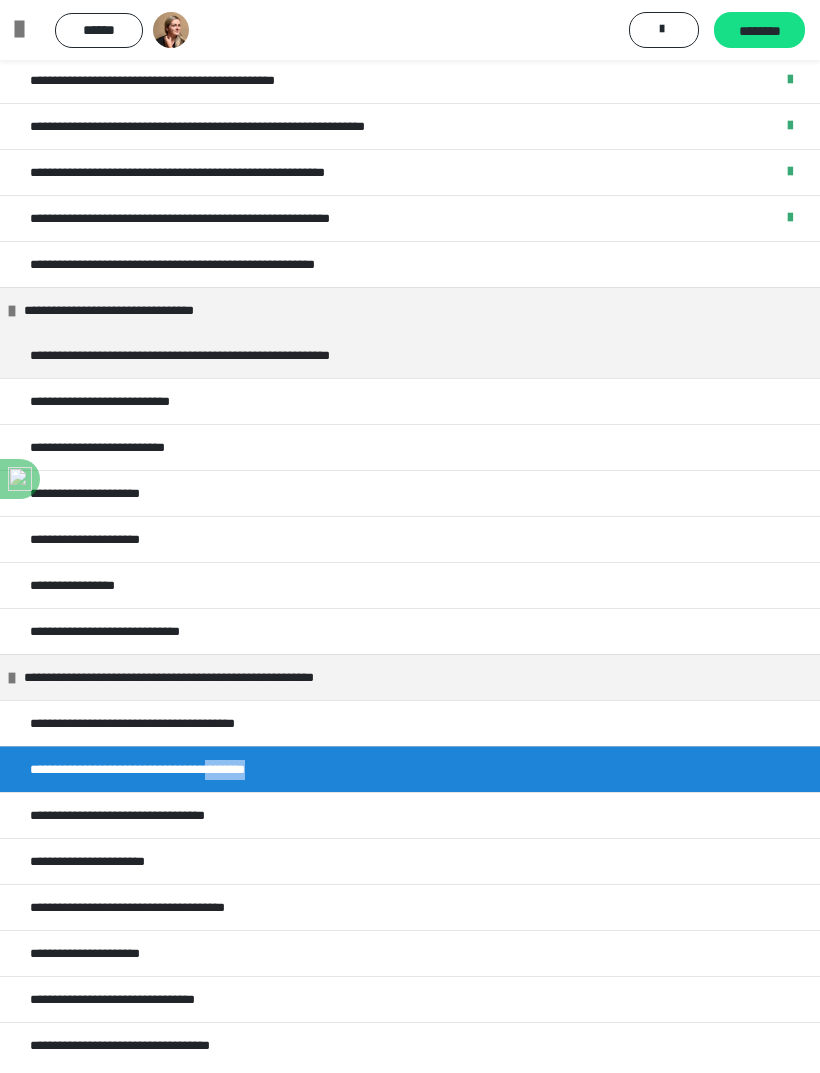 copy on "********" 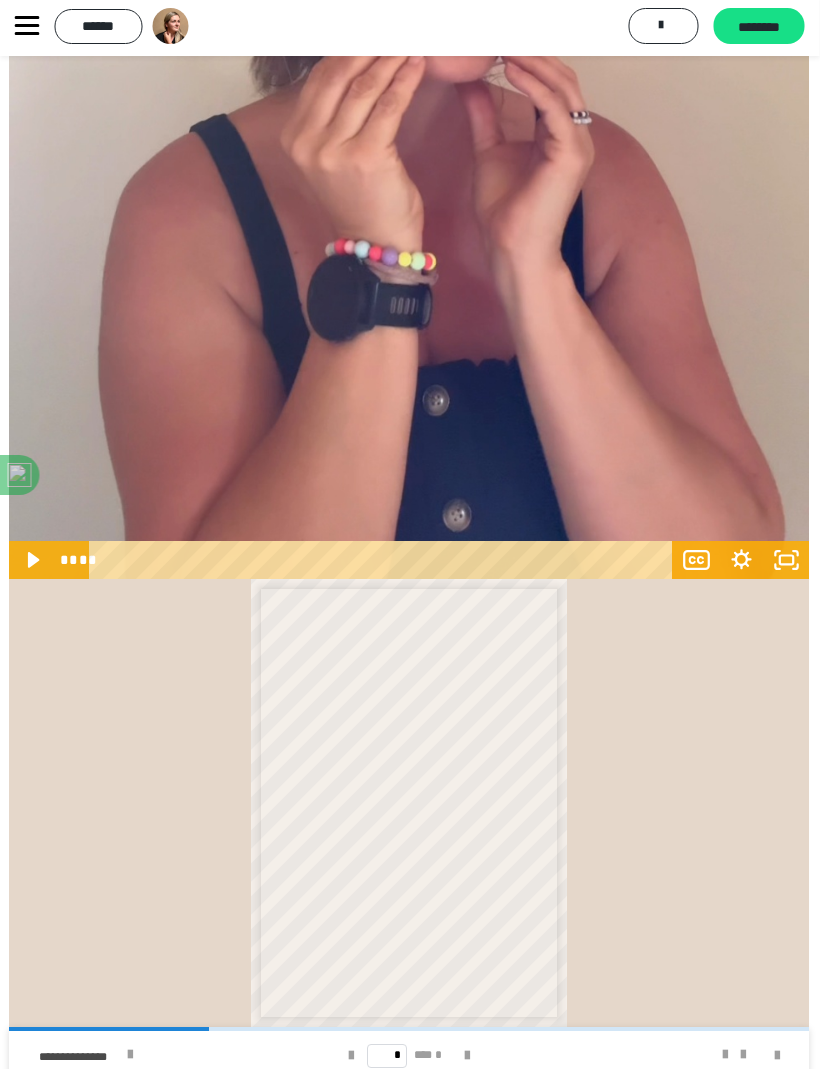 scroll, scrollTop: 1580, scrollLeft: 0, axis: vertical 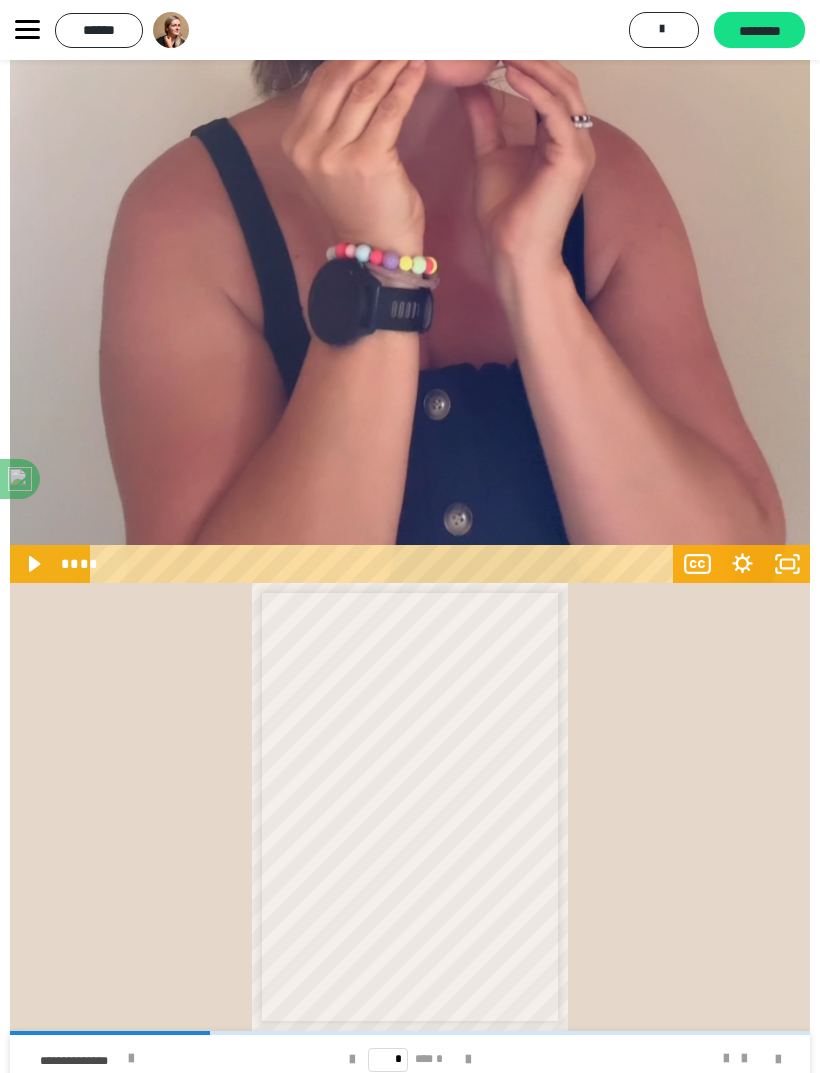 click at bounding box center [131, 1059] 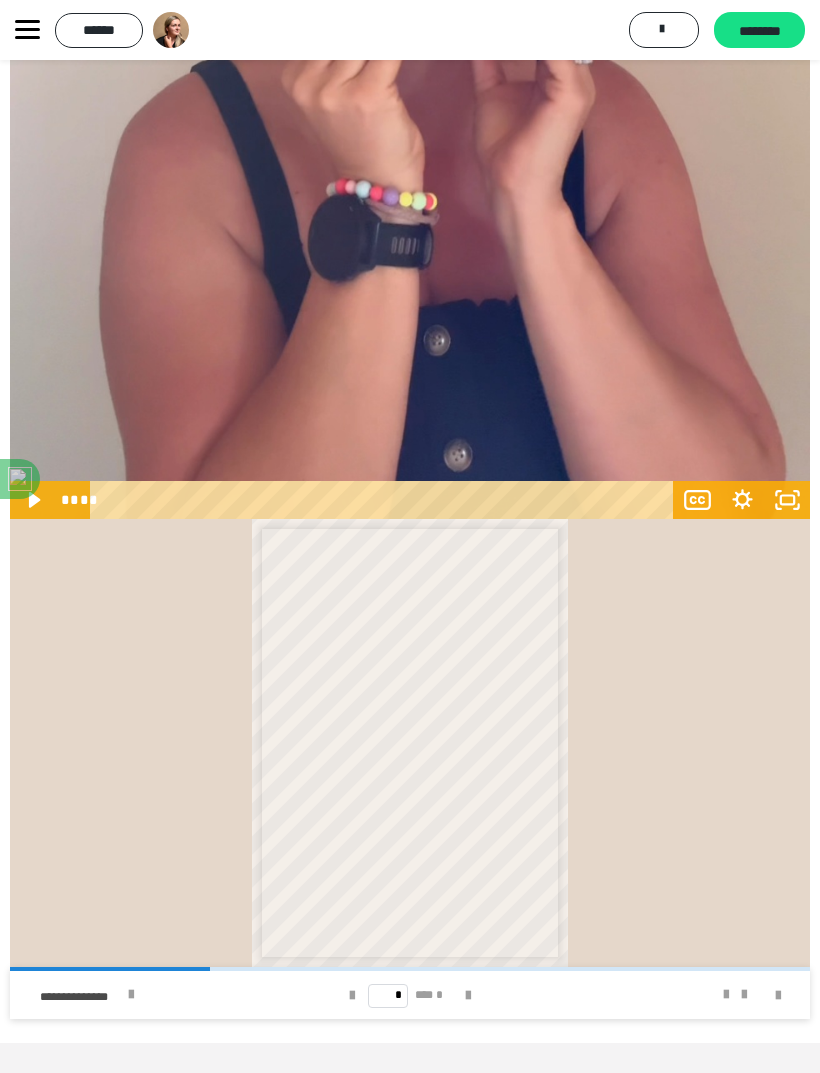 click at bounding box center (27, 30) 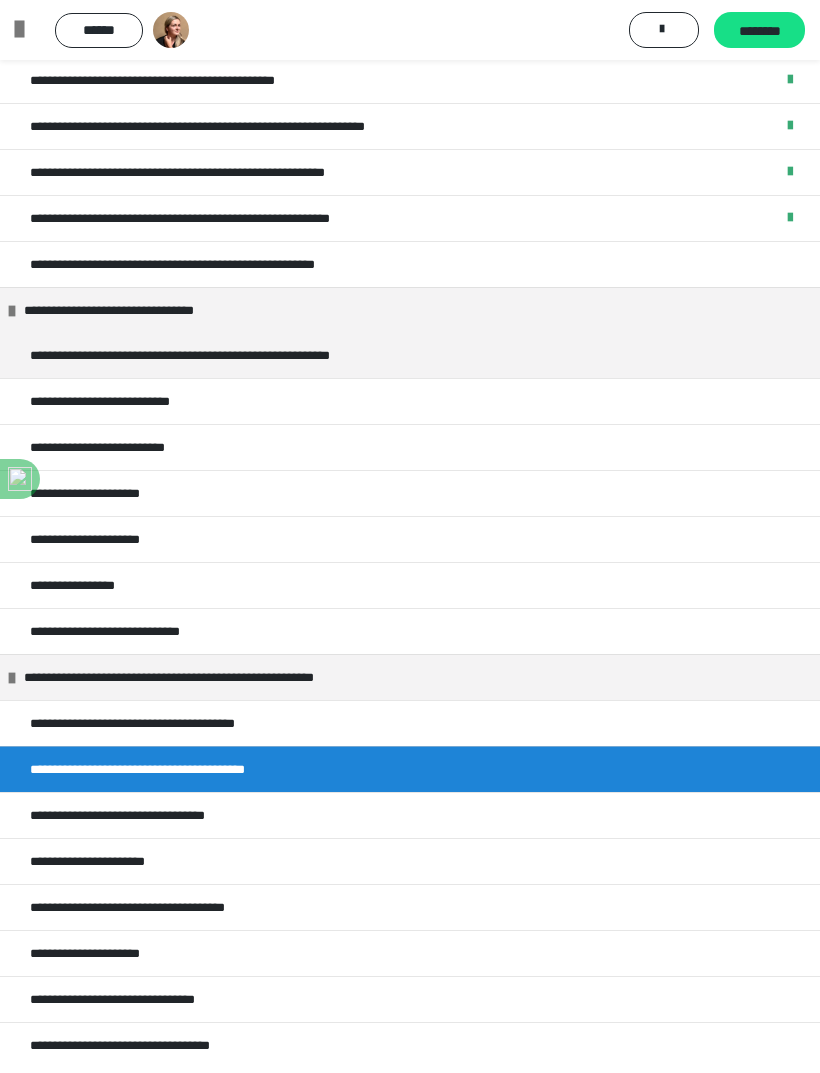 click on "**********" at bounding box center [145, 815] 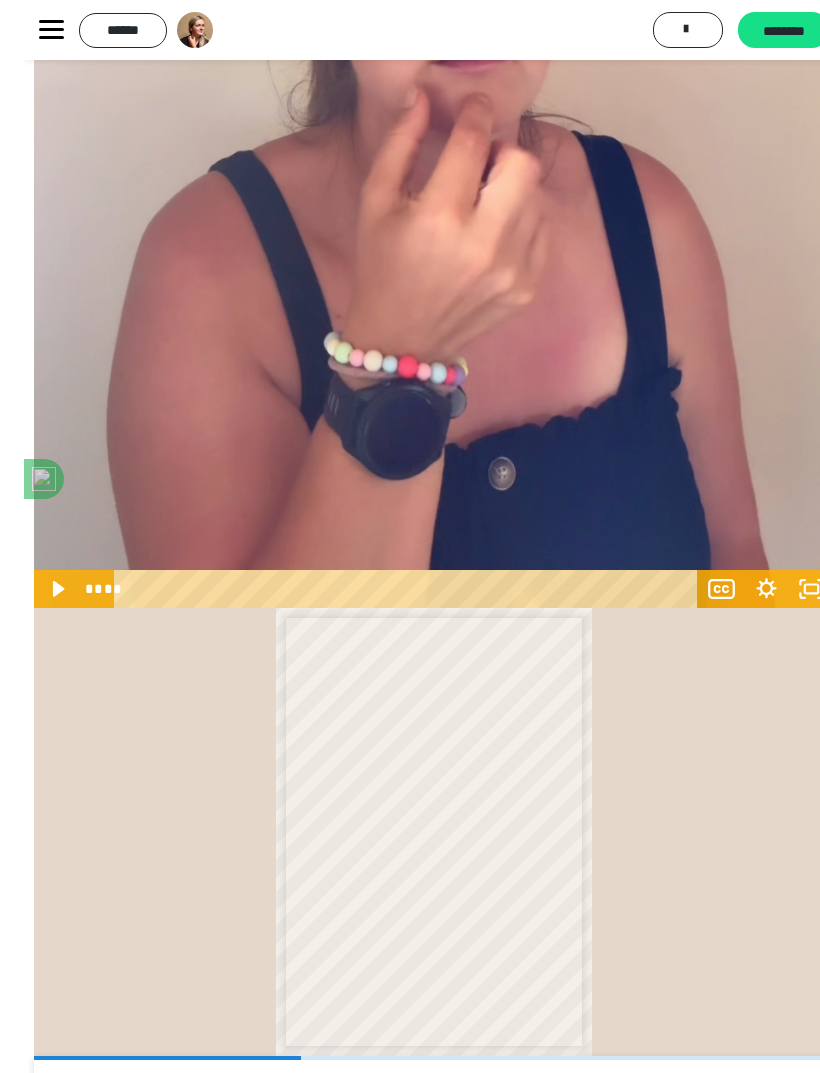 scroll, scrollTop: 1580, scrollLeft: 0, axis: vertical 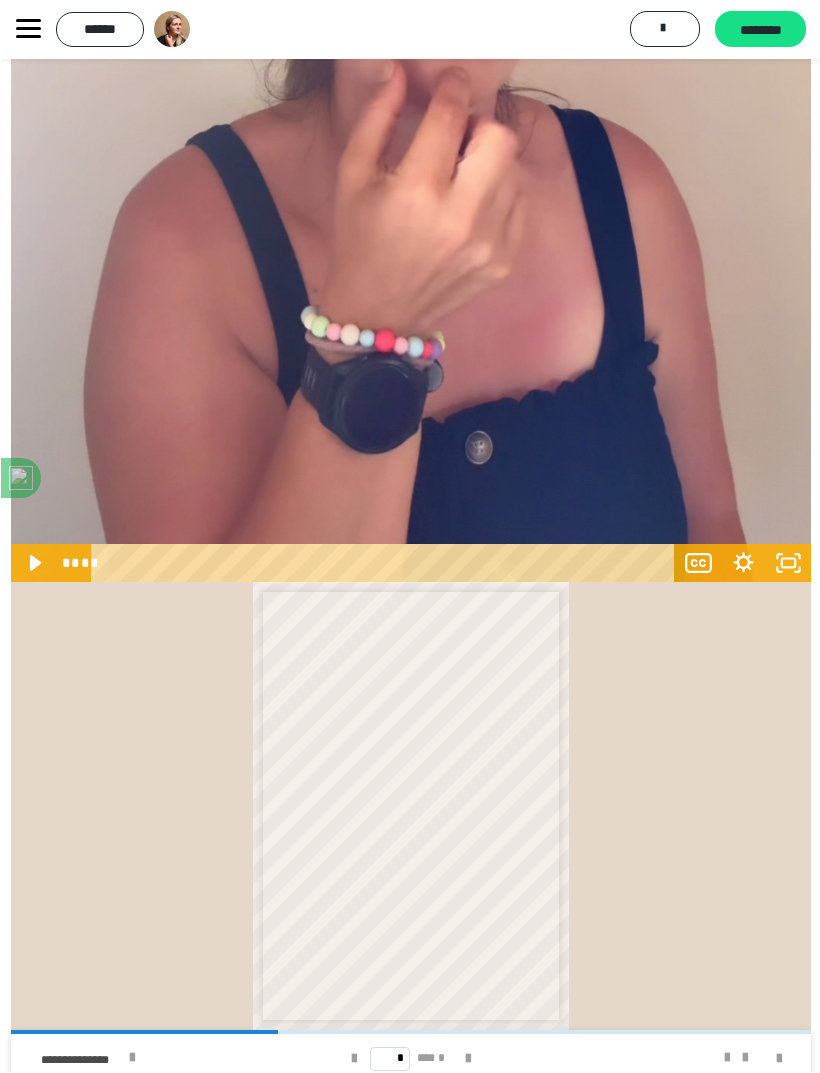click on "* * * * *   * * * * * *   * * * * * * *   * *   * * * * * * *   * * * * * * *   * * * * * * *   * * * *   * *   * * * *   * * *   * * * *   * * * * *   * * * * *   * * * * * * * * * * * * * * * *   * * * * * * * * * * * *   * * * * * * * * * *   * * * * * * * * * * *   * * * * *   * * * *   * * * * * *   * * * * * * * * * *   * * *   * * * * * *   * * * * * *   * * * * * * * *   * * * * * * * * * * * *   * * * * * * * * * *   * * *   * * * * * * * * * * *   * * * * * * * * * * *   * * *   * * * * * * *   * * * * *   * * * * *   * * * * * * * * * * *   * * * * * * * *   * * * * *   * * * * * *   * * *   * * * * * * * * *   *   * * * * *   * * * * * * * * *   * * * * * * *   * * * * * * * * * * * * * * *   * * * * * * * * * * *   * * * * * * * * *   * * * * * * * * * * * * * * * * *   * * * * * * *   * * * * * *   * * * * * *   * * * * * * * * * * * * *   * *   * * *   * * * * * * * * * * * * * * *   * * * * * * * * * * * * * *   * *   * * *   * * * * * * *   * * * * * * * * * * * * * * * * * * * * * * * * * *" at bounding box center (410, 807) 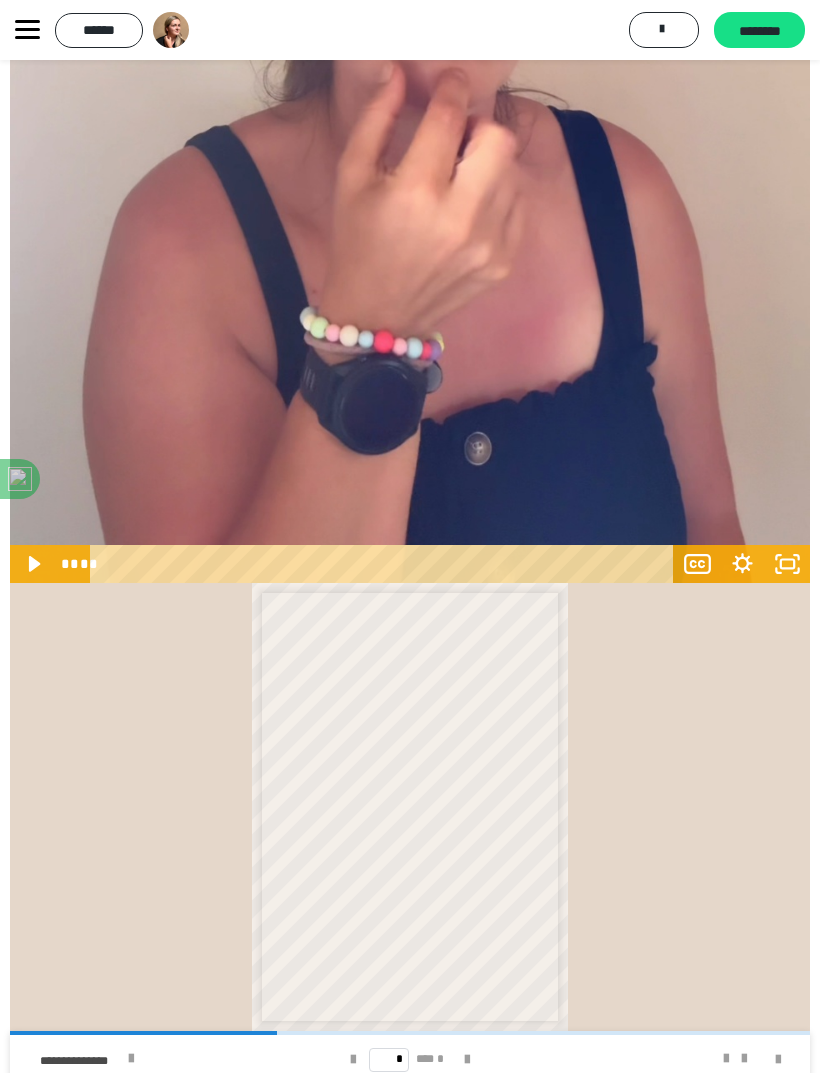 click at bounding box center (131, 1059) 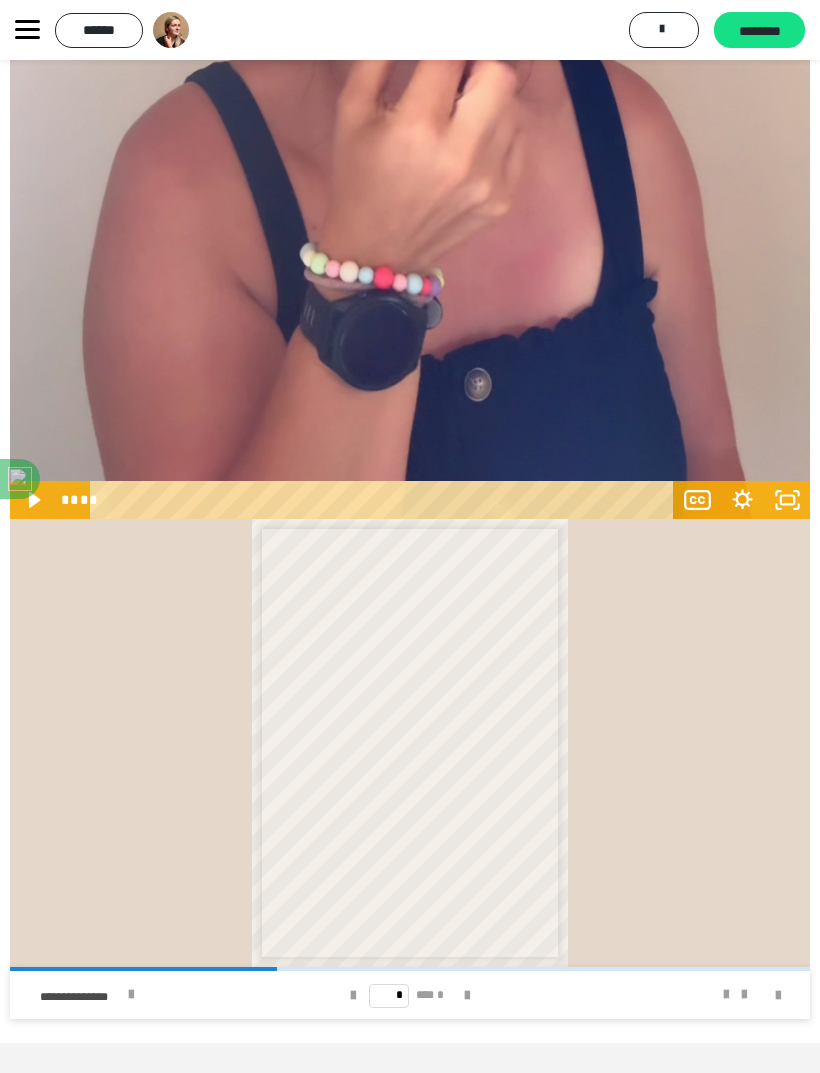 click 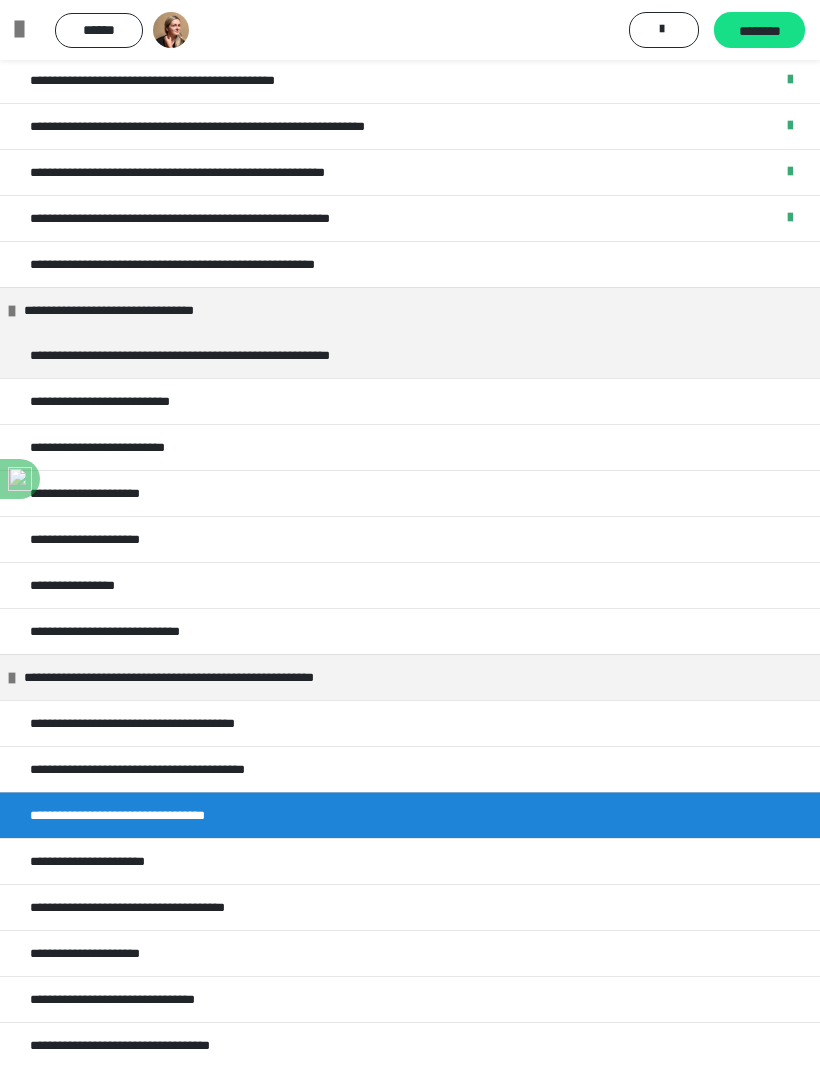 click on "**********" at bounding box center [410, 861] 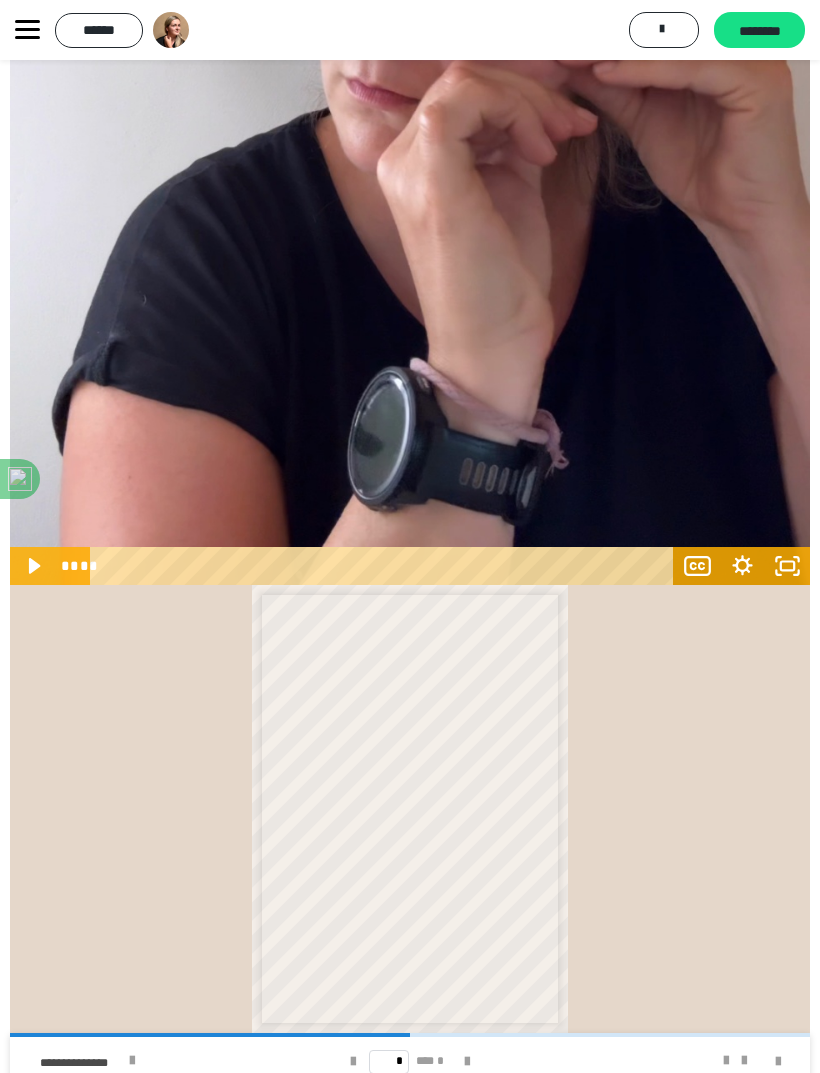 scroll, scrollTop: 1580, scrollLeft: 0, axis: vertical 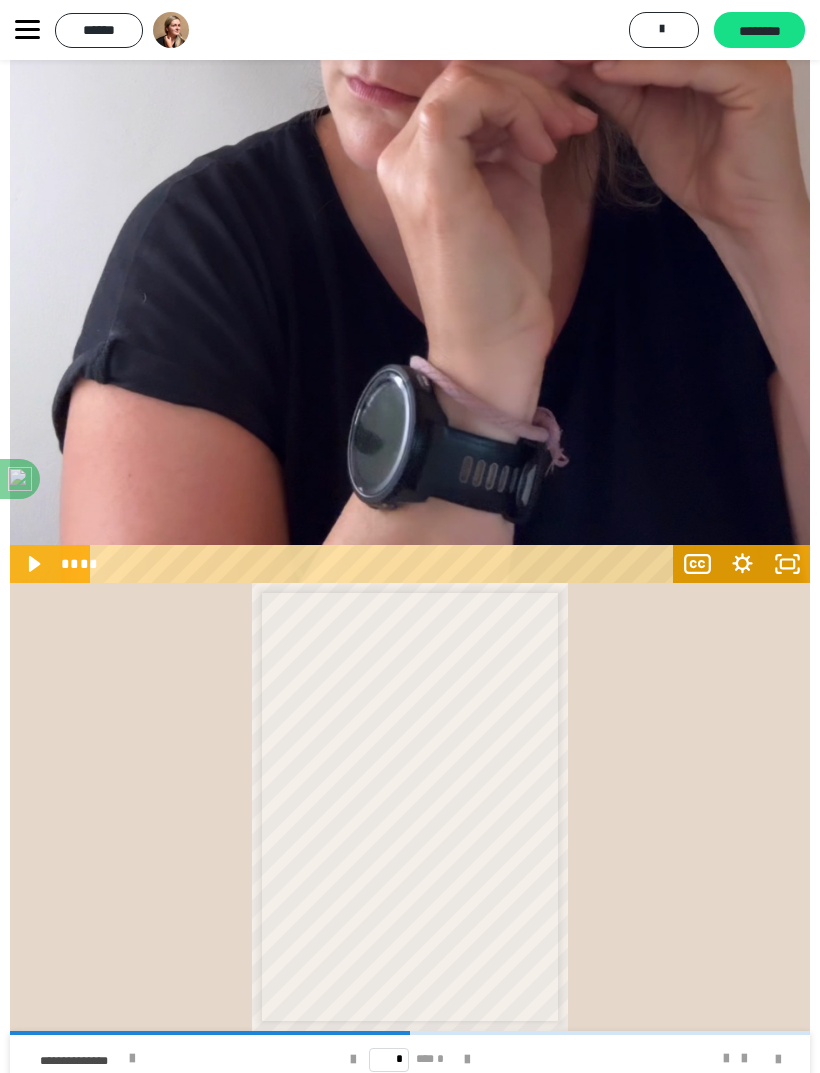 click at bounding box center (132, 1059) 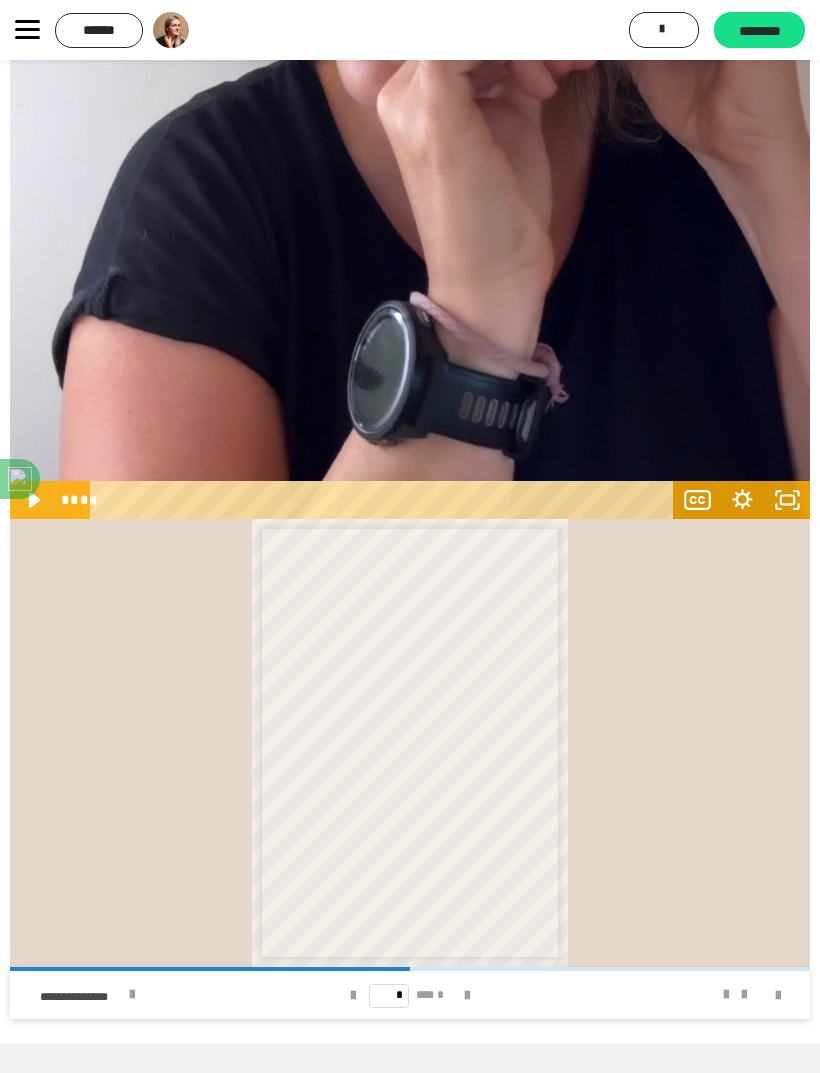 click 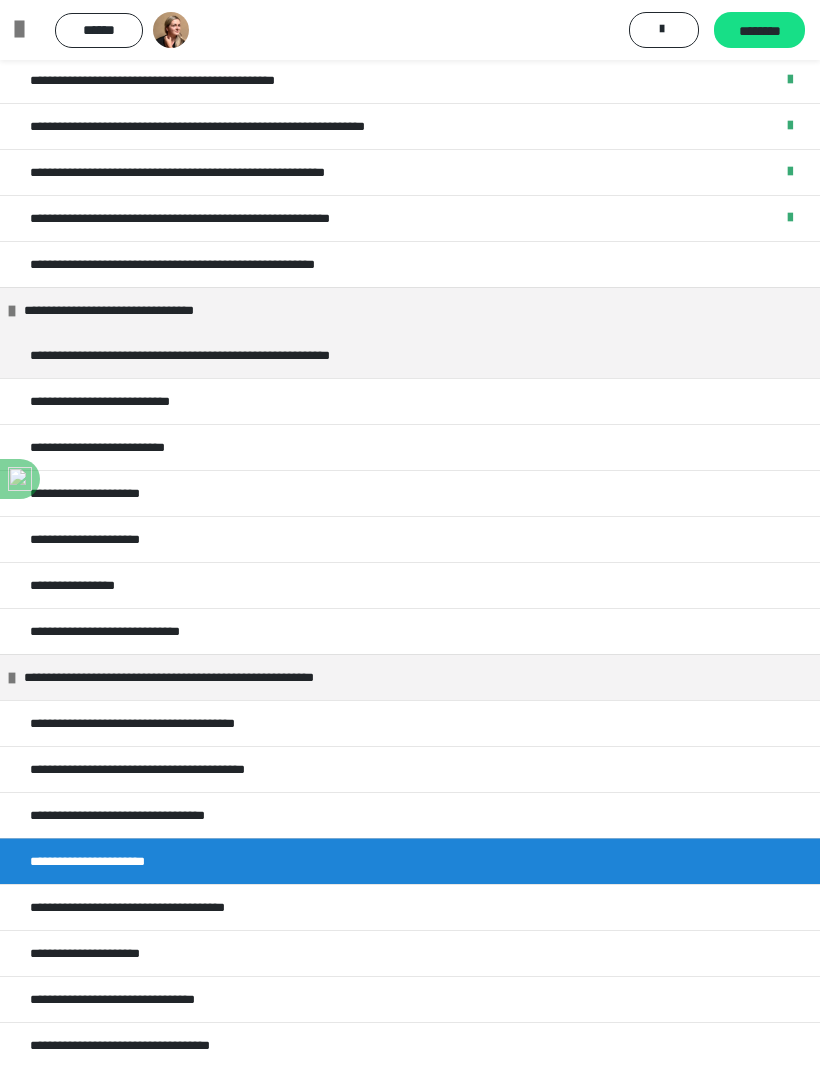 click on "**********" at bounding box center (410, 907) 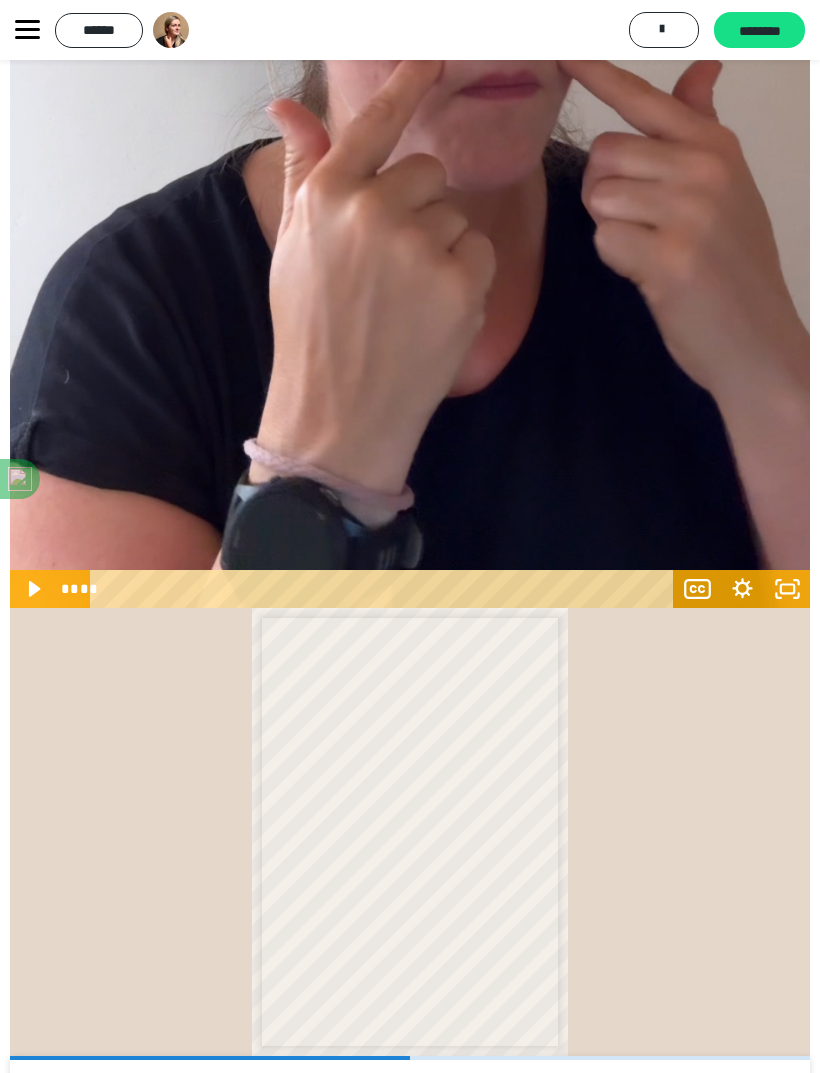 scroll, scrollTop: 1580, scrollLeft: 0, axis: vertical 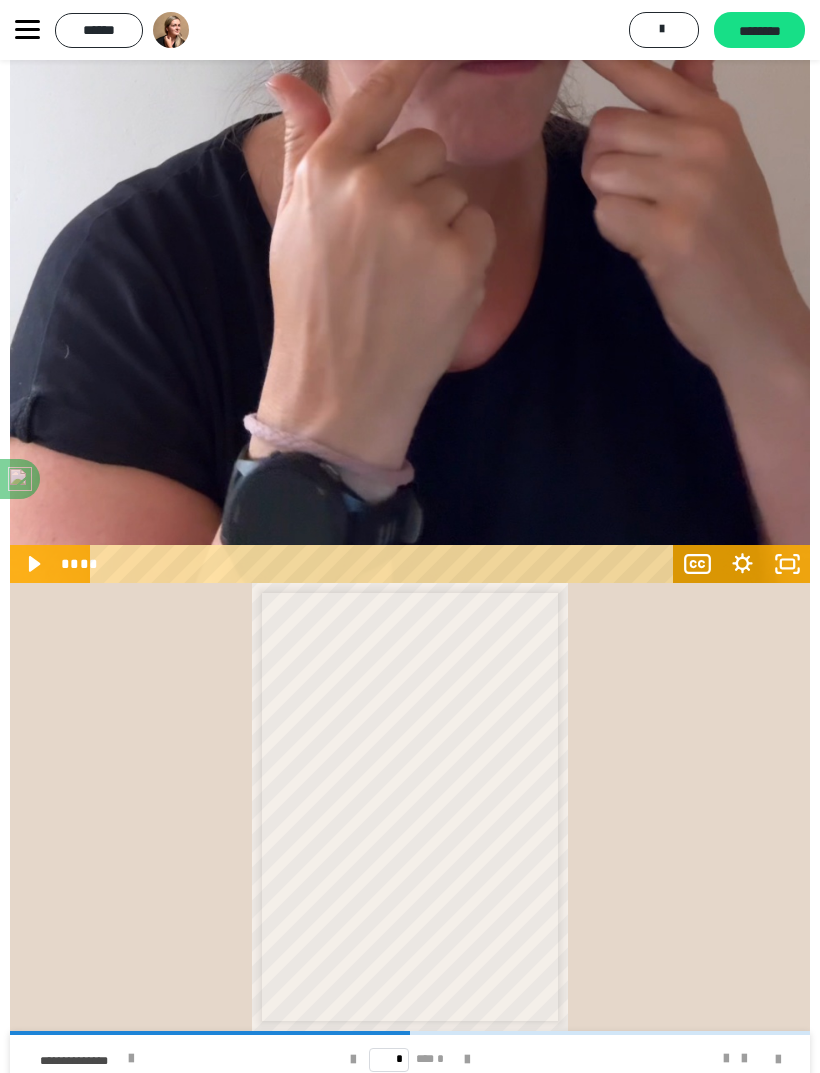 click at bounding box center (131, 1059) 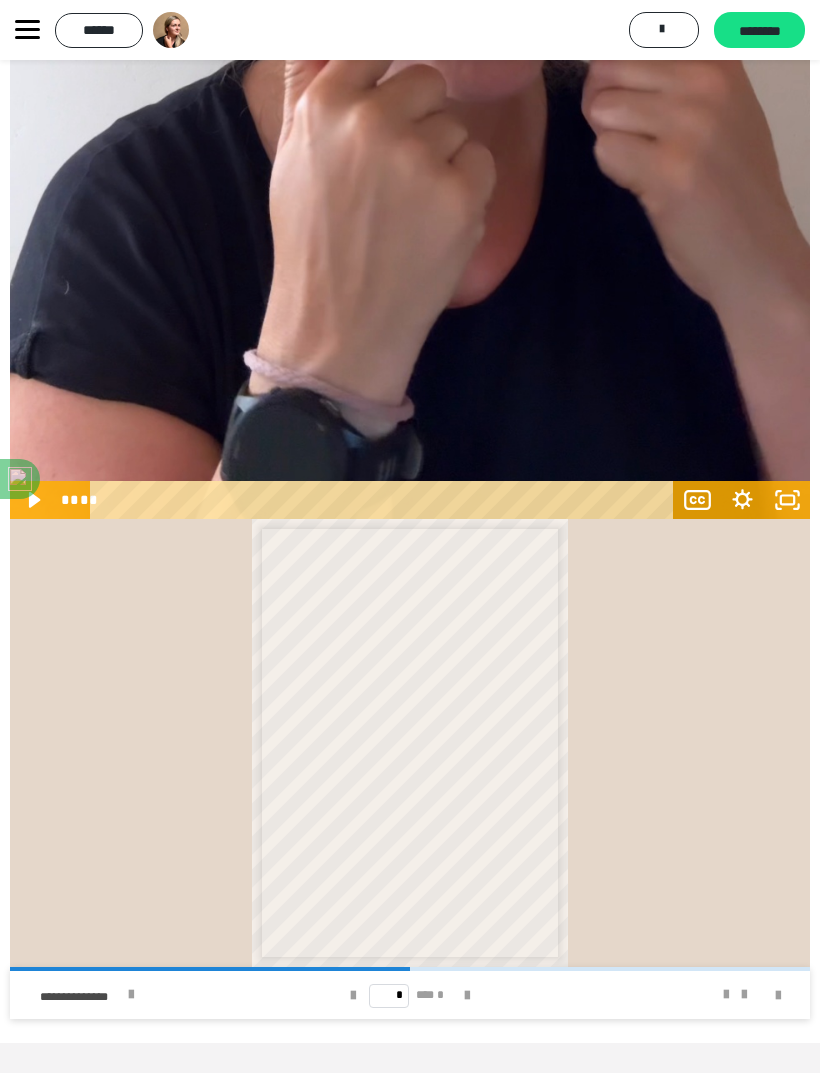 click at bounding box center [27, 30] 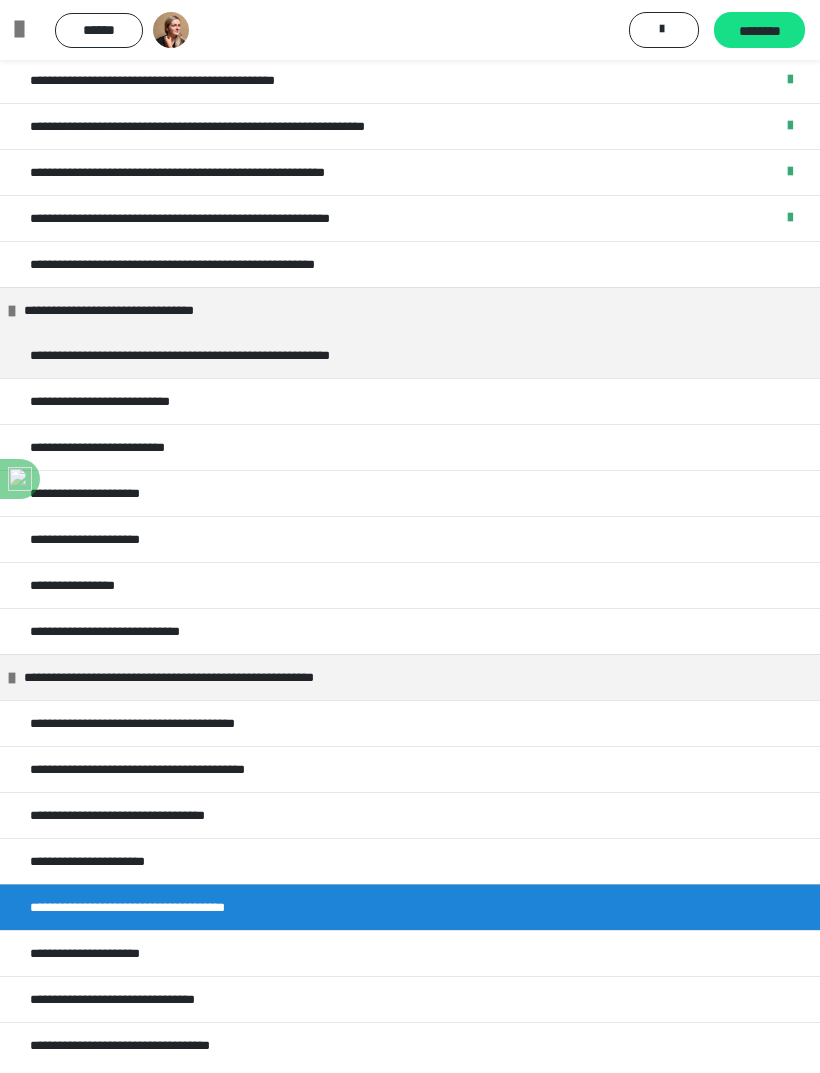 click on "**********" at bounding box center [410, 953] 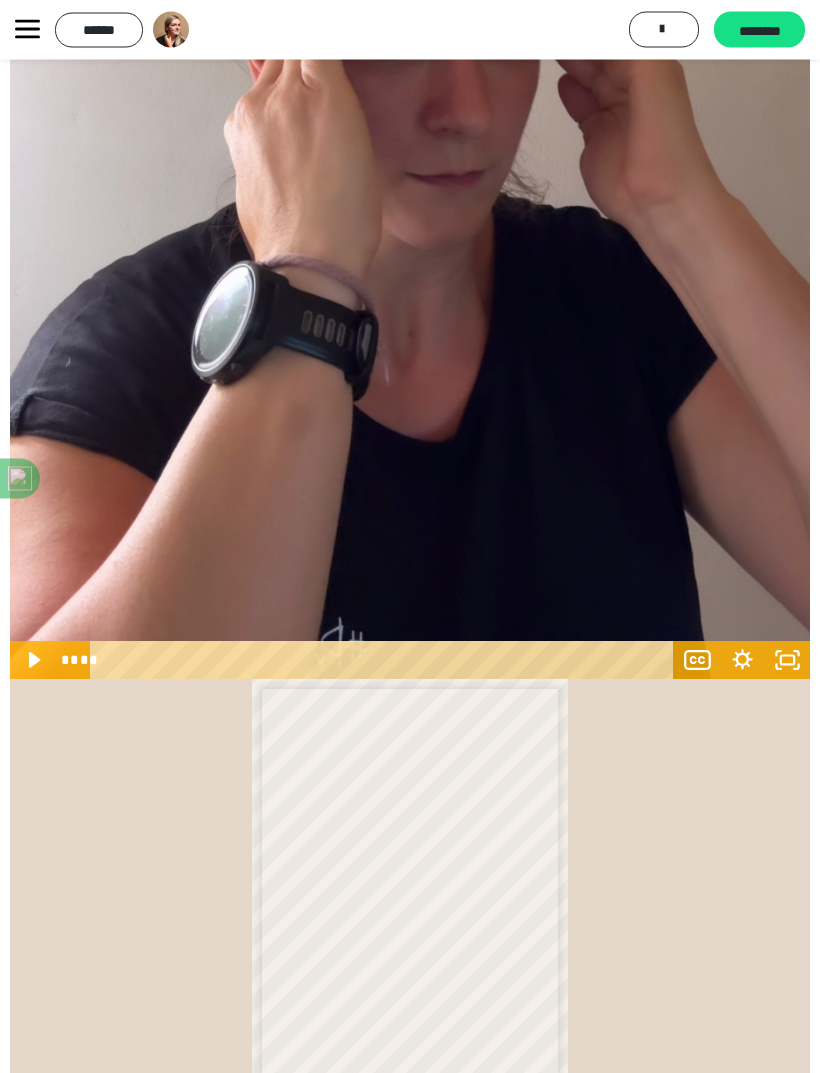scroll, scrollTop: 1580, scrollLeft: 0, axis: vertical 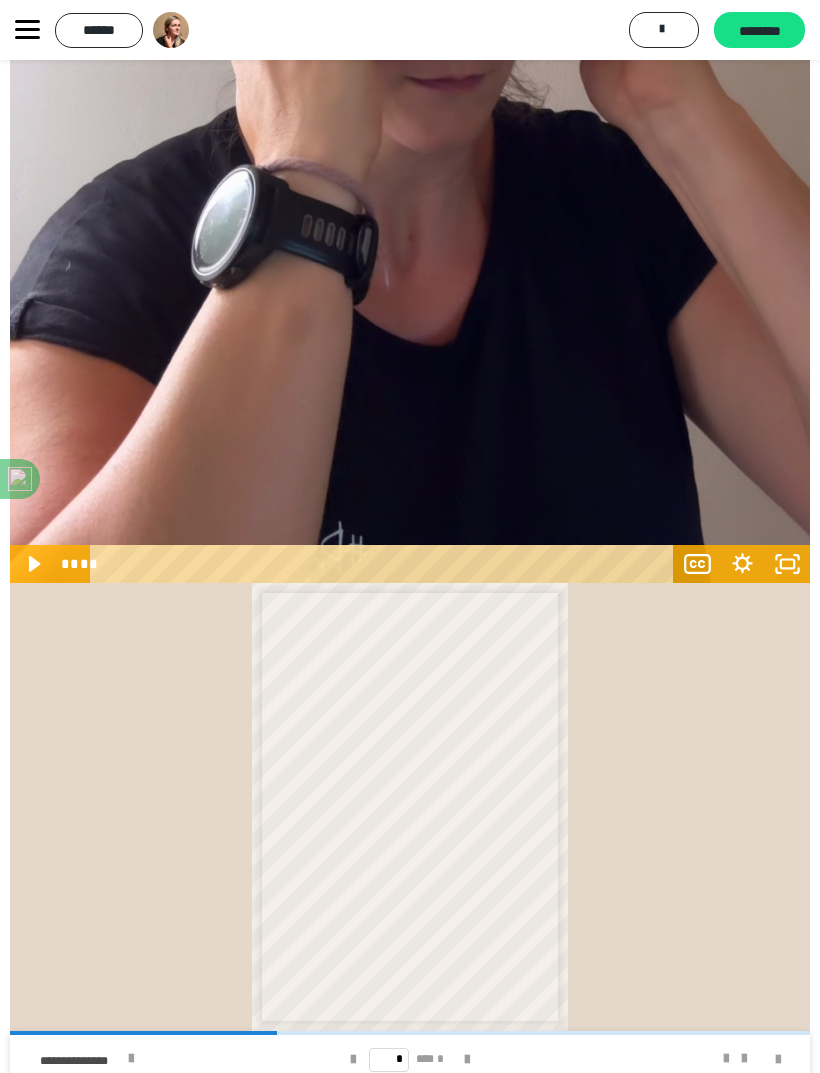 click on "**********" at bounding box center (410, -192) 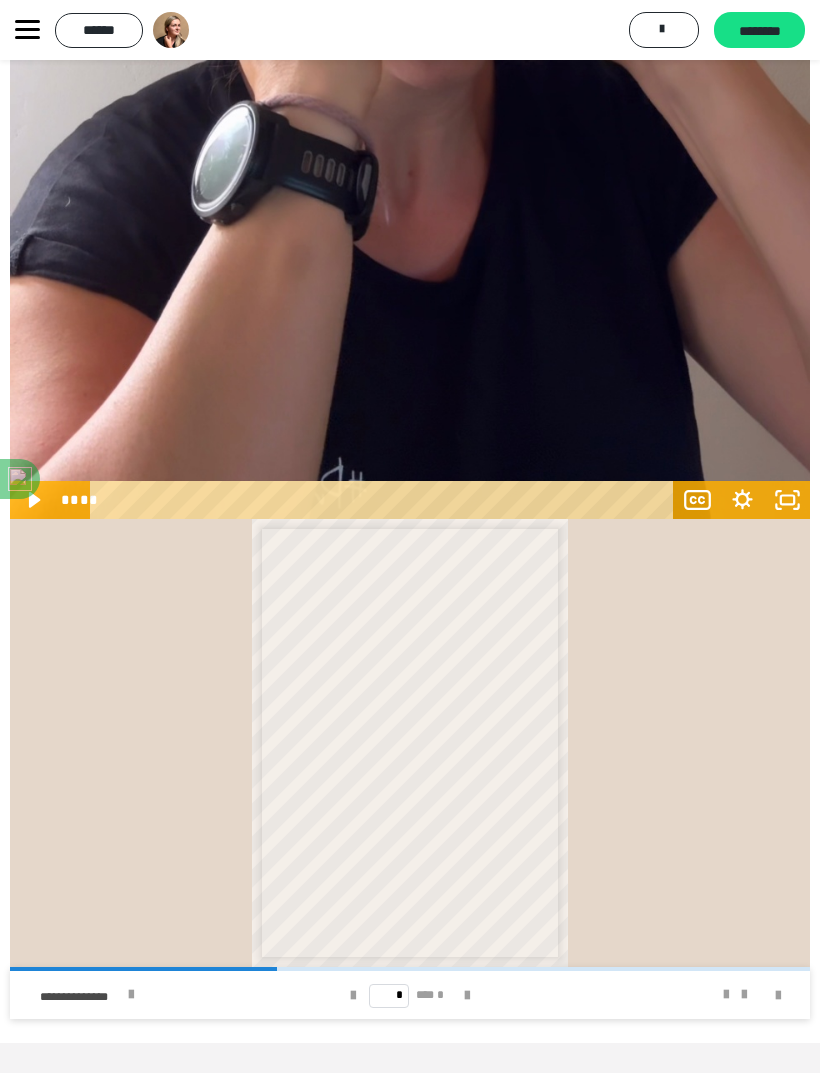 click 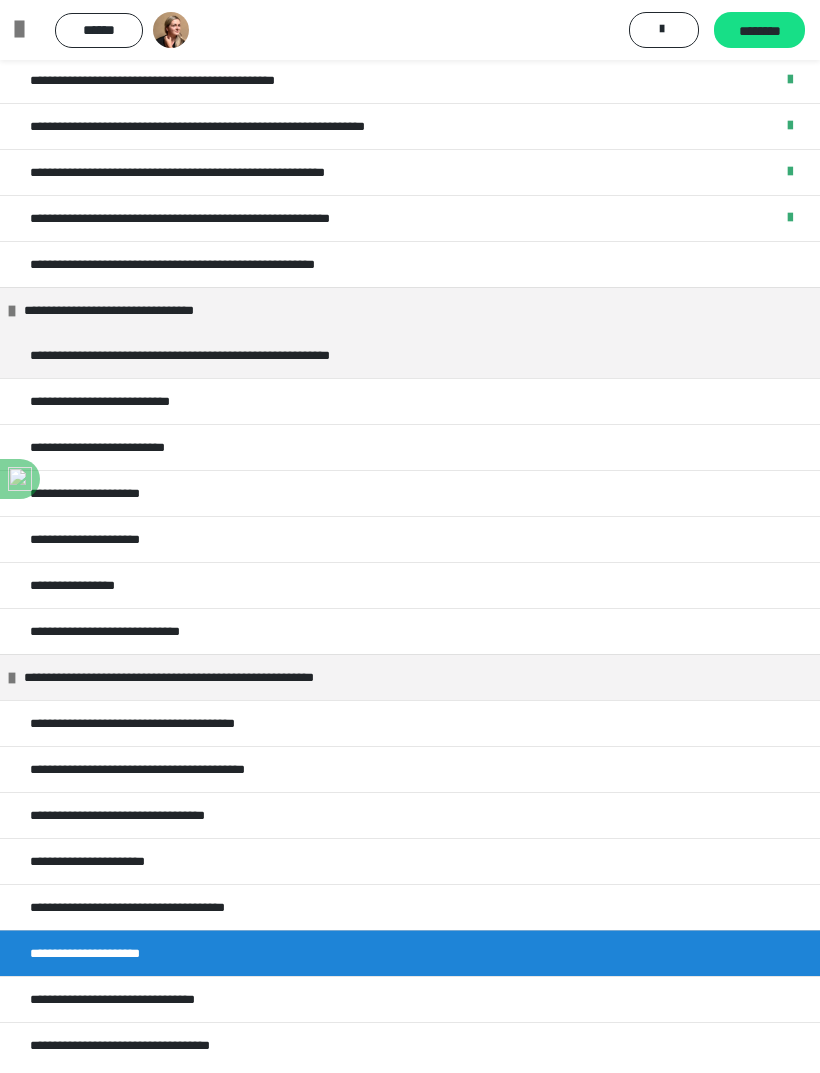click on "**********" at bounding box center (410, 999) 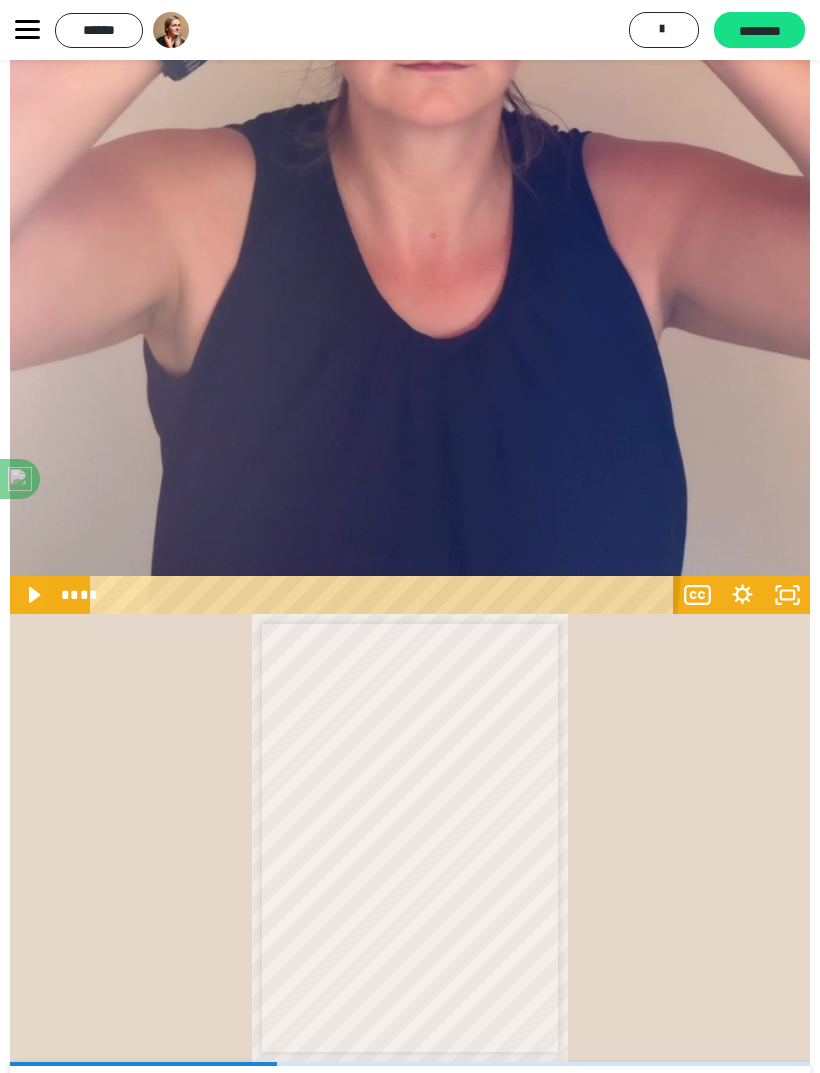 scroll, scrollTop: 1580, scrollLeft: 0, axis: vertical 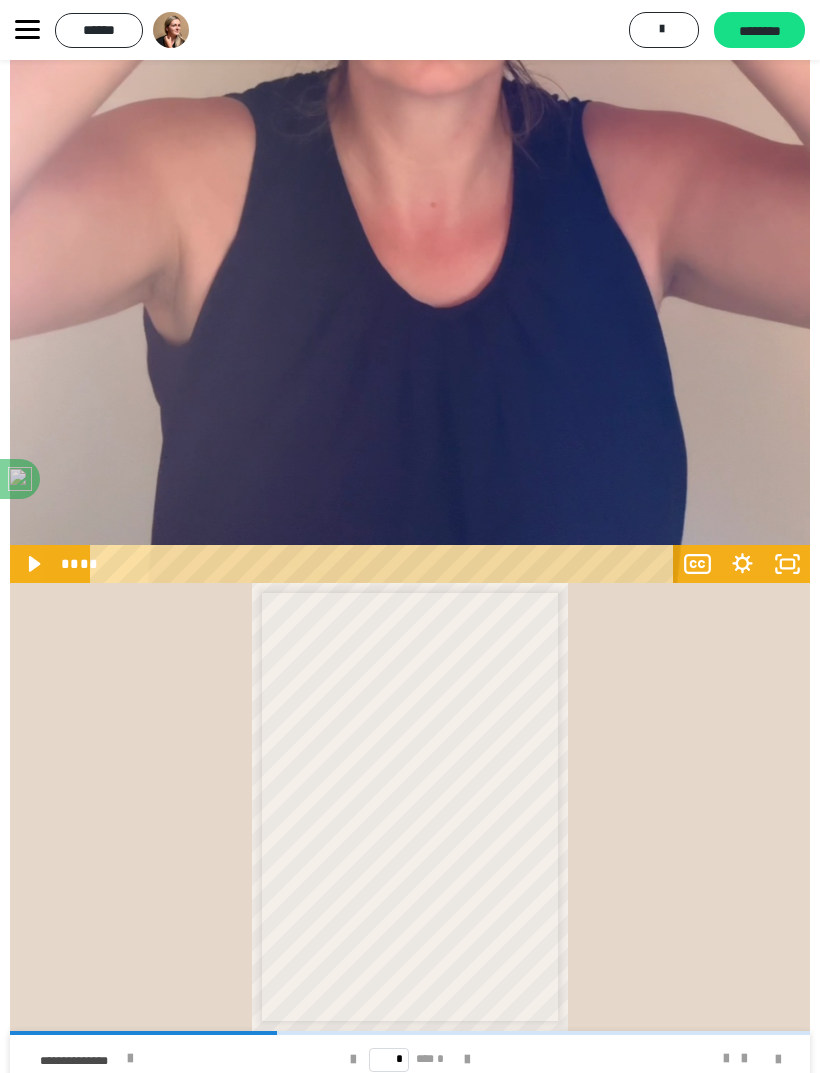 click at bounding box center [130, 1059] 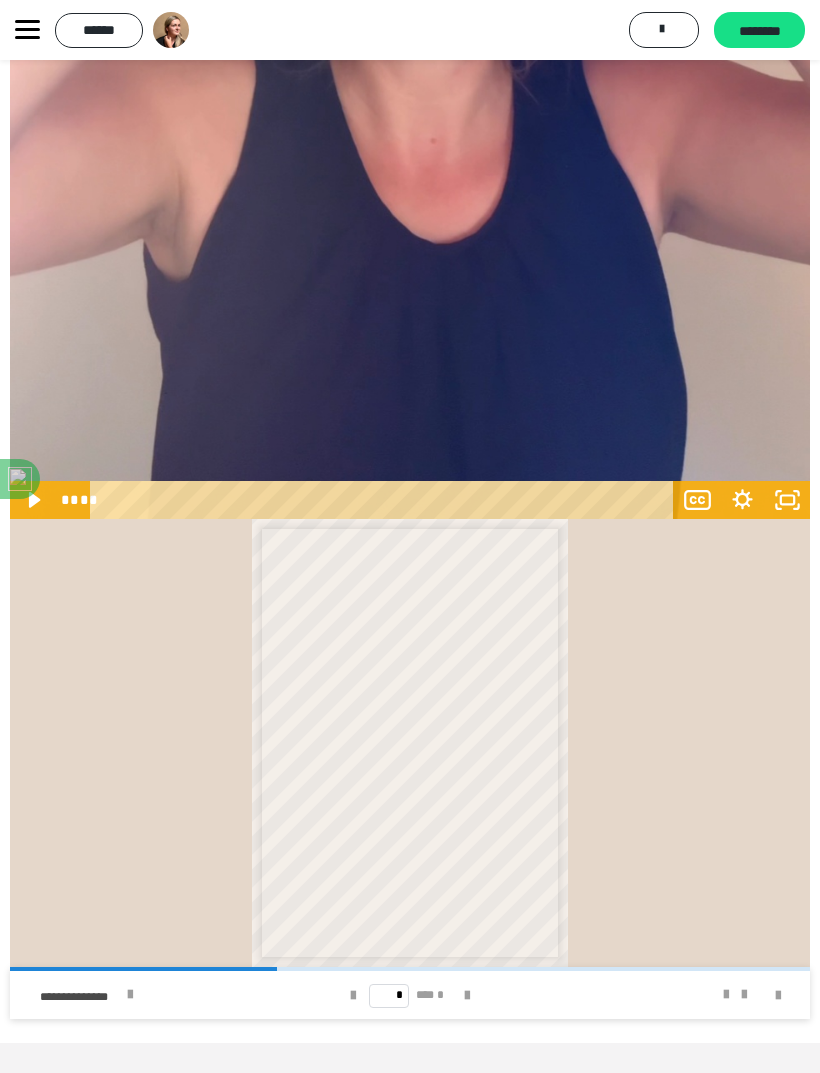 click 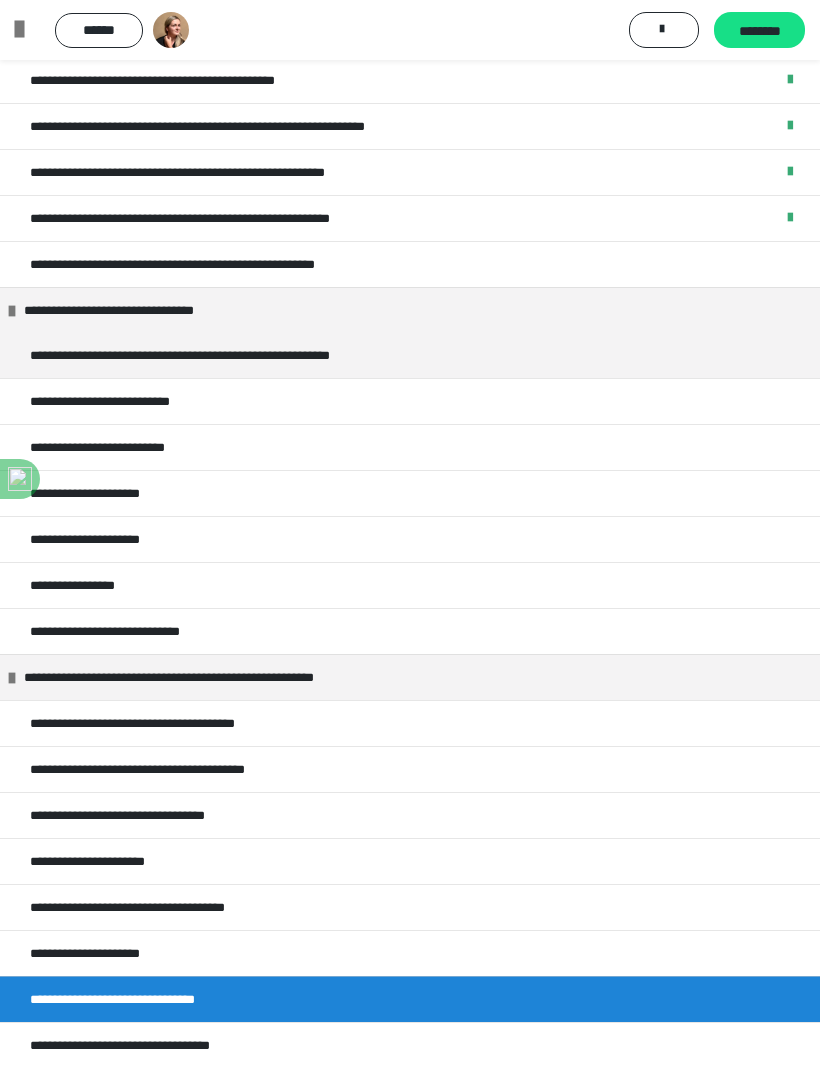 click on "**********" at bounding box center [150, 1045] 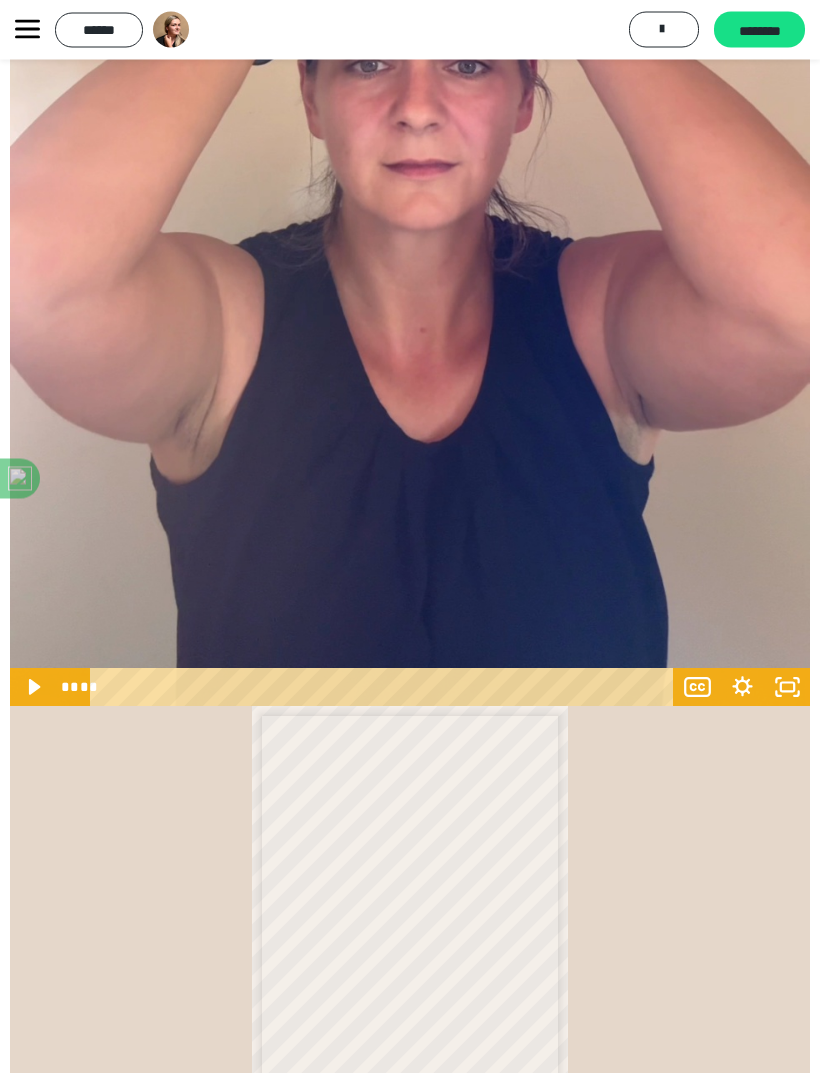 scroll, scrollTop: 1580, scrollLeft: 0, axis: vertical 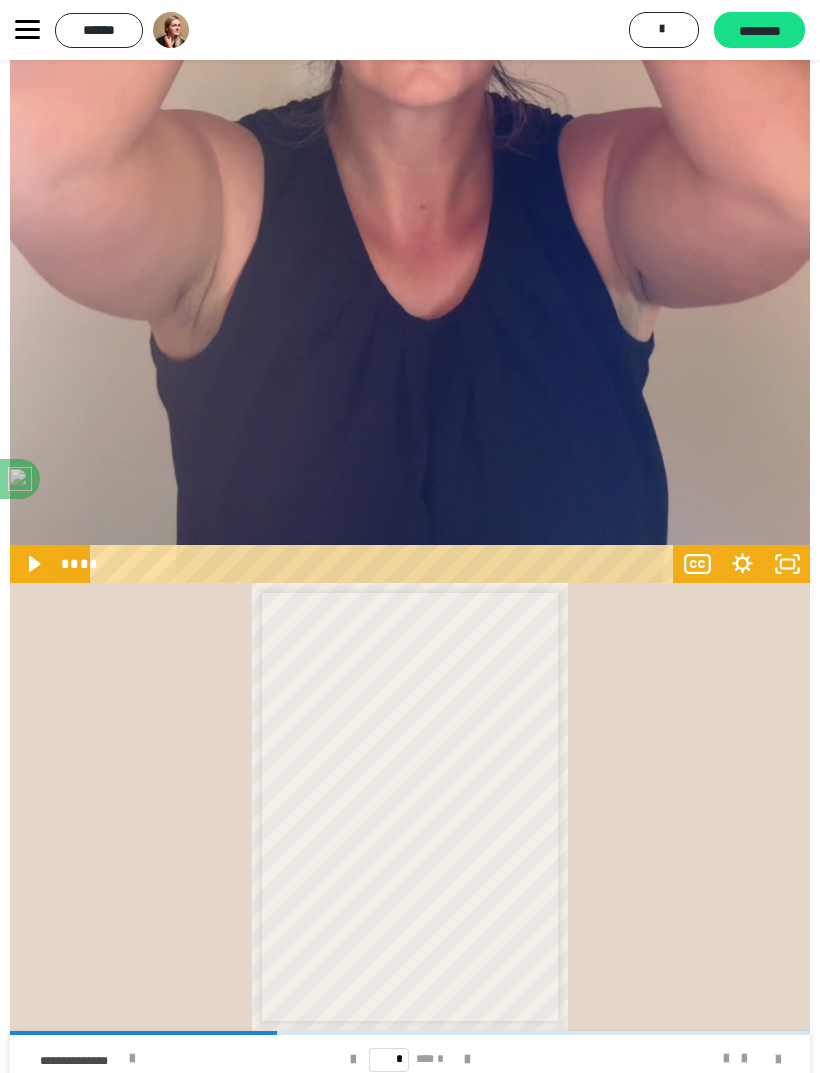 click at bounding box center (132, 1059) 